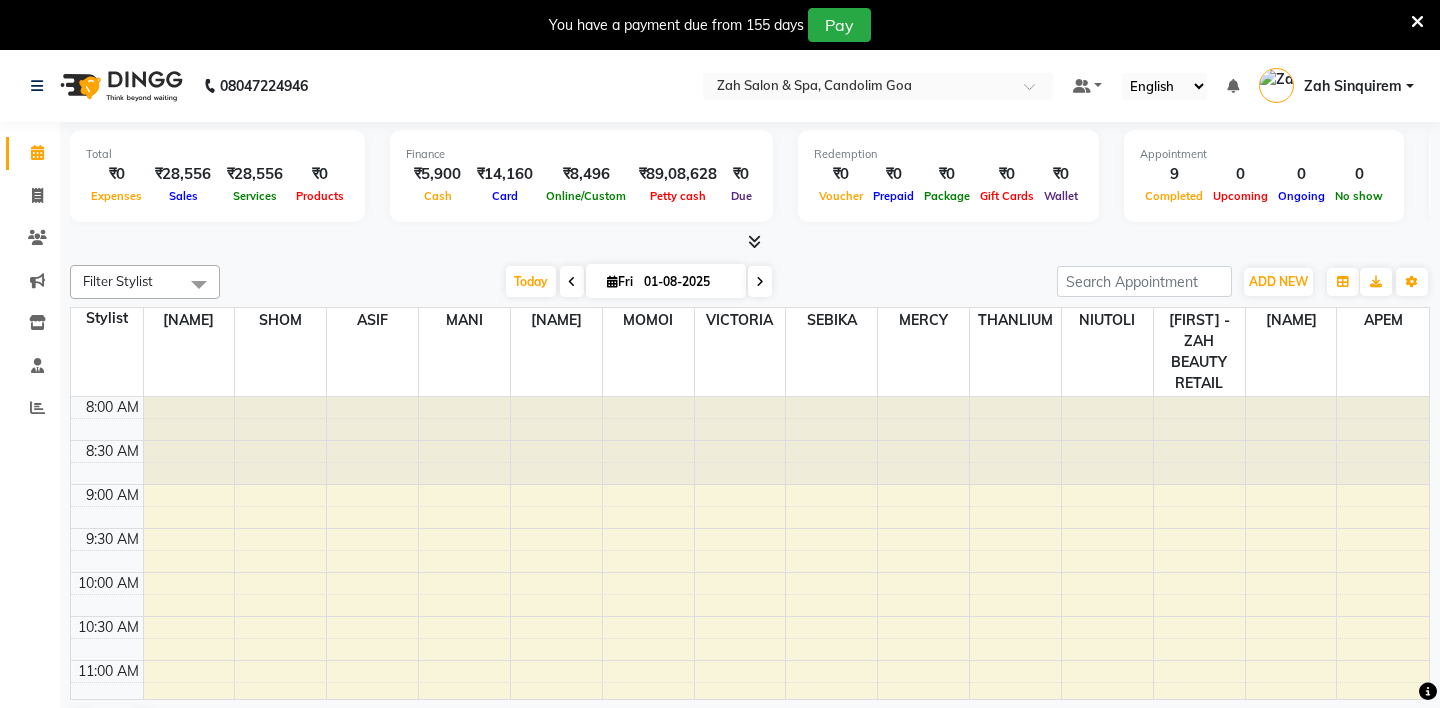 scroll, scrollTop: 0, scrollLeft: 0, axis: both 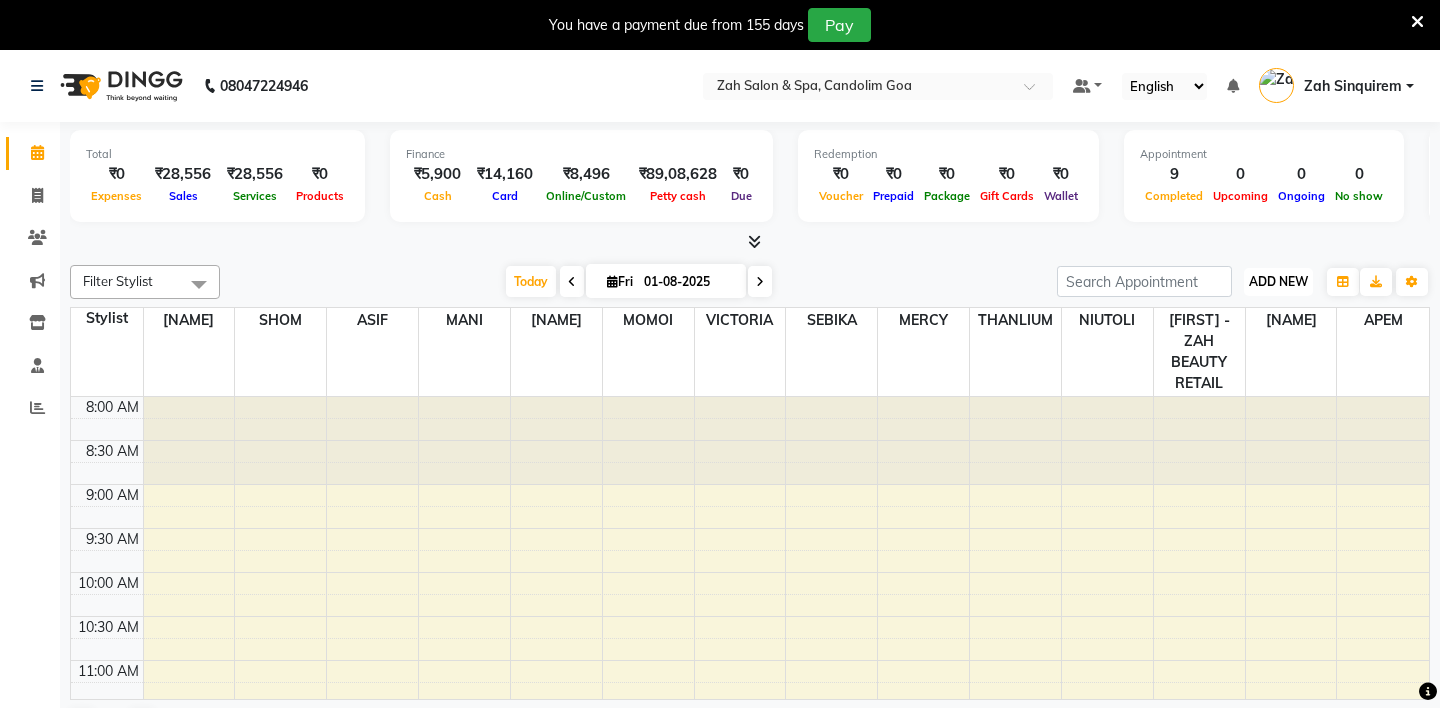 click on "ADD NEW" at bounding box center (1278, 281) 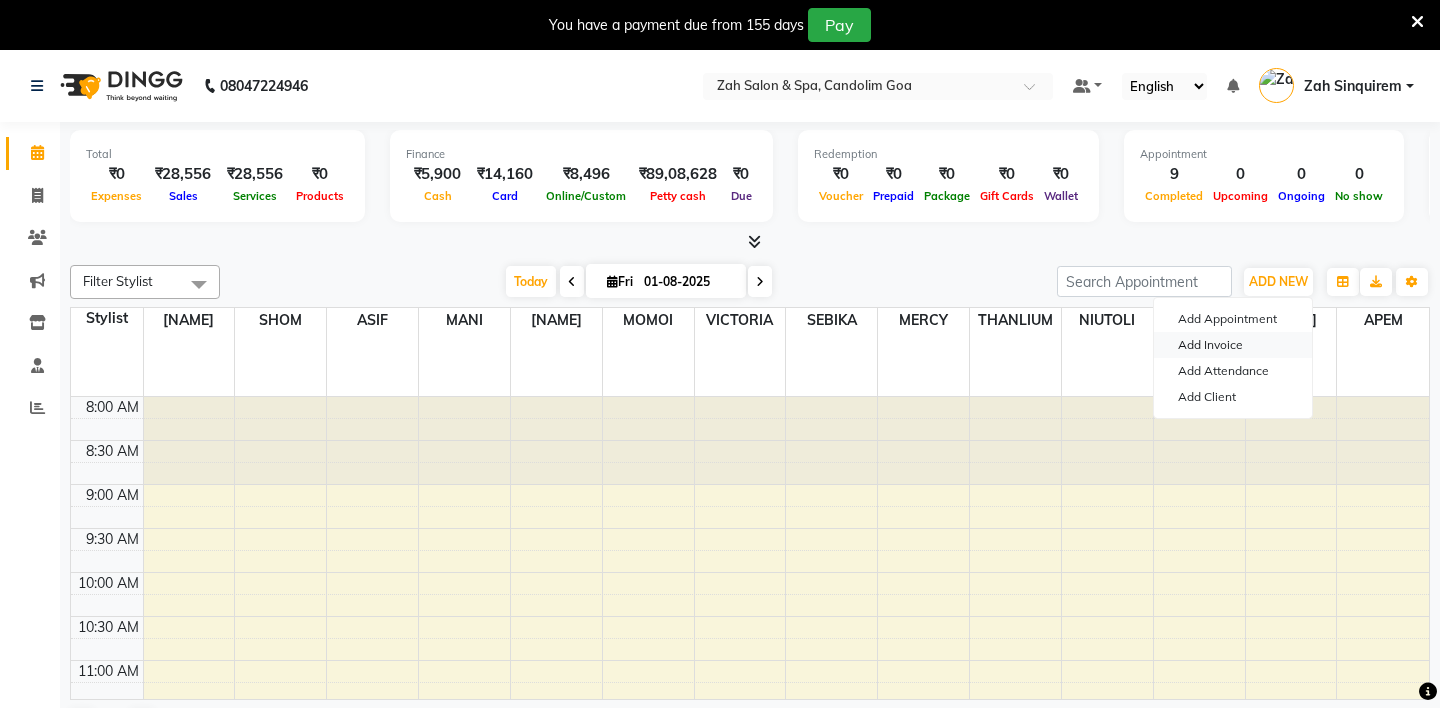 click on "Add Invoice" at bounding box center (1233, 345) 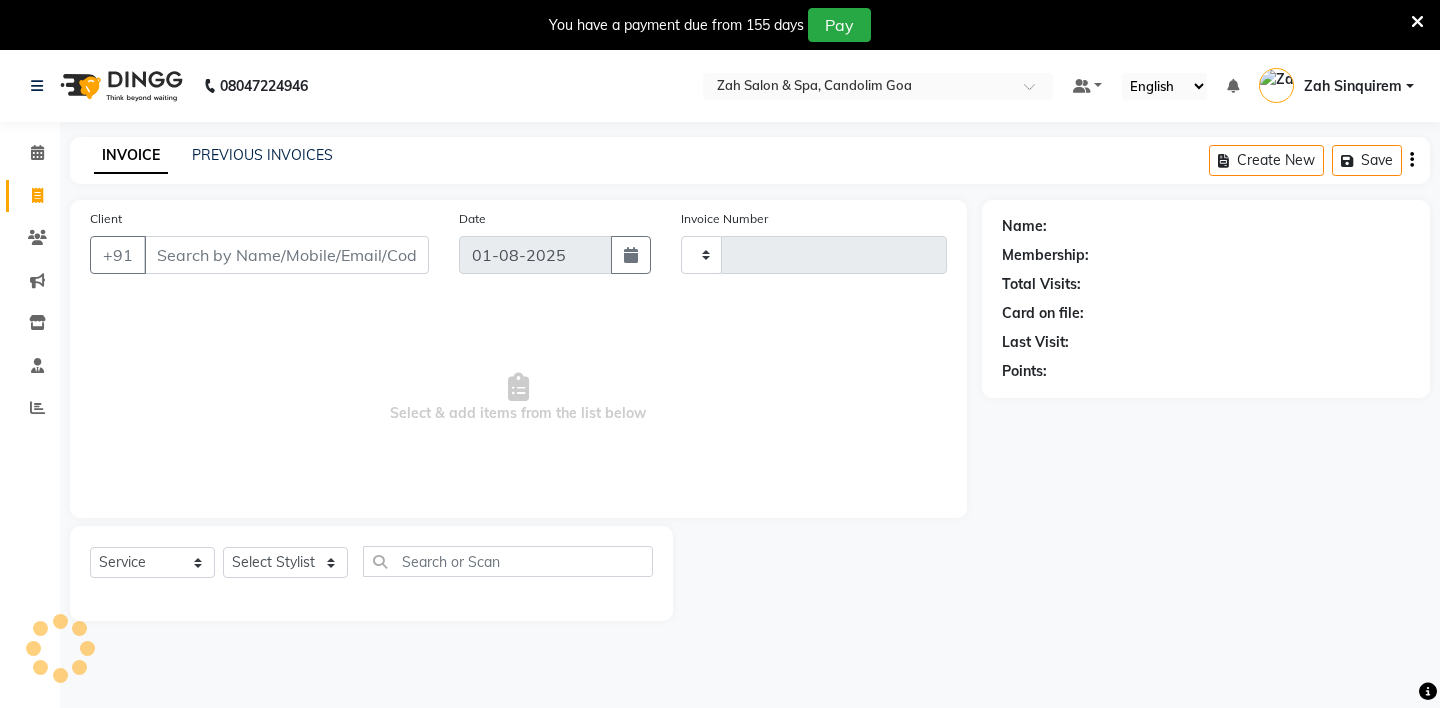 type on "0718" 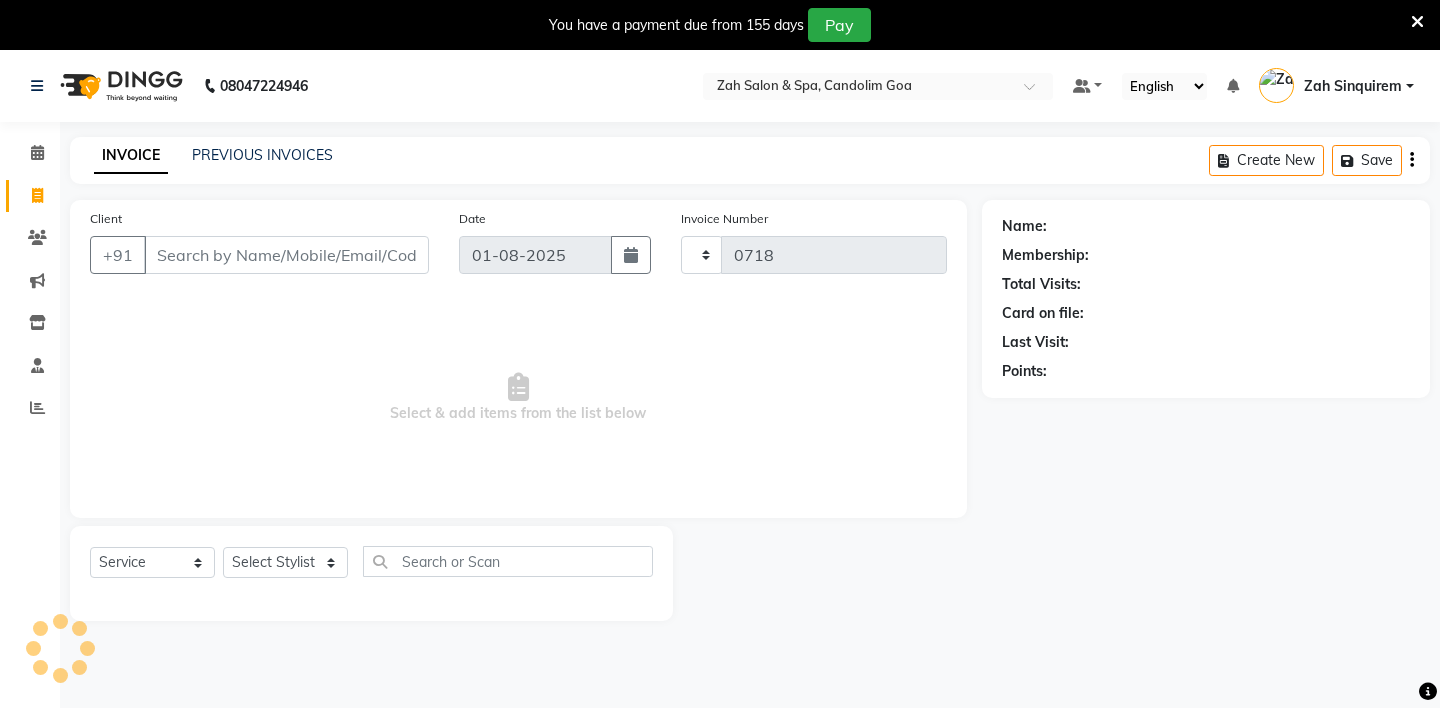select on "5613" 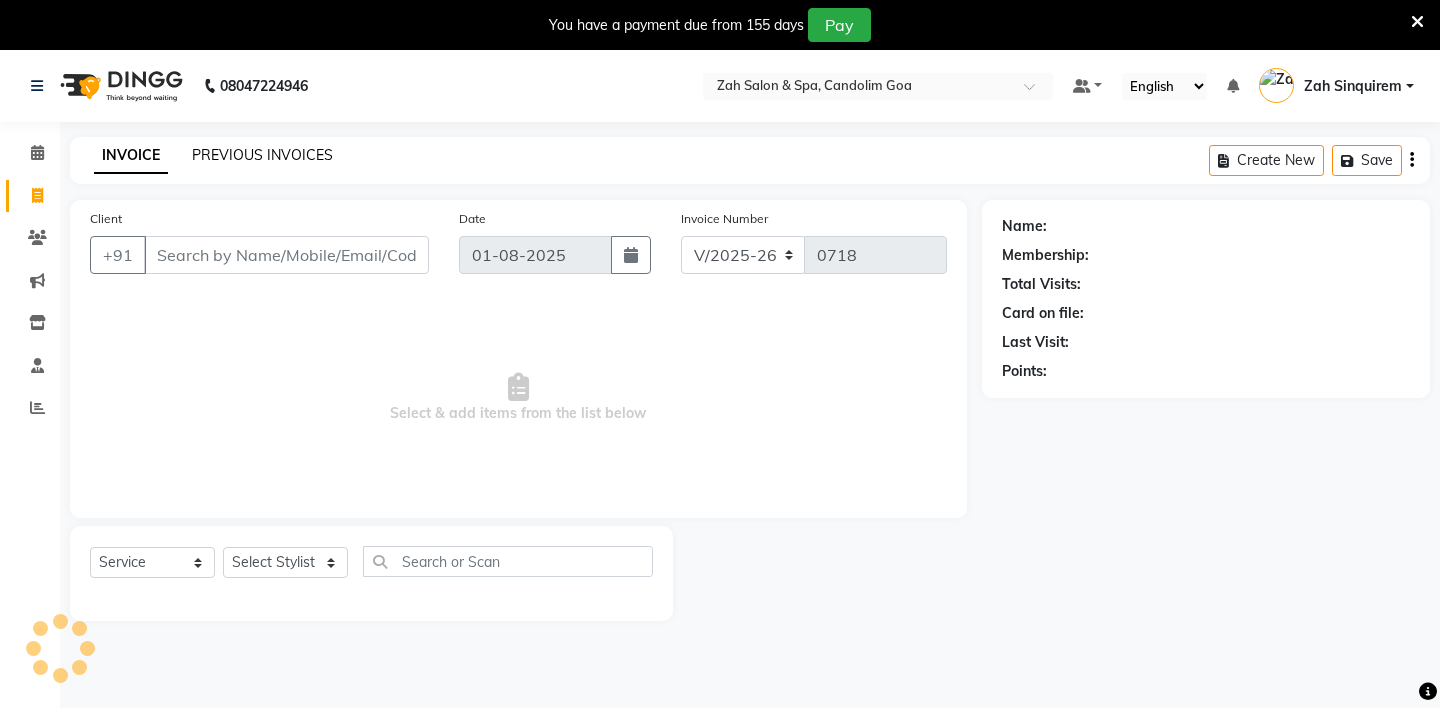 click on "PREVIOUS INVOICES" 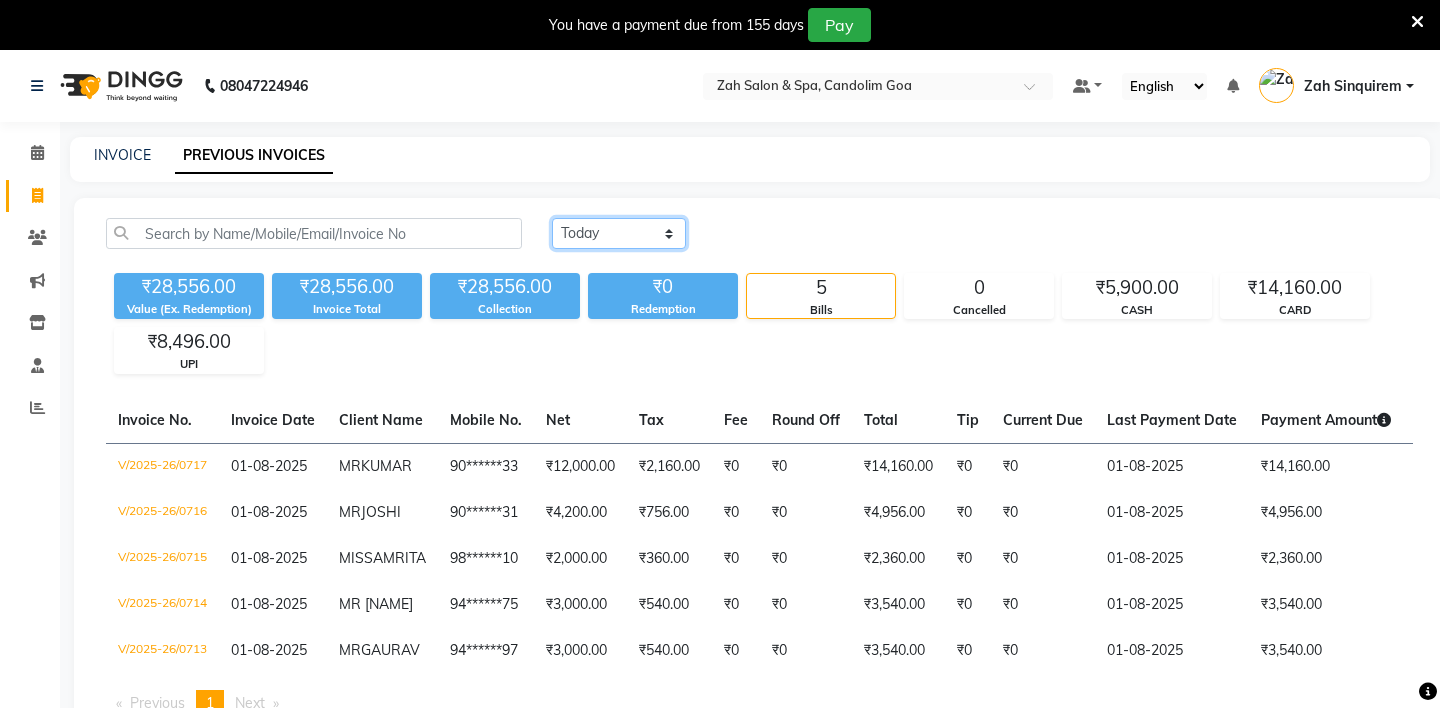 click on "Today Yesterday Custom Range" 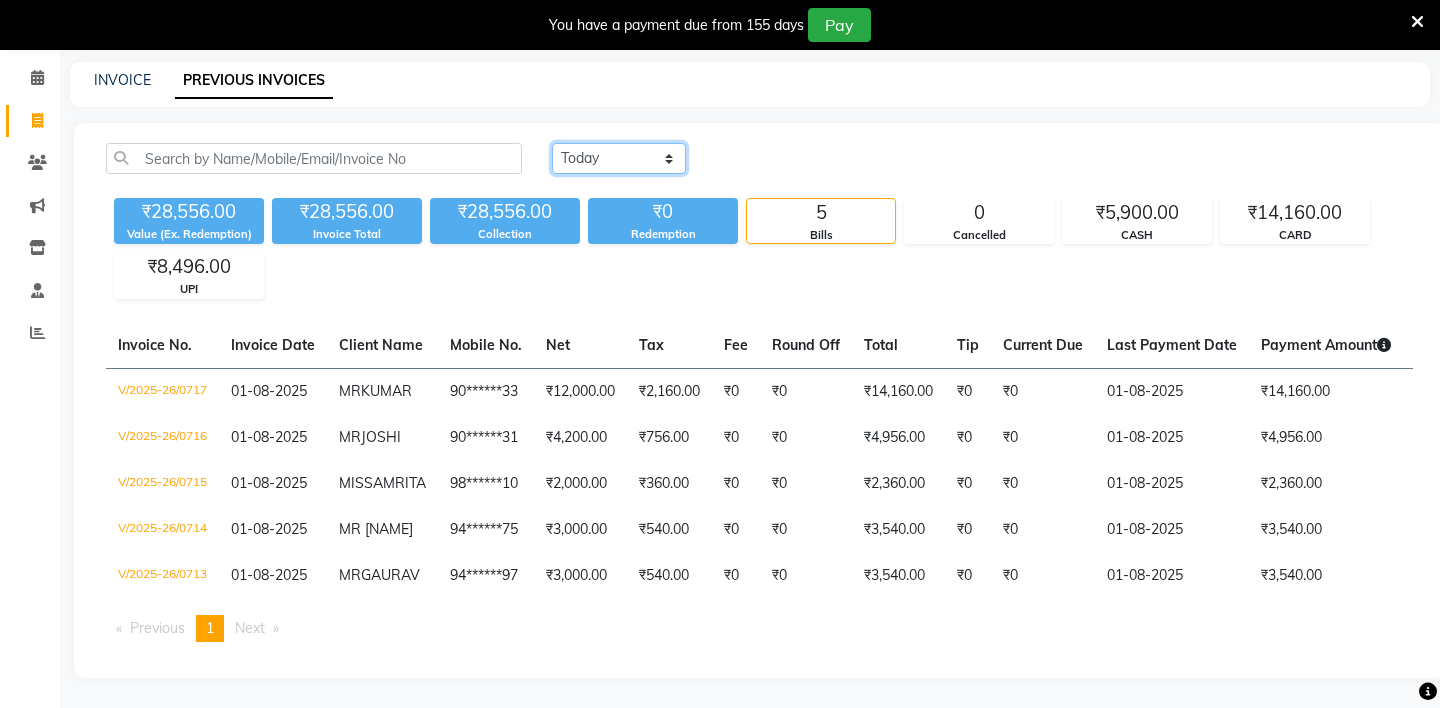 scroll, scrollTop: 0, scrollLeft: 0, axis: both 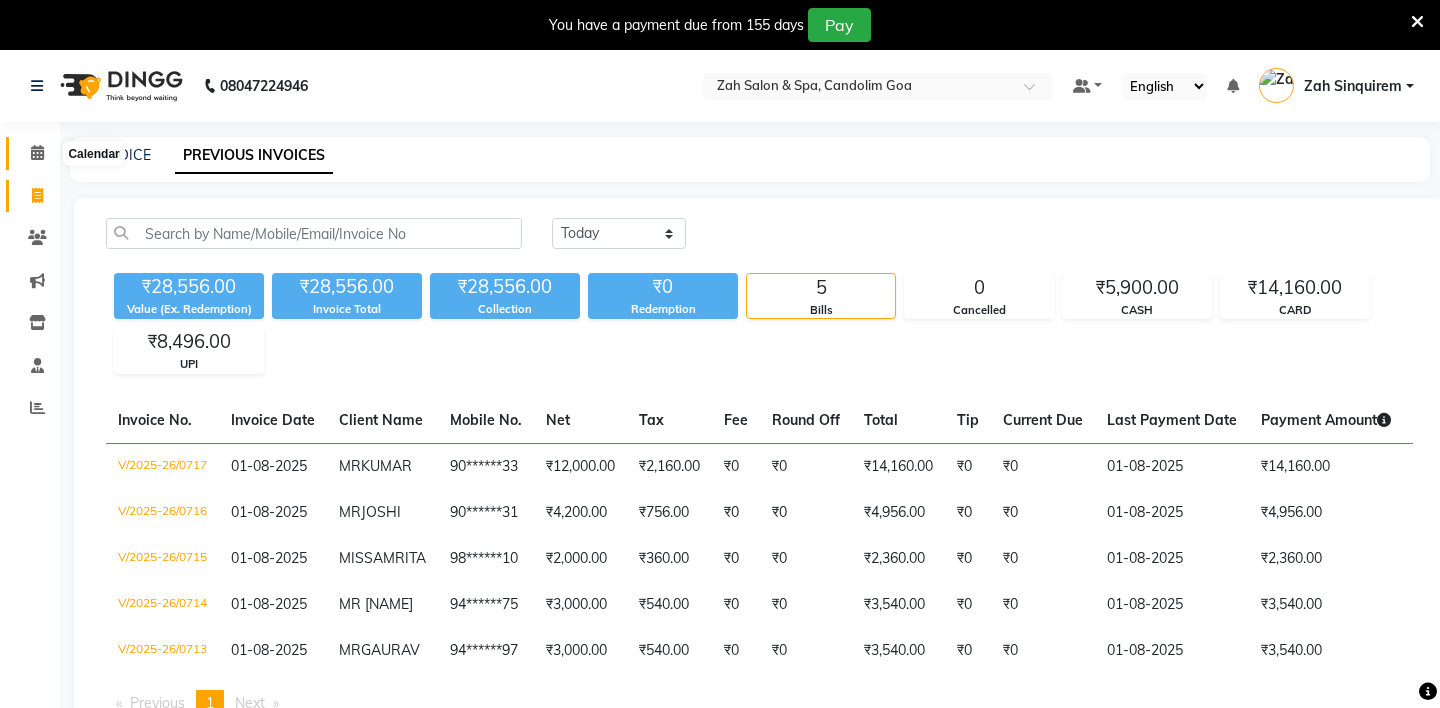 click 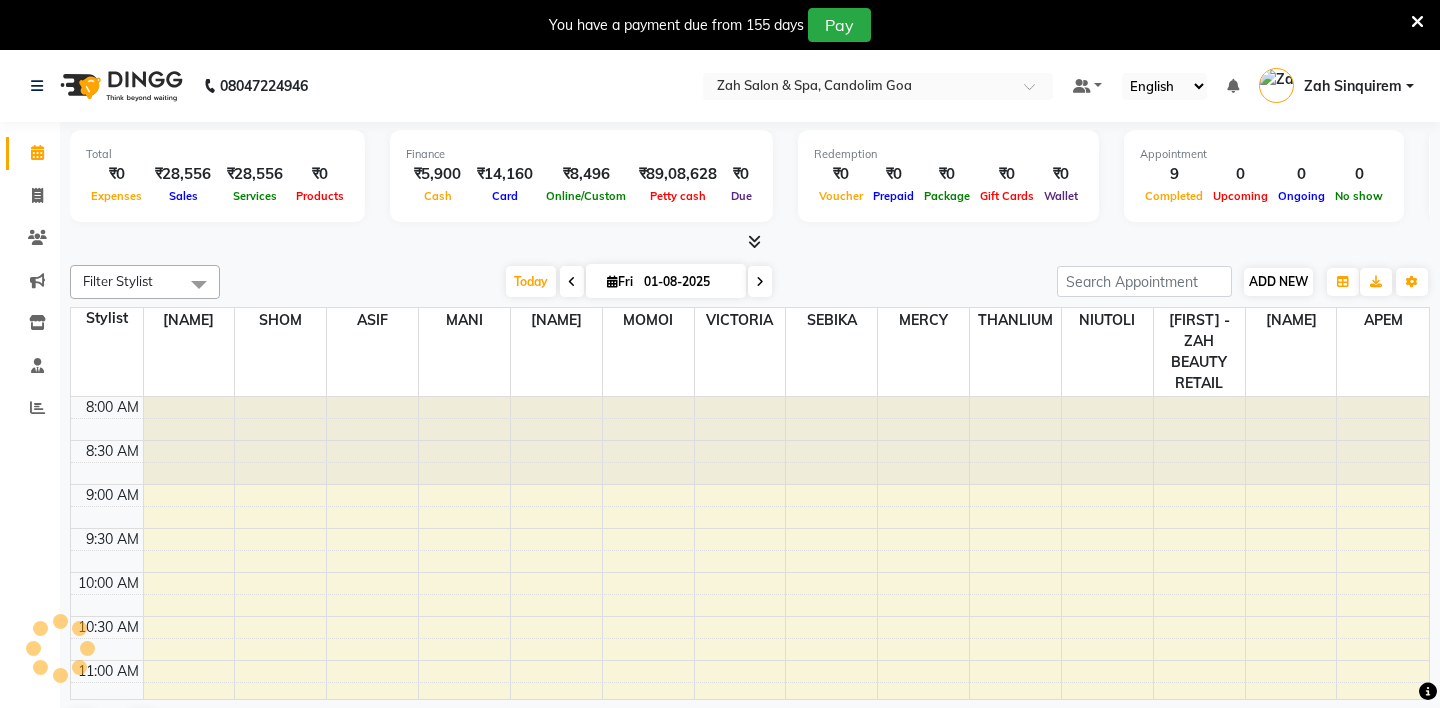 scroll, scrollTop: 0, scrollLeft: 0, axis: both 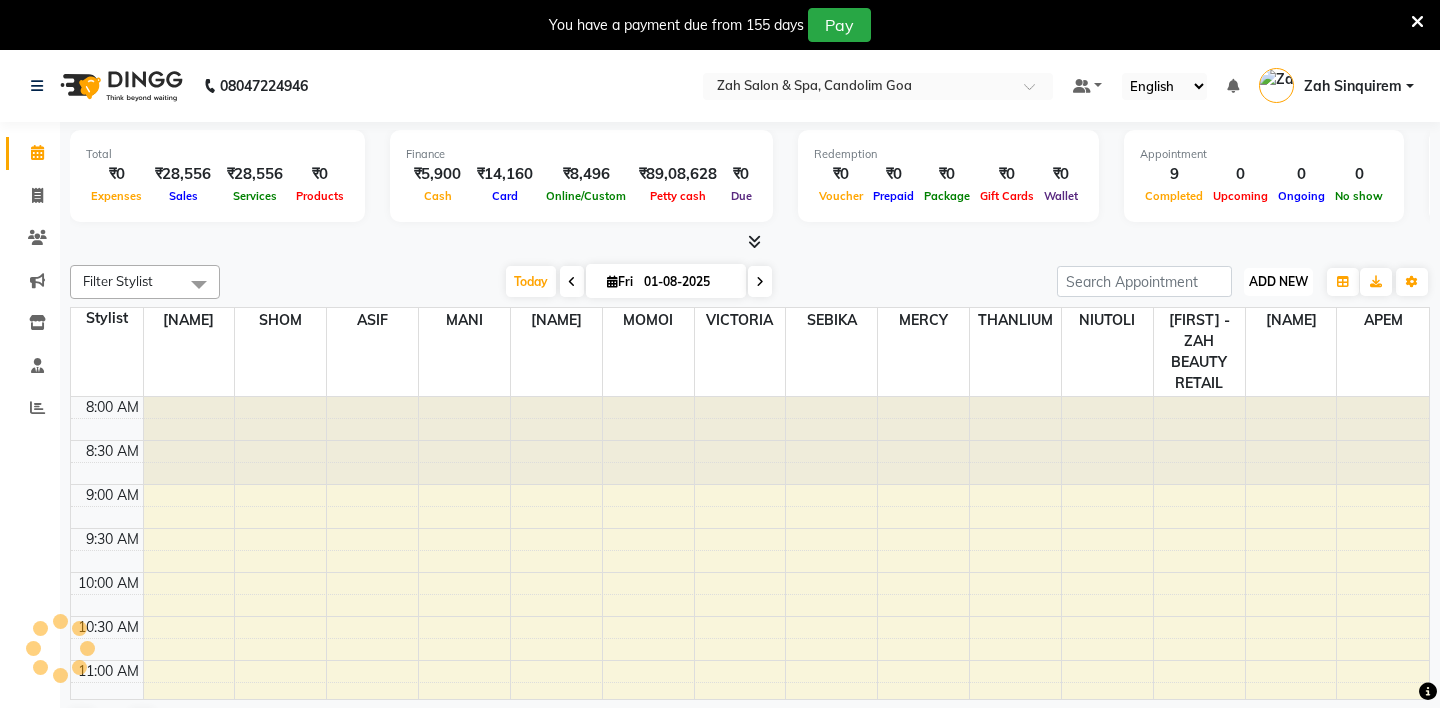 click on "ADD NEW Toggle Dropdown" at bounding box center (1278, 282) 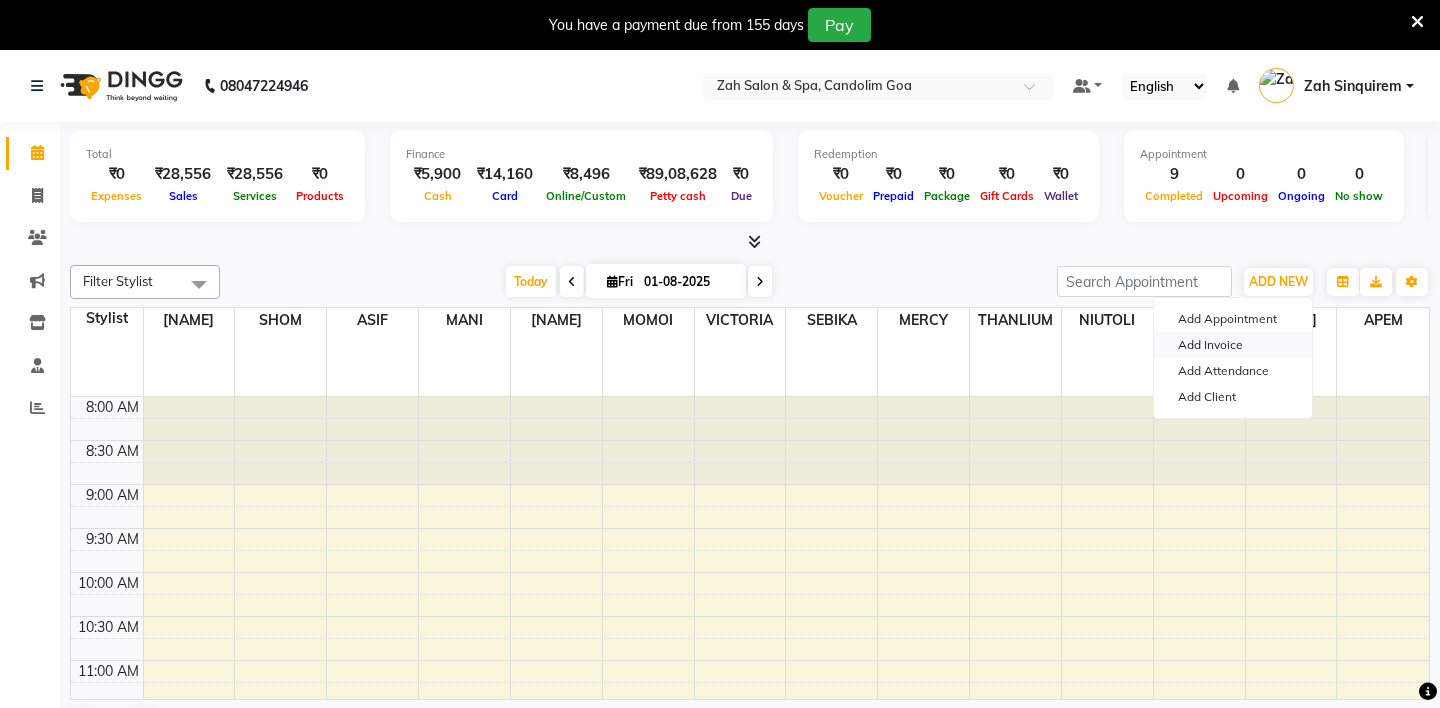 click on "Add Invoice" at bounding box center (1233, 345) 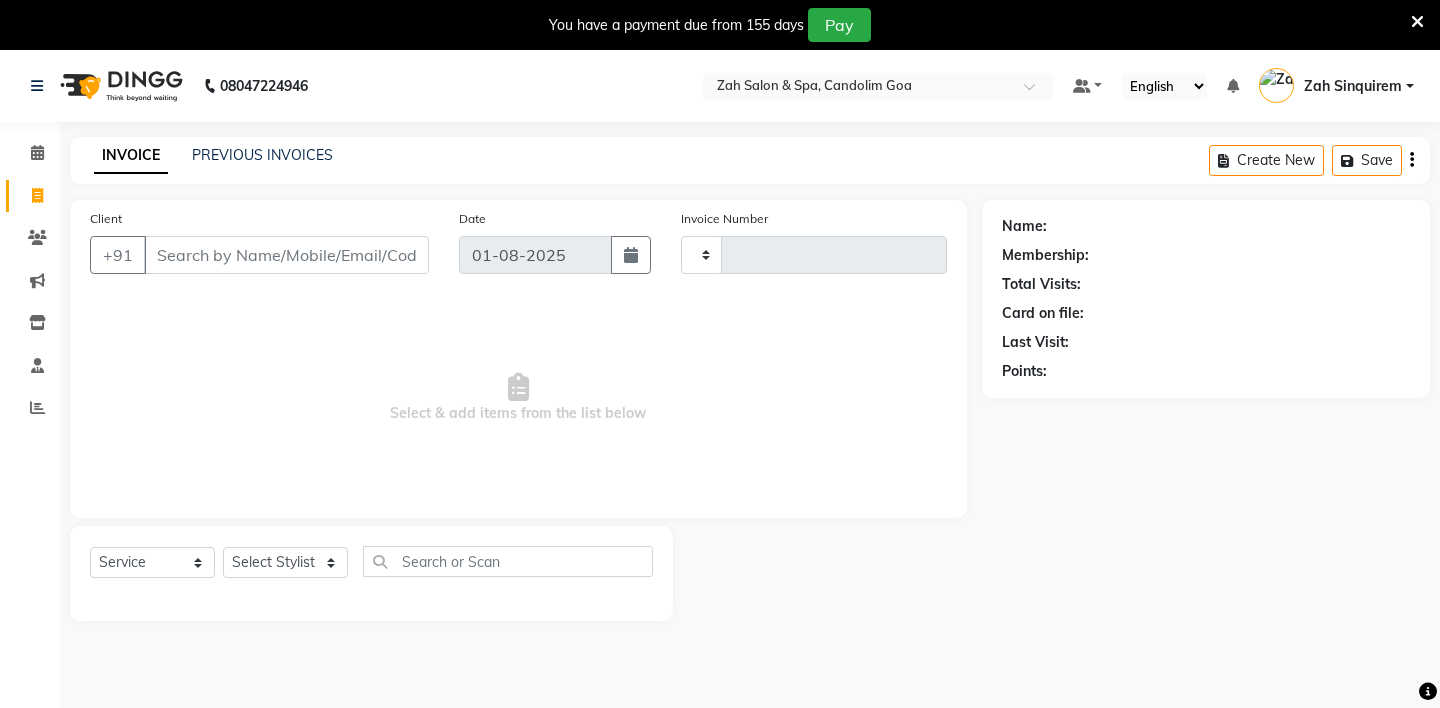 type on "0718" 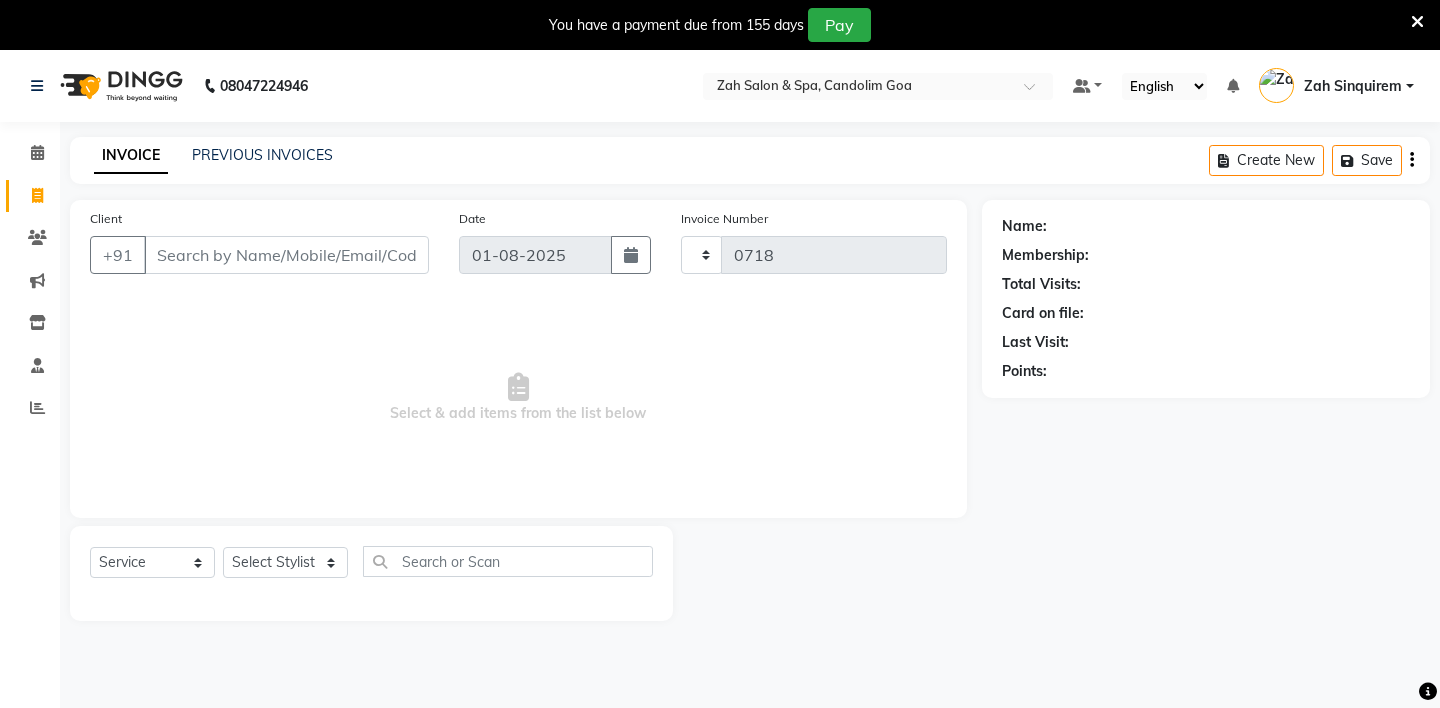 select on "5613" 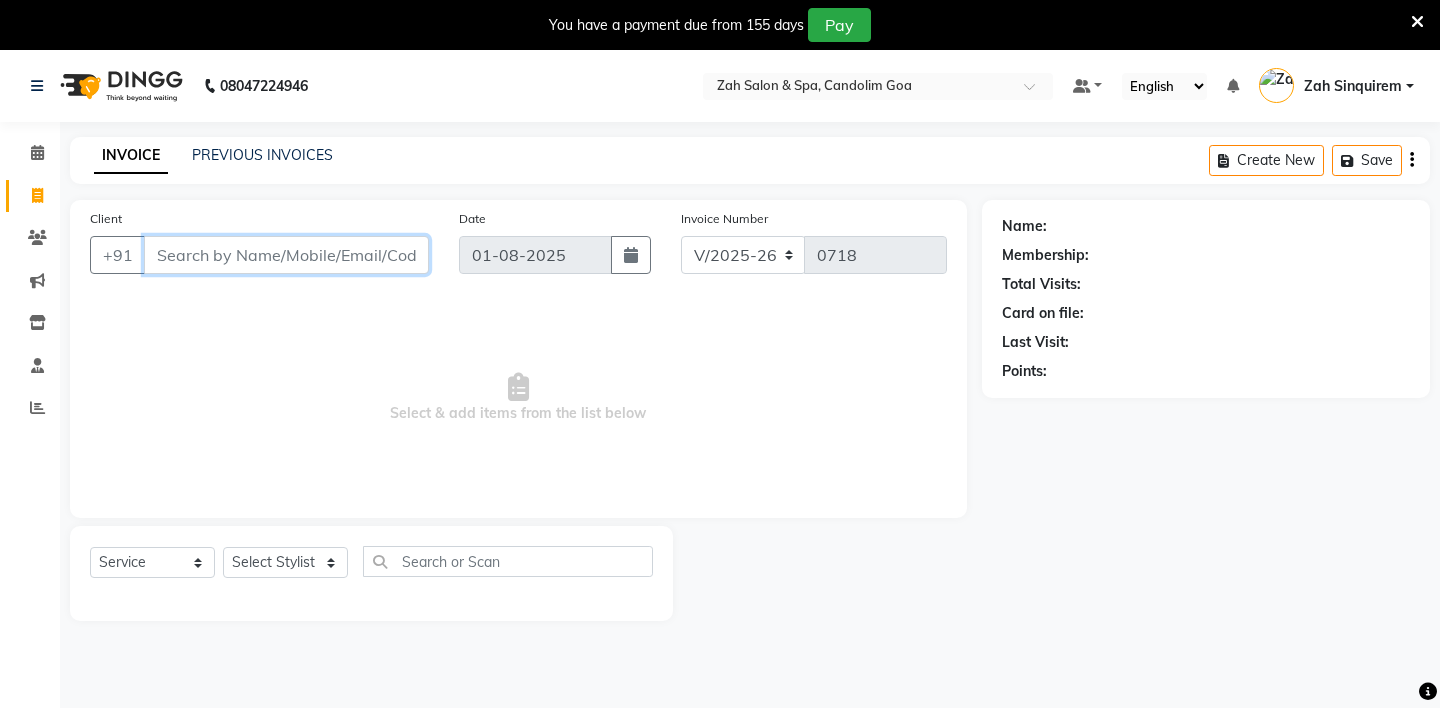 paste on "[PHONE]" 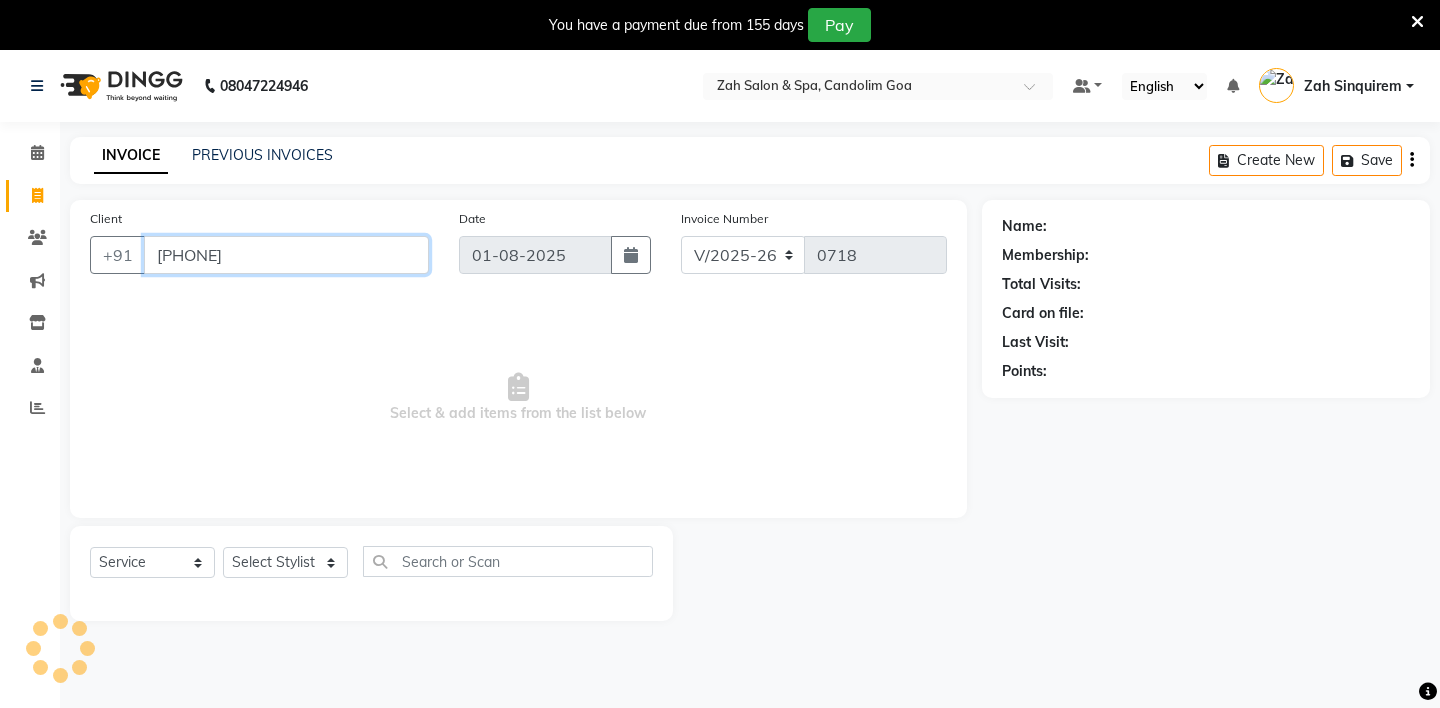 type on "[PHONE]" 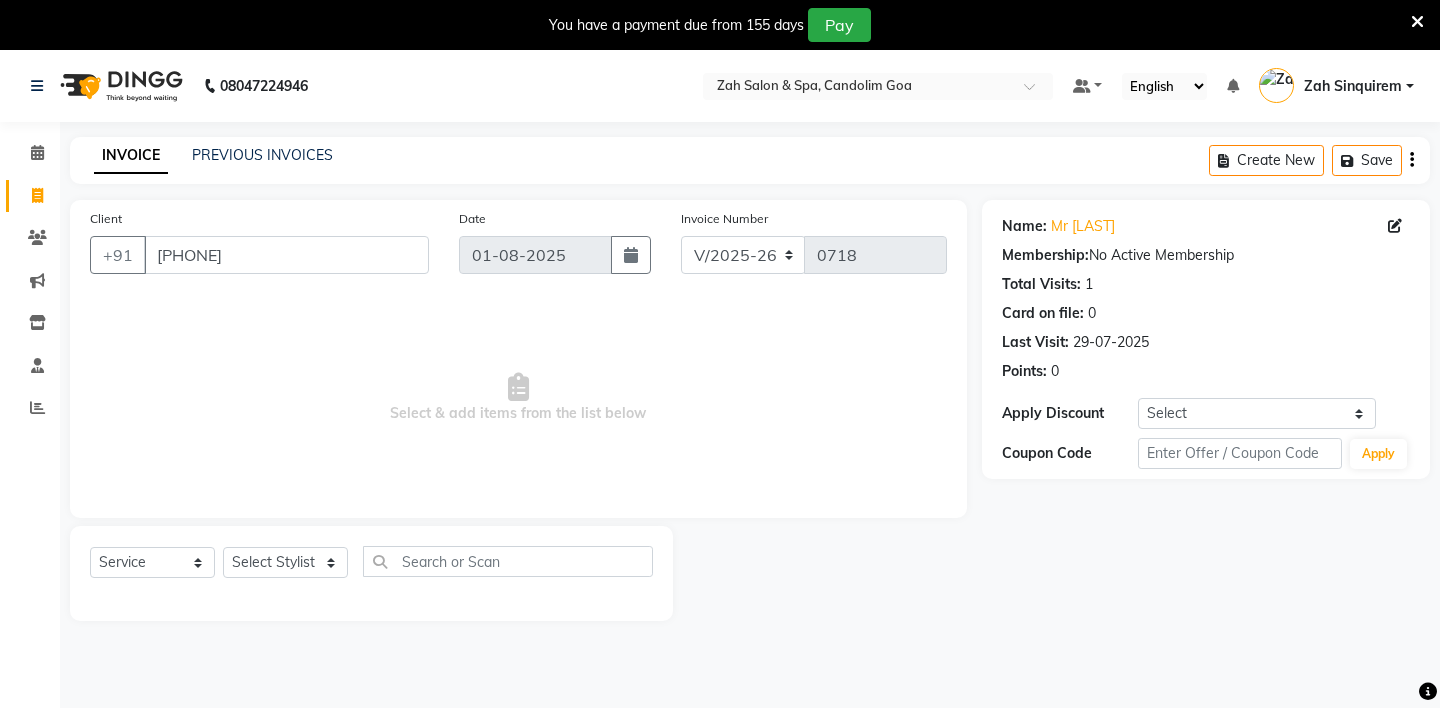 scroll, scrollTop: 50, scrollLeft: 0, axis: vertical 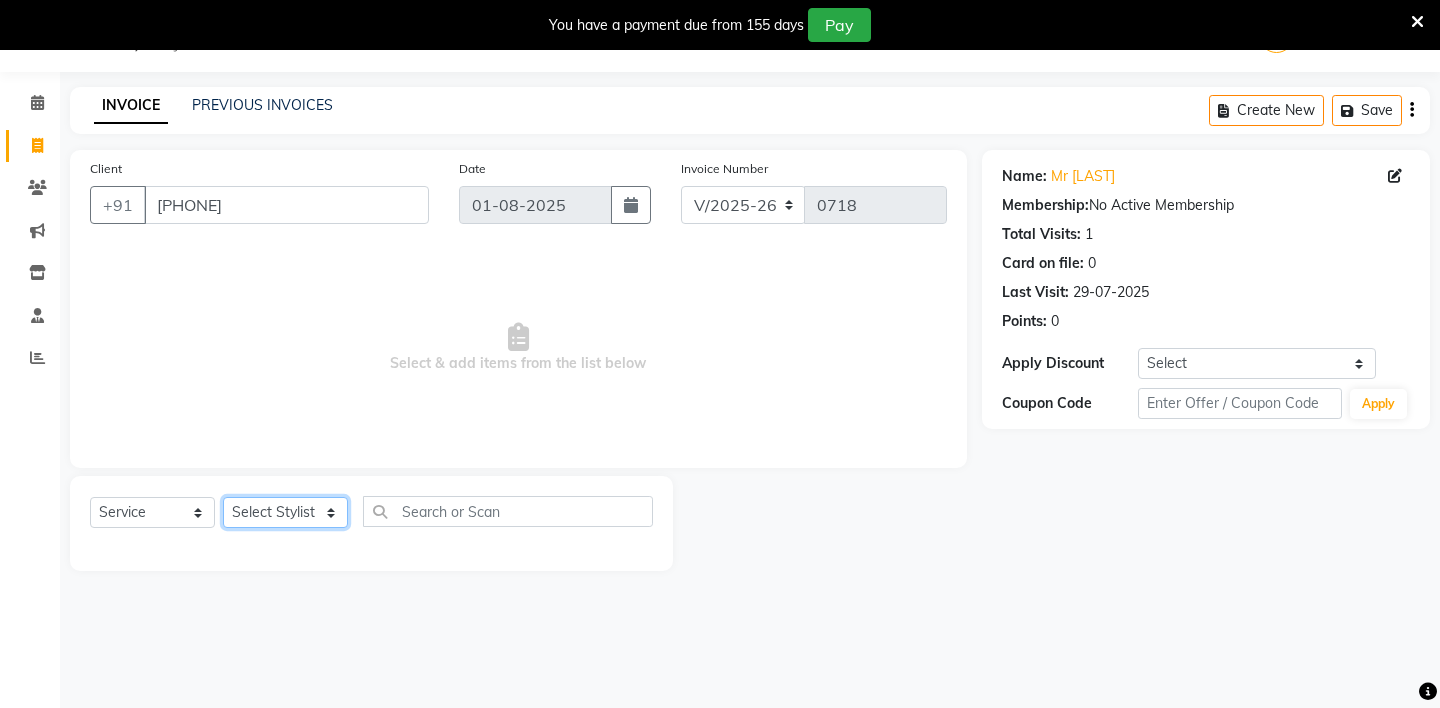 click on "Select Stylist [NAME] - ZAH BEAUTY RETAIL APANG APEM ASIF ITUNA MANI MERCY MOMOI NIUTOLI SEBIKA SHOM SUMSUM THANLIUM VICTORIA" 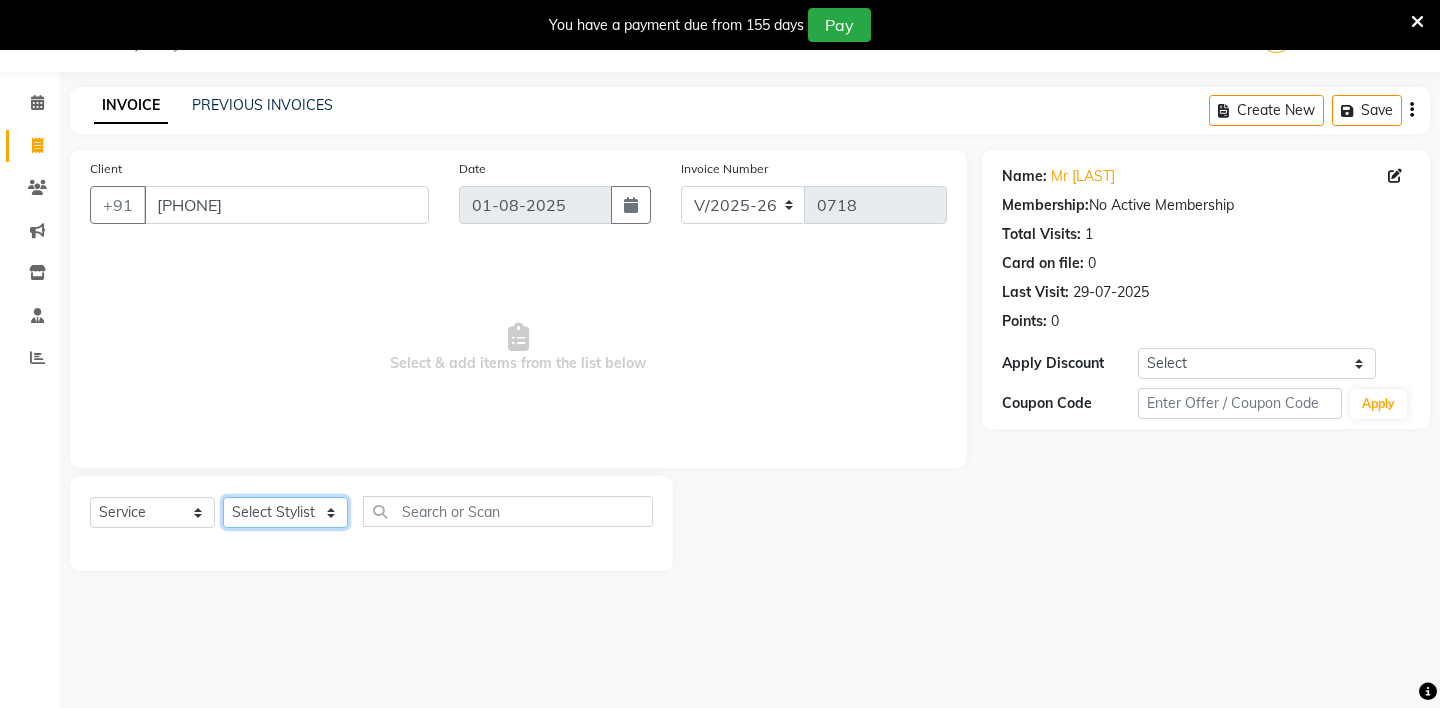 select on "46424" 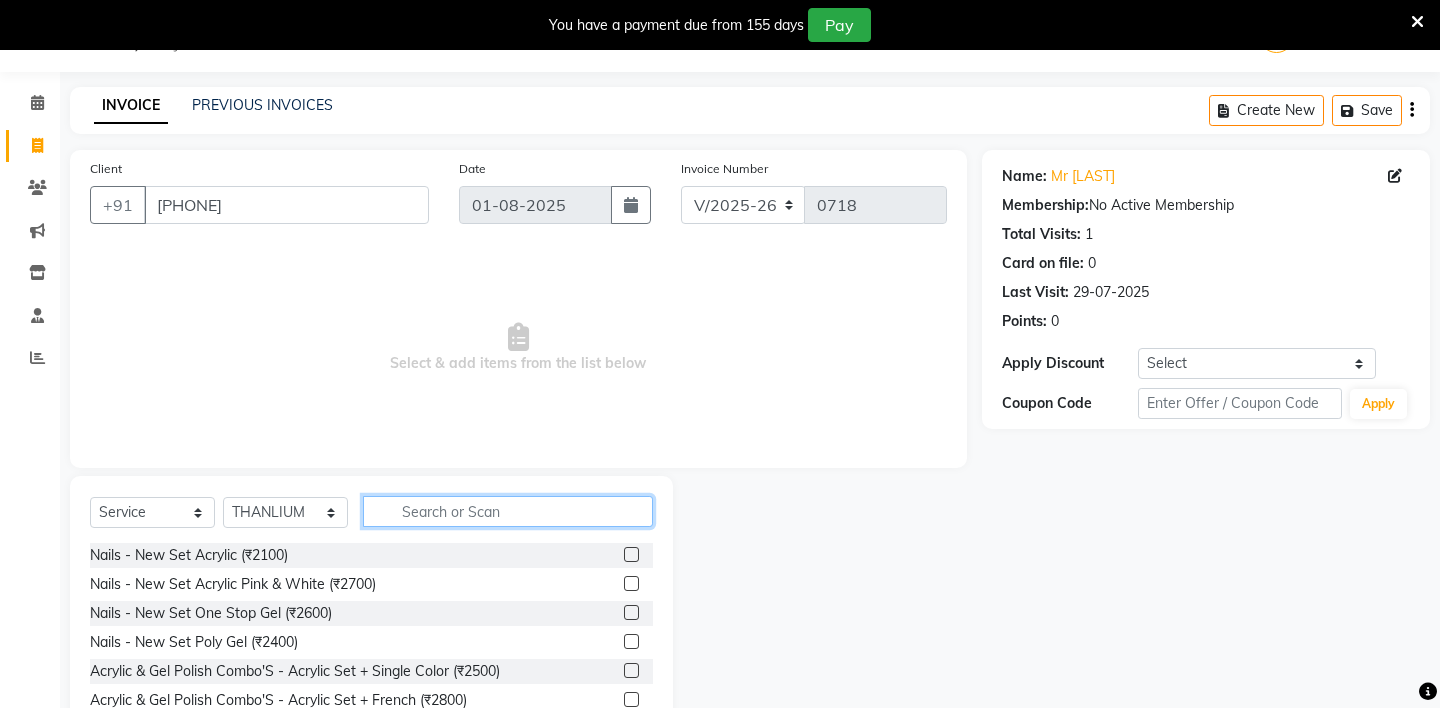 click 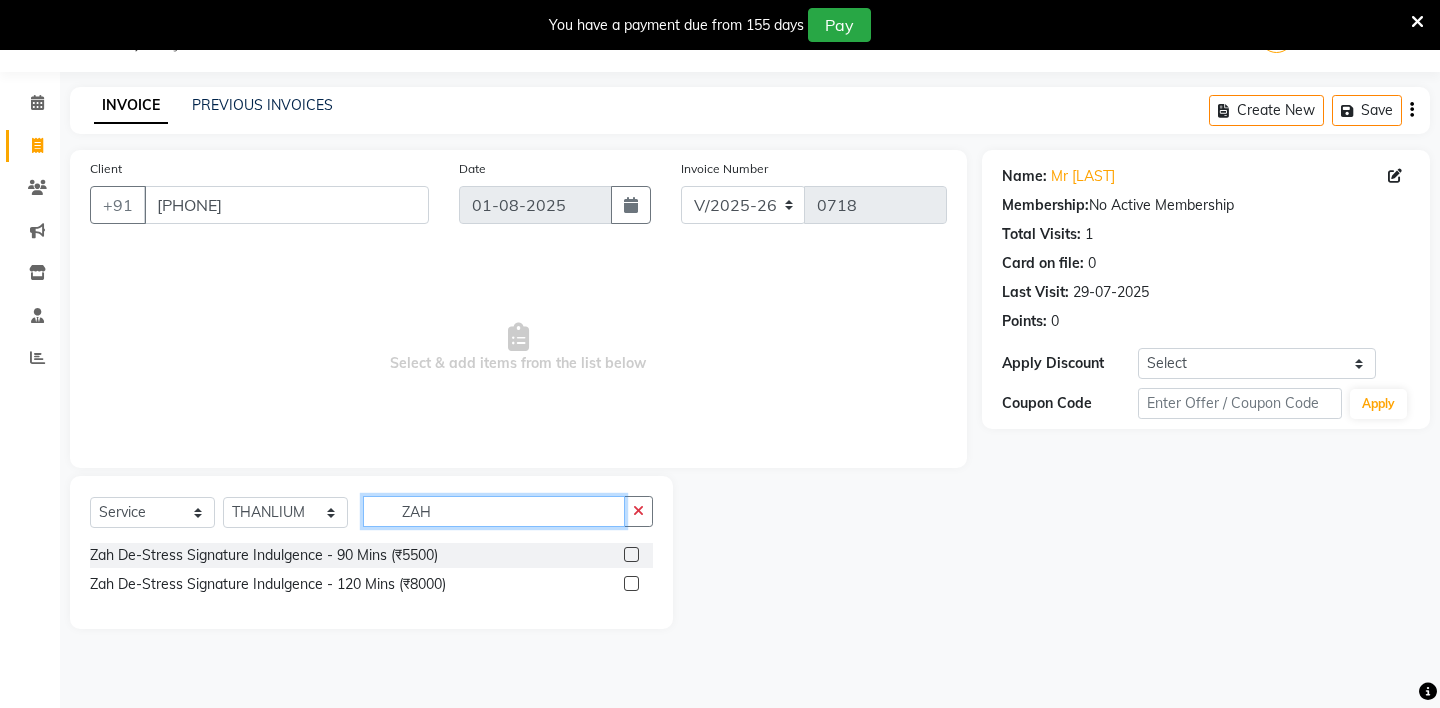 type on "ZAH" 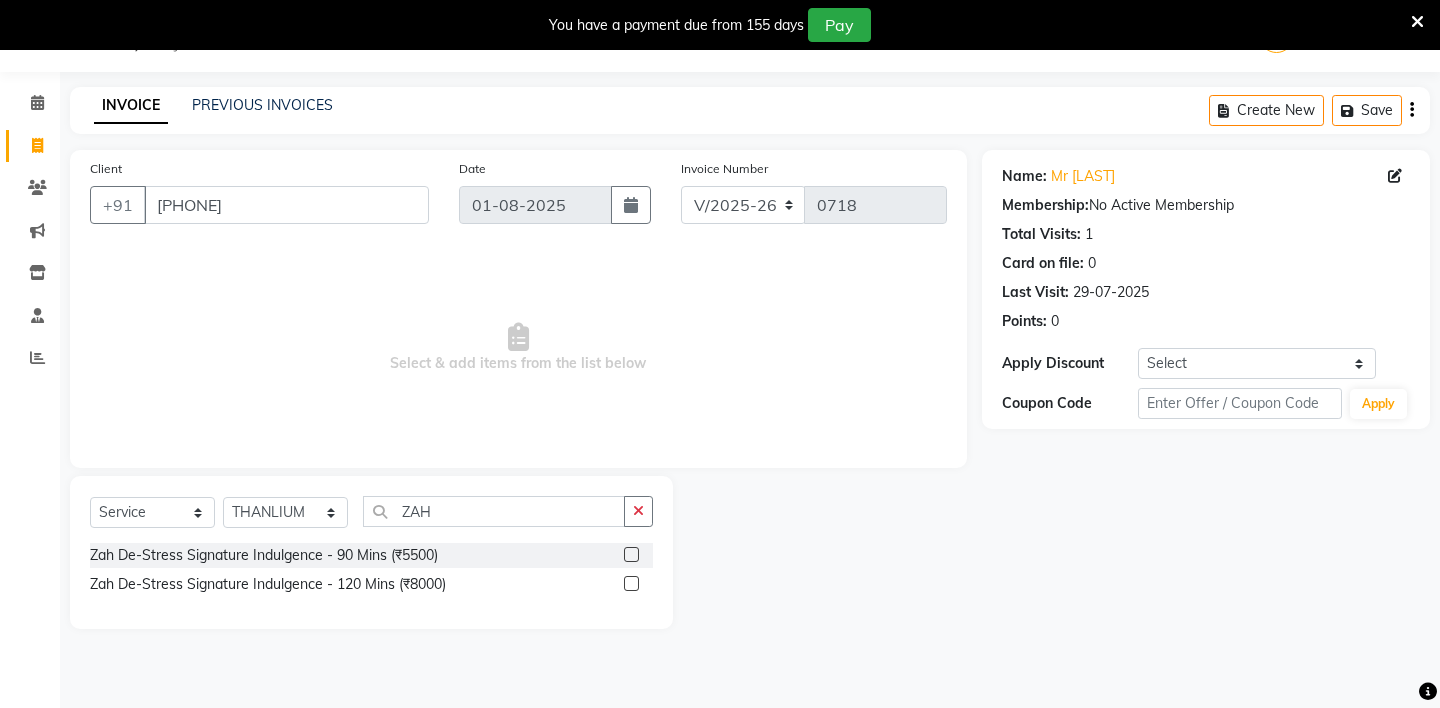 click 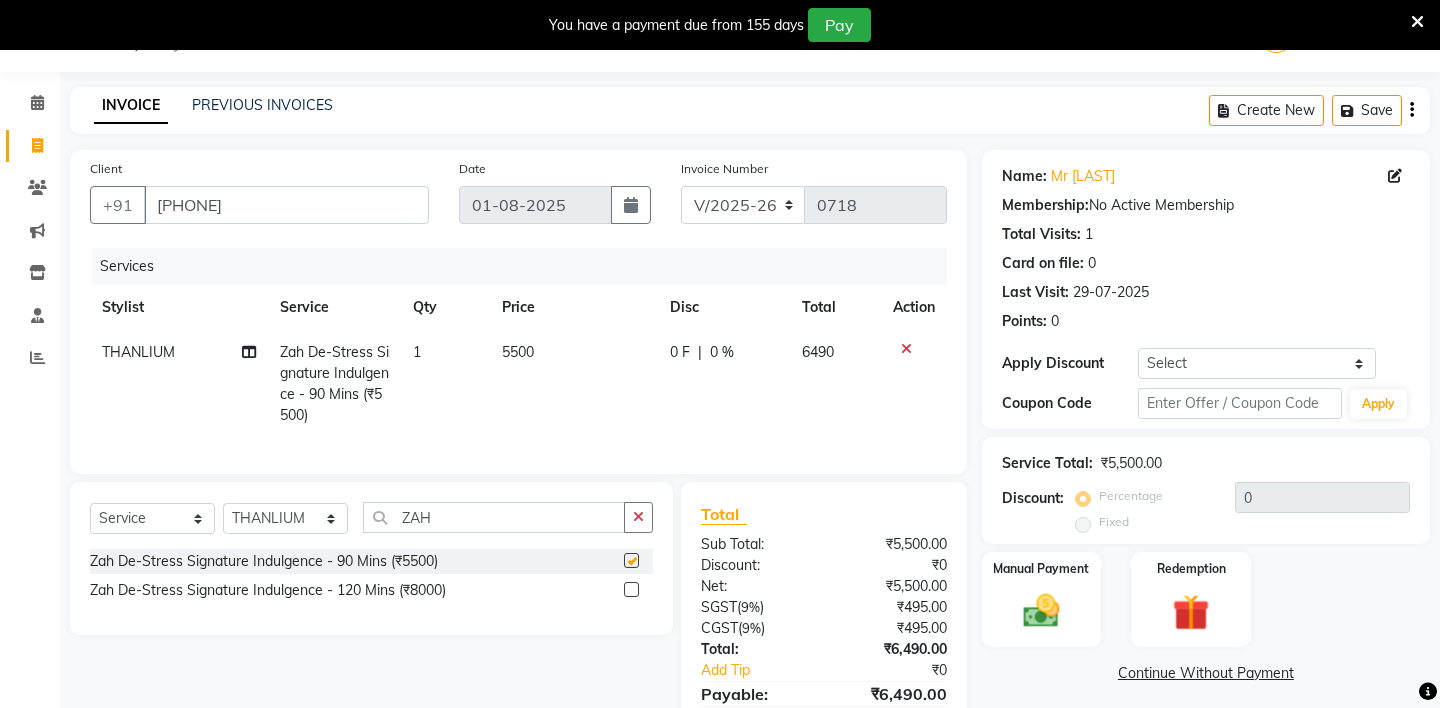 checkbox on "false" 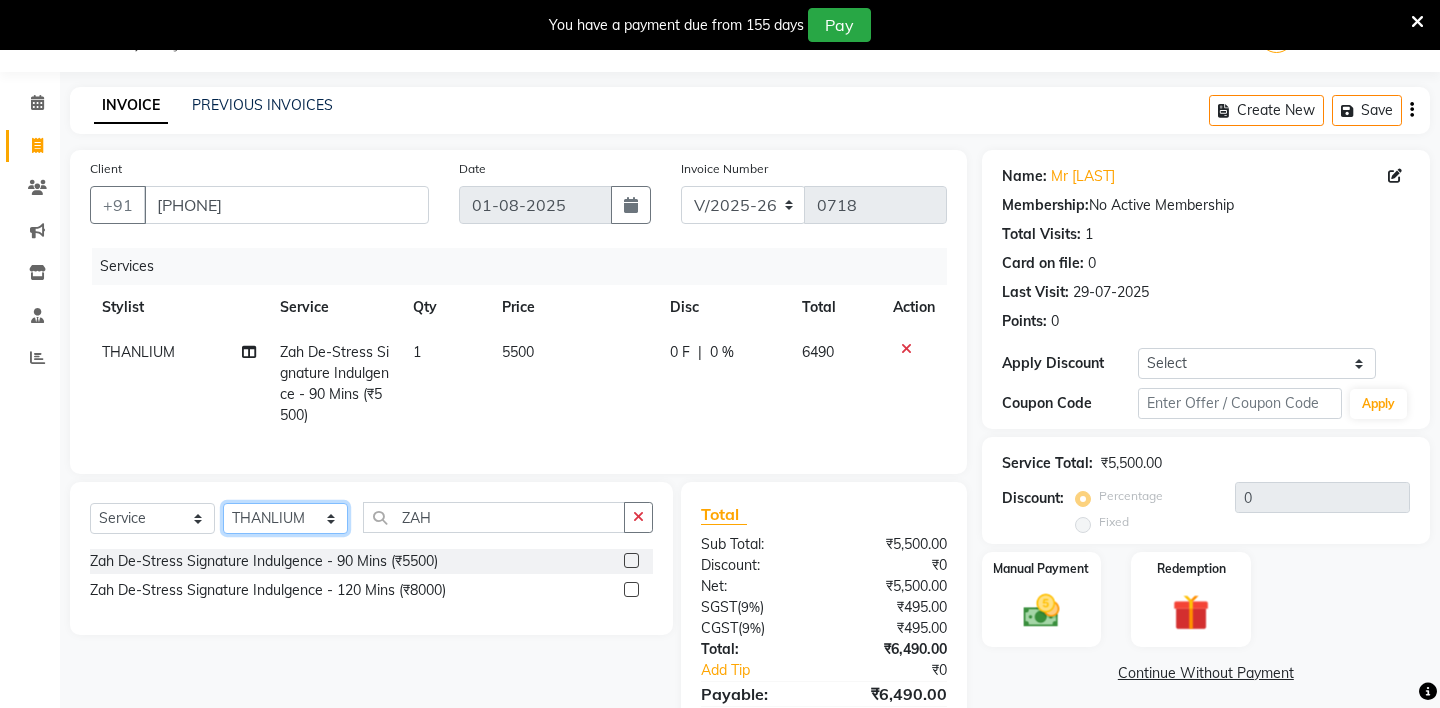 click on "Select Stylist [NAME] - ZAH BEAUTY RETAIL APANG APEM ASIF ITUNA MANI MERCY MOMOI NIUTOLI SEBIKA SHOM SUMSUM THANLIUM VICTORIA" 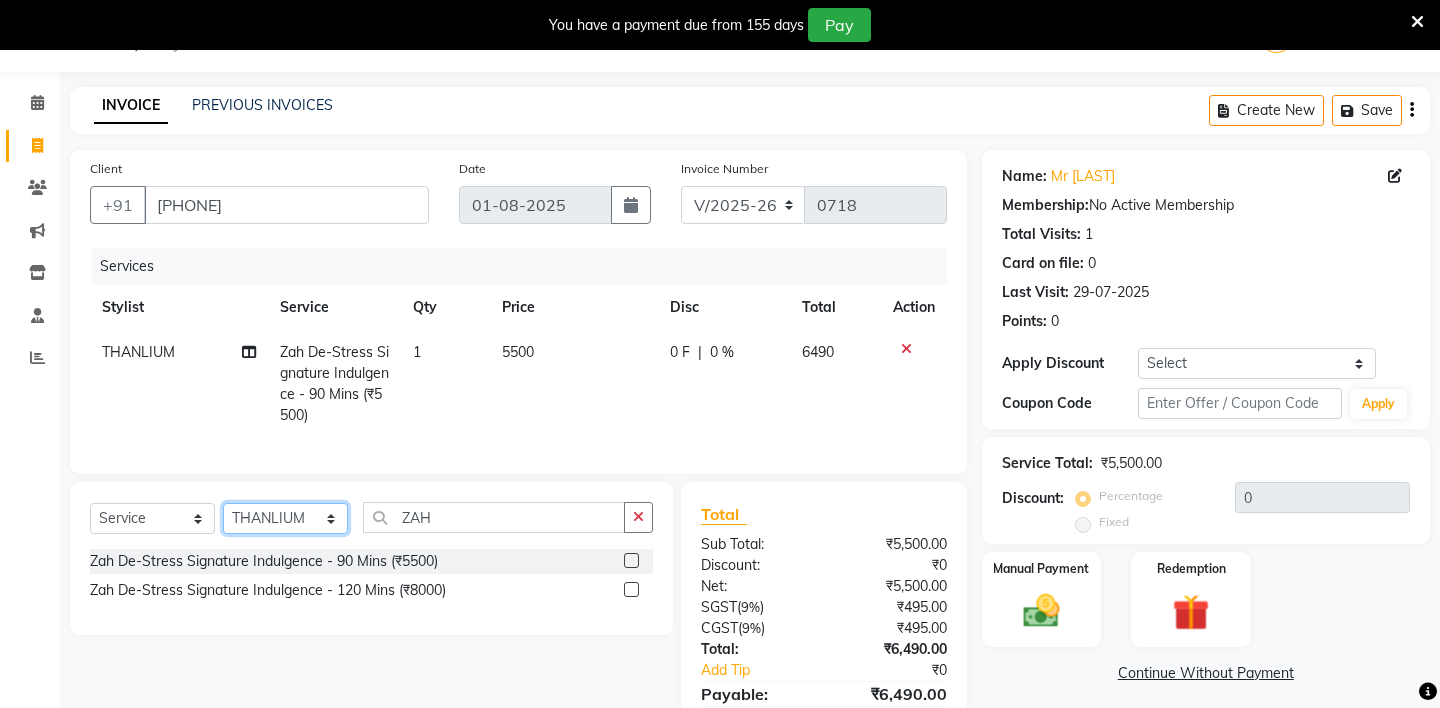 select on "57860" 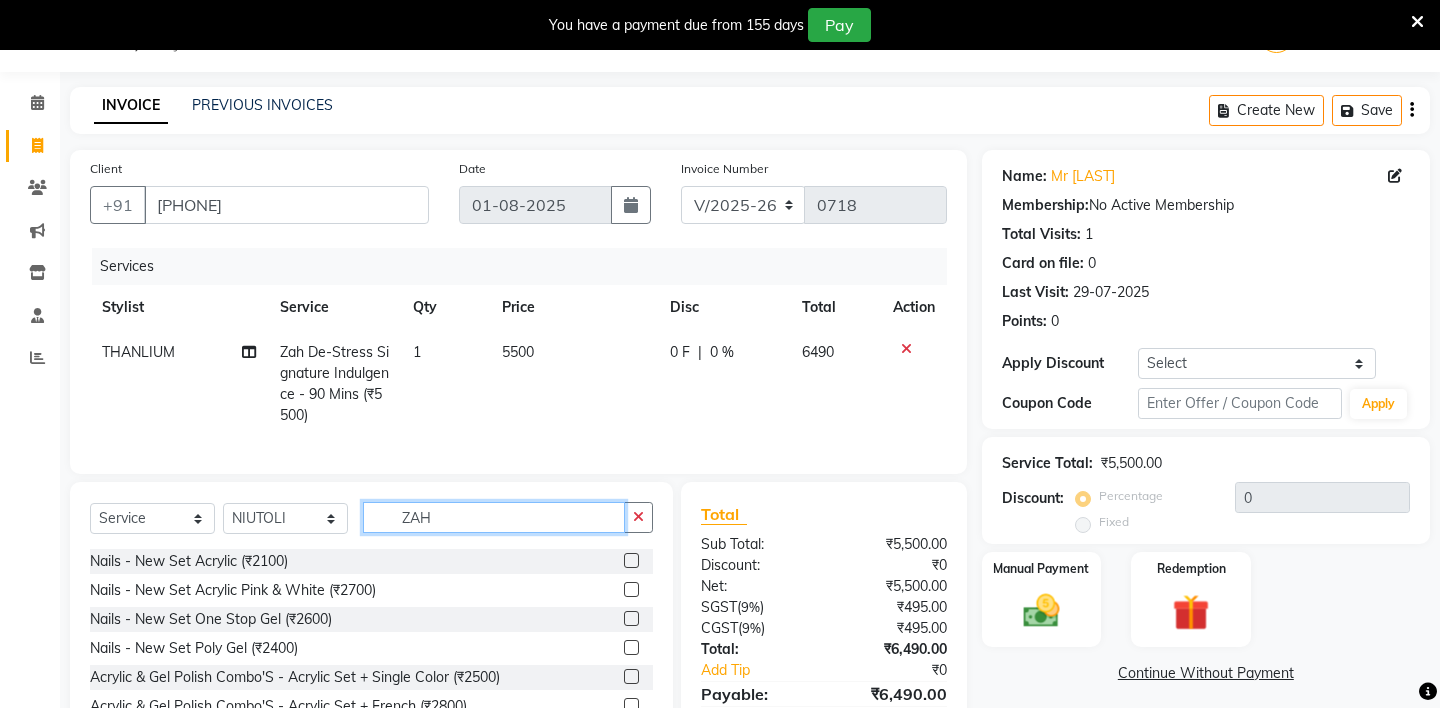 click on "ZAH" 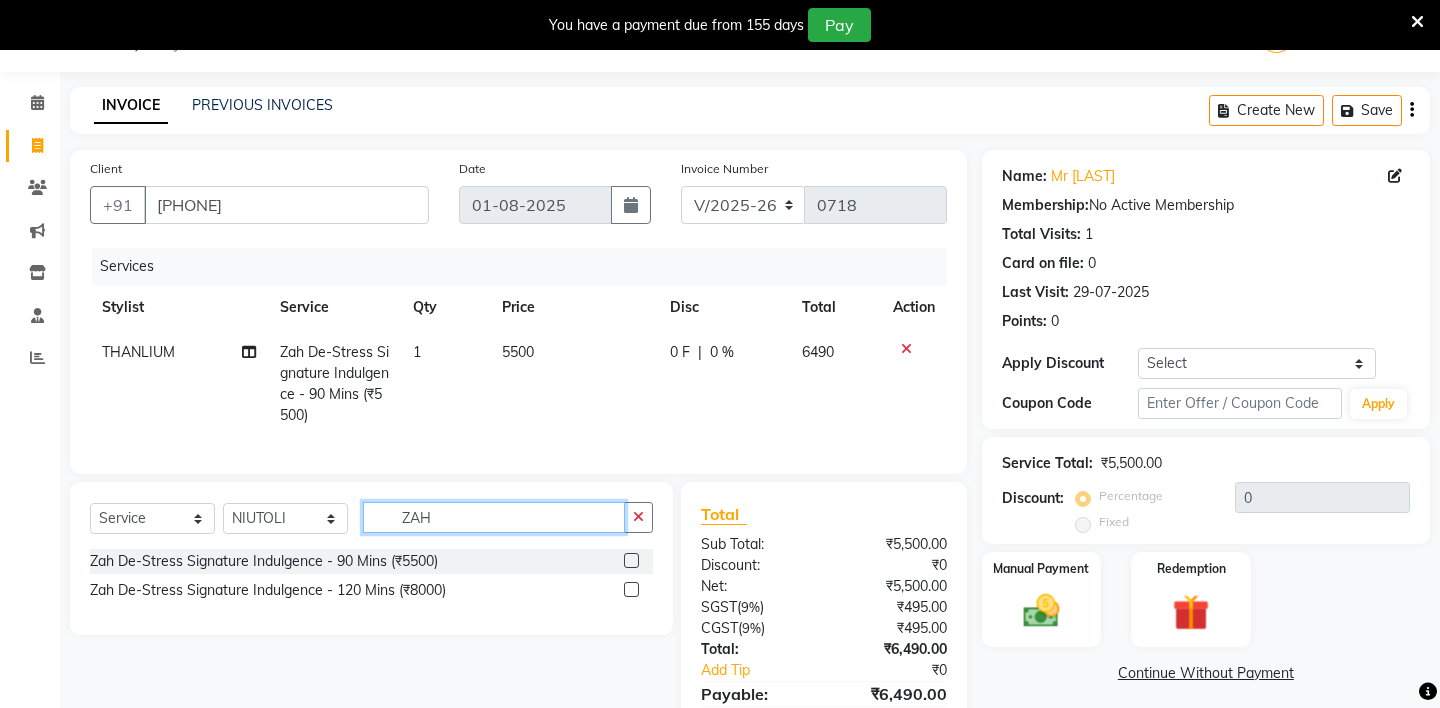 type on "ZAH" 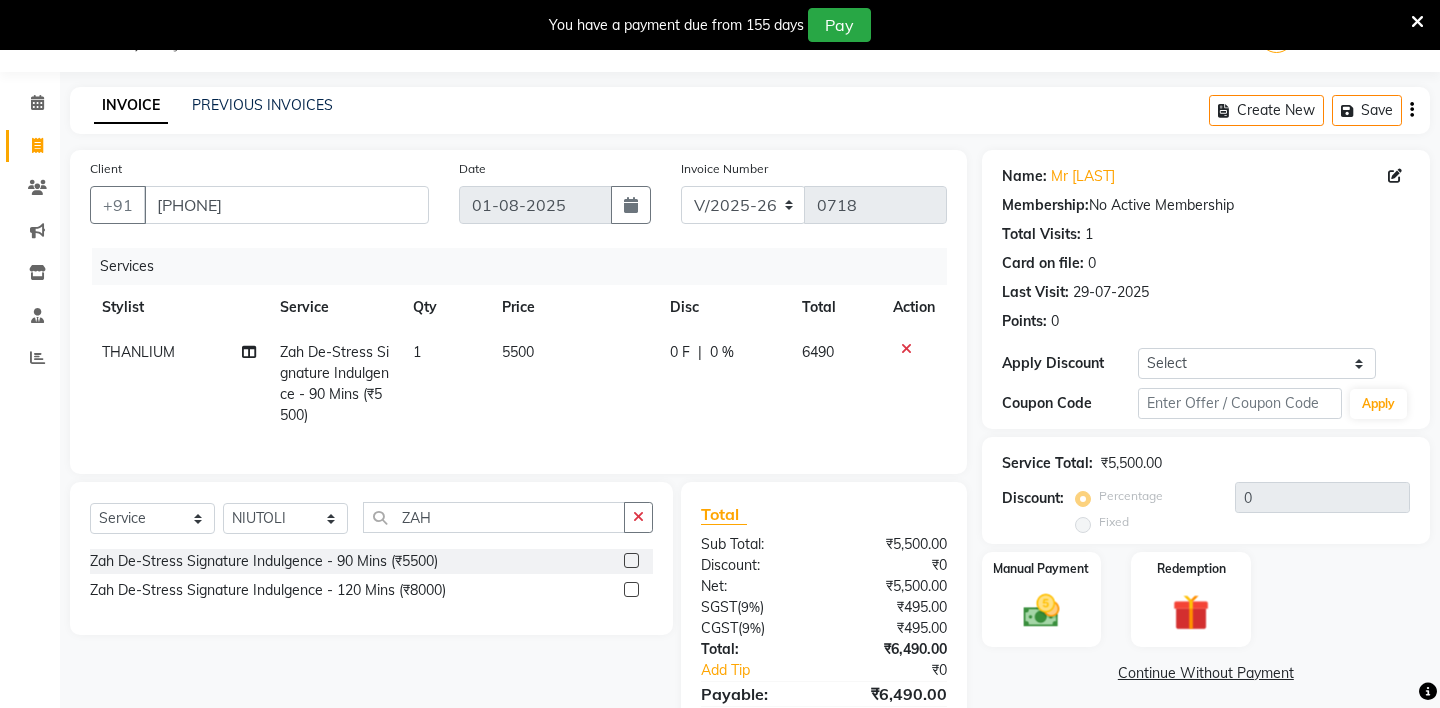 click 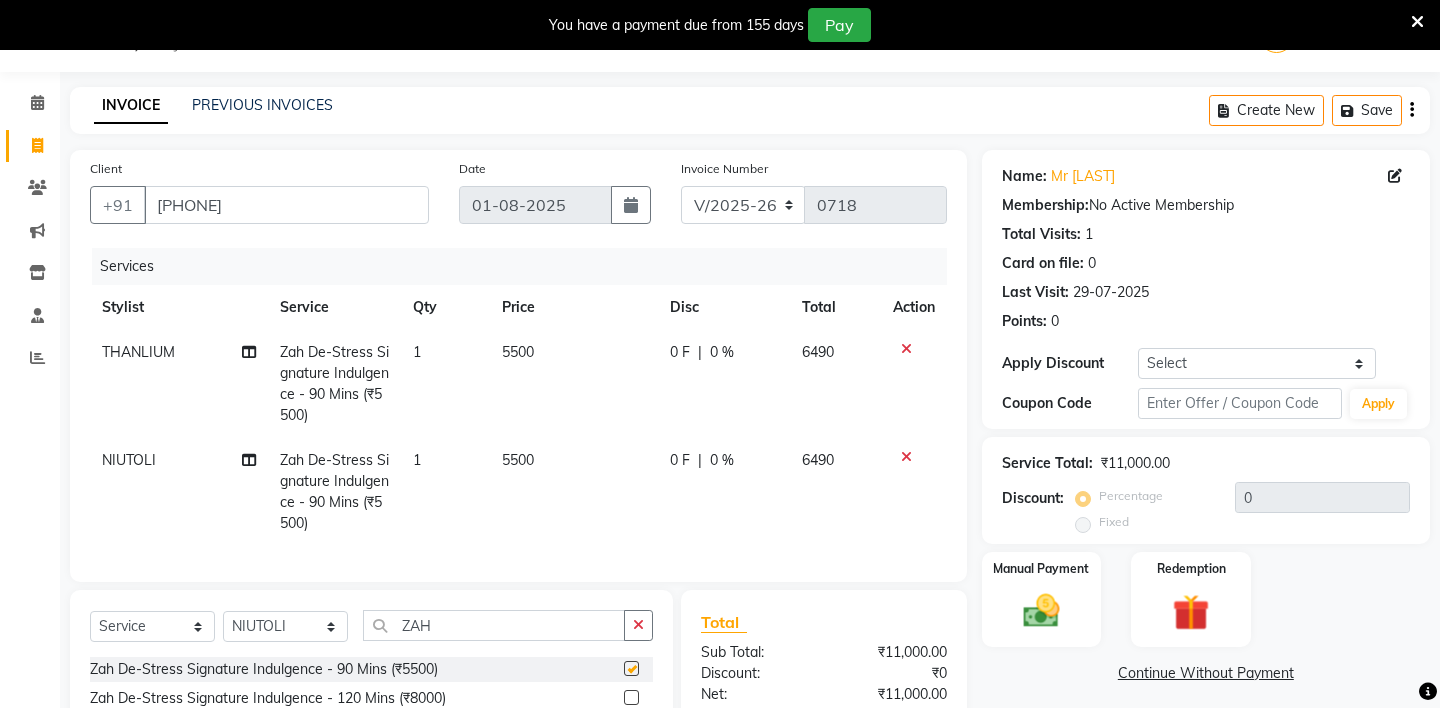 checkbox on "false" 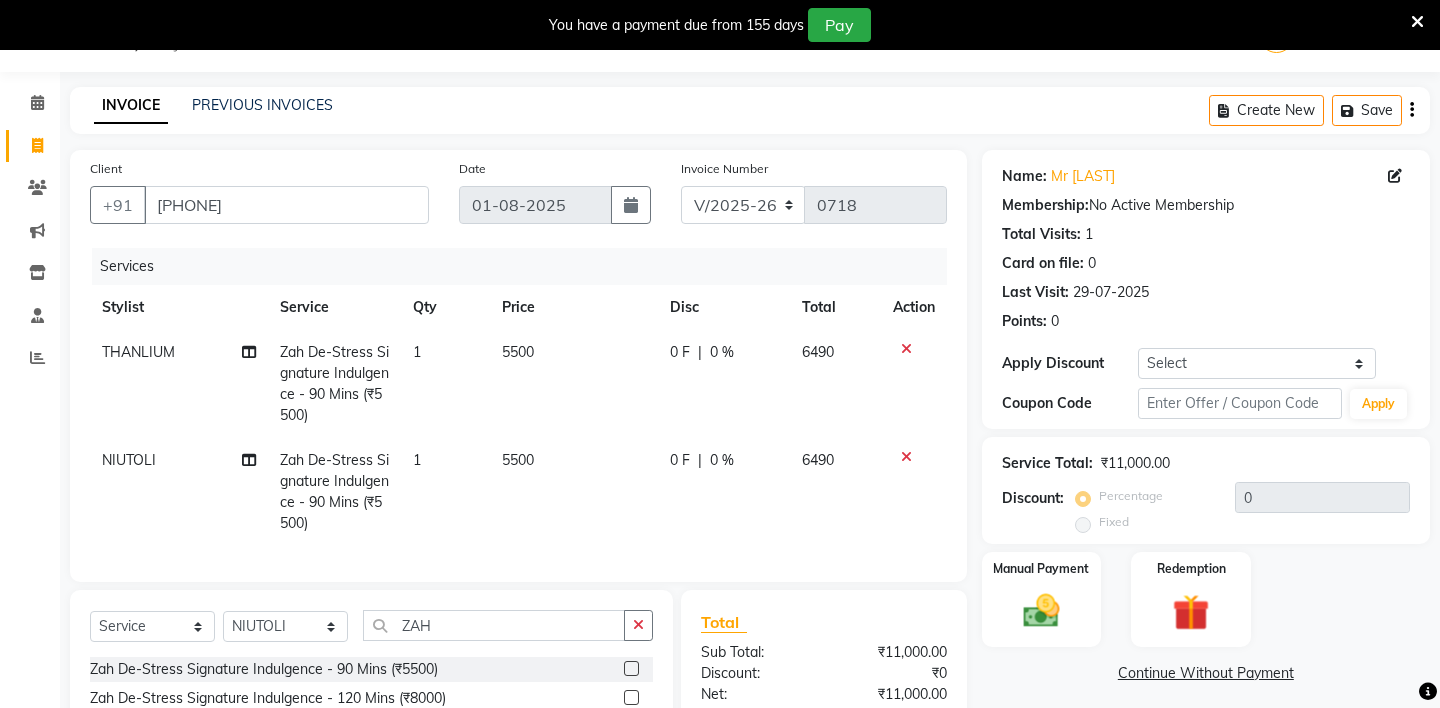 scroll, scrollTop: 256, scrollLeft: 0, axis: vertical 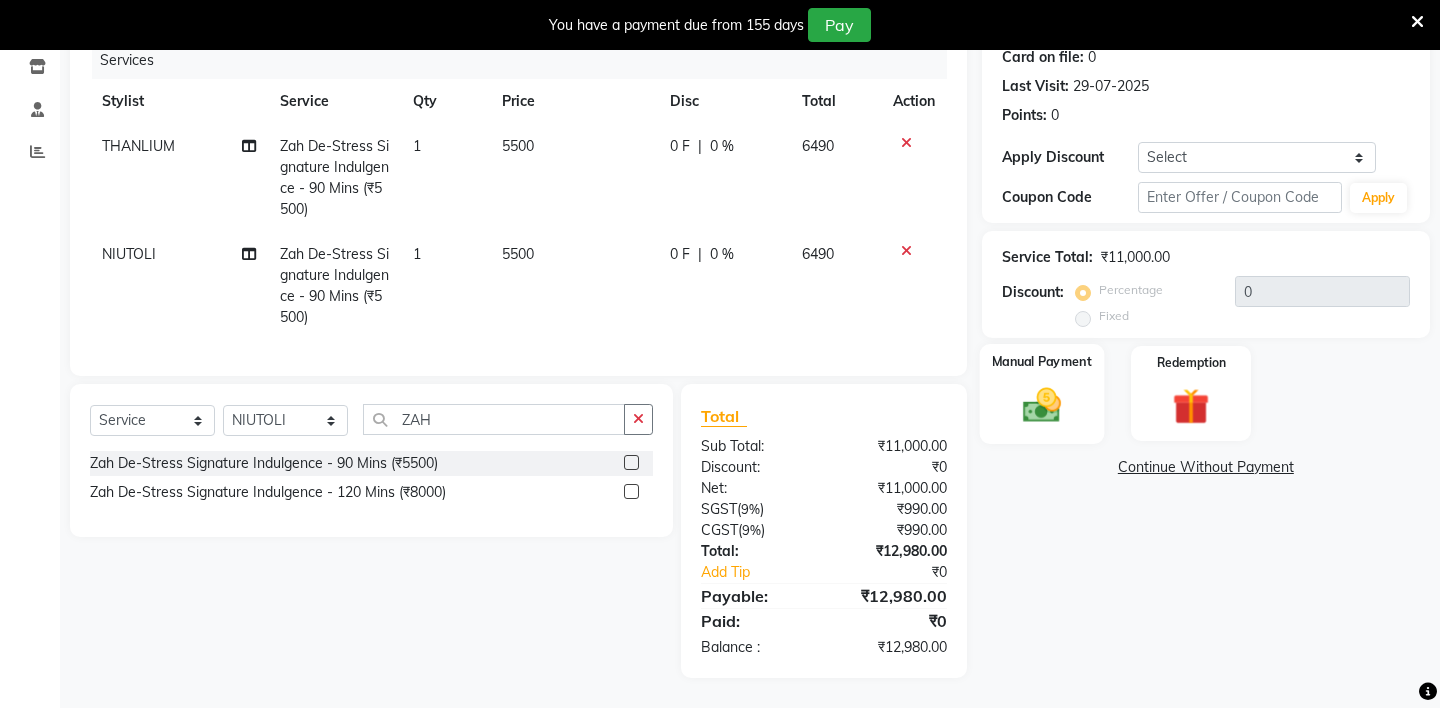 click 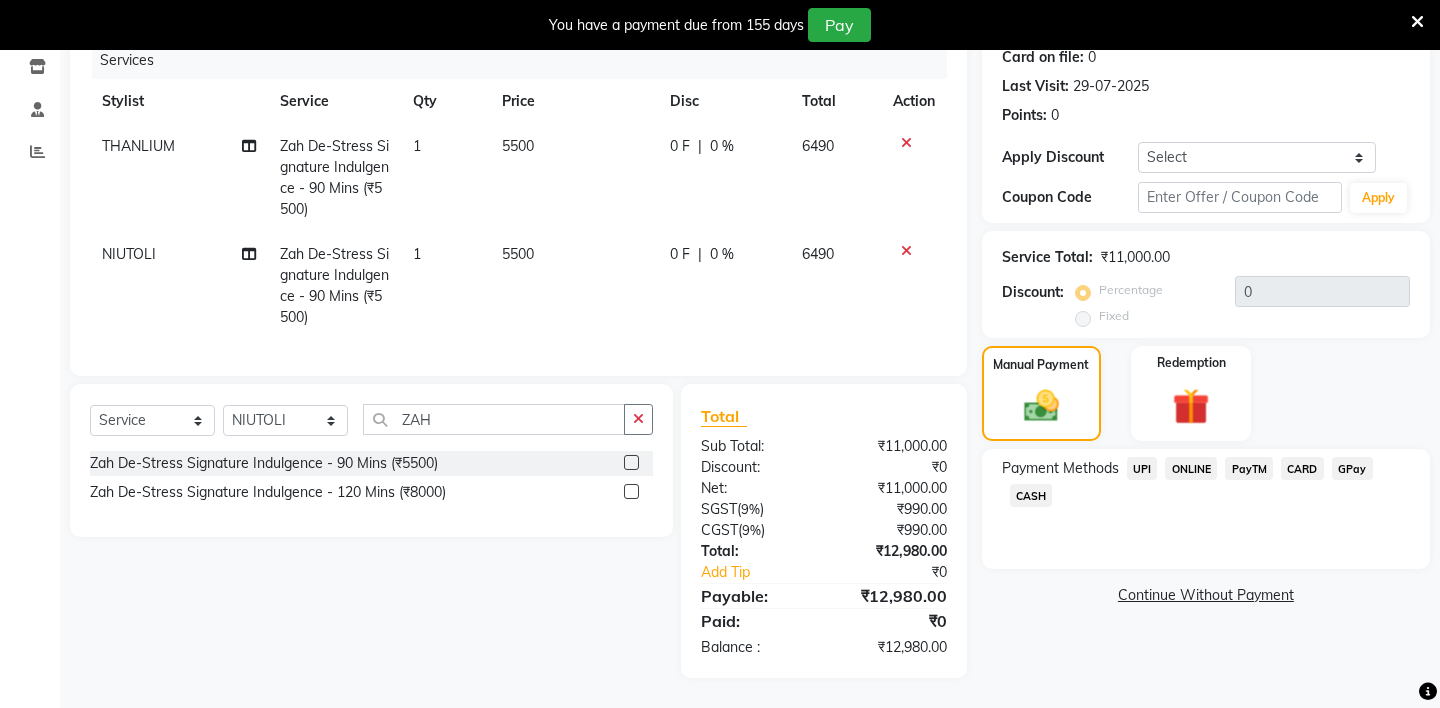 click on "CASH" 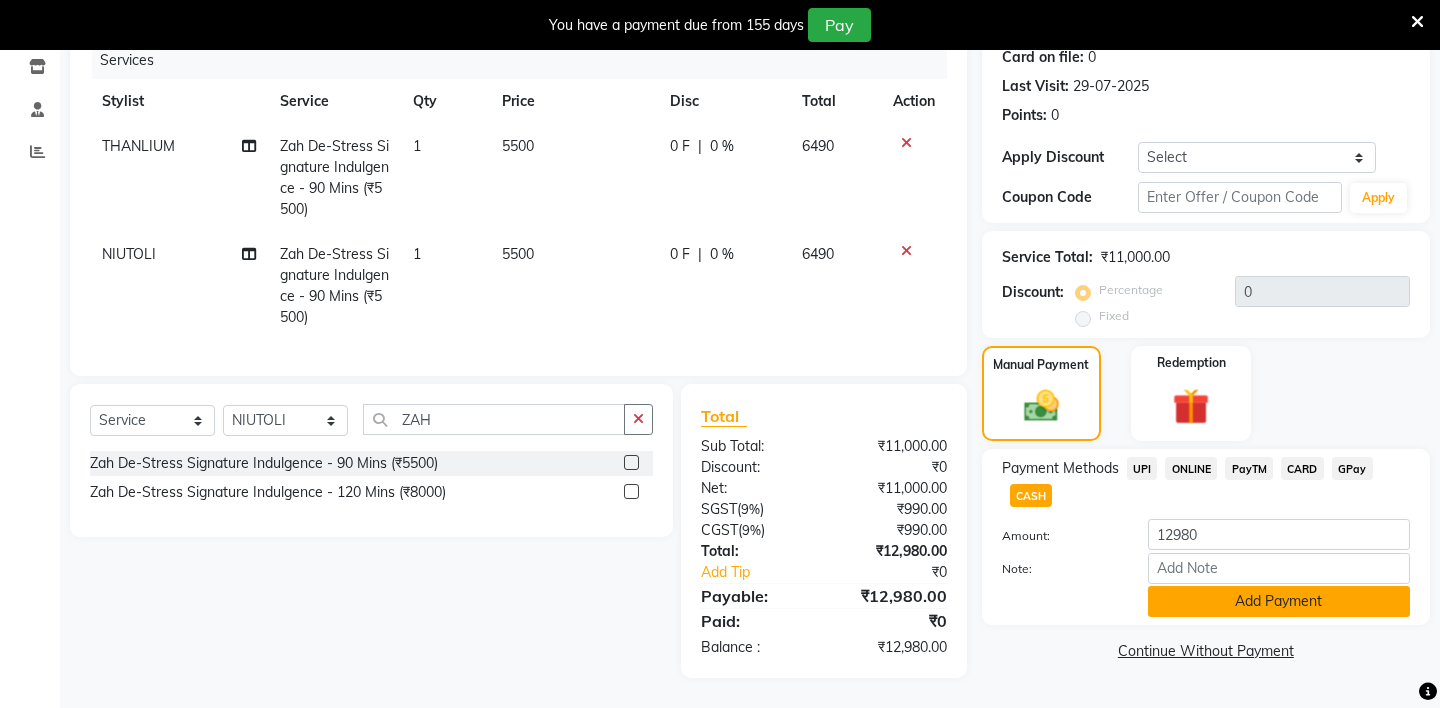 click on "Add Payment" 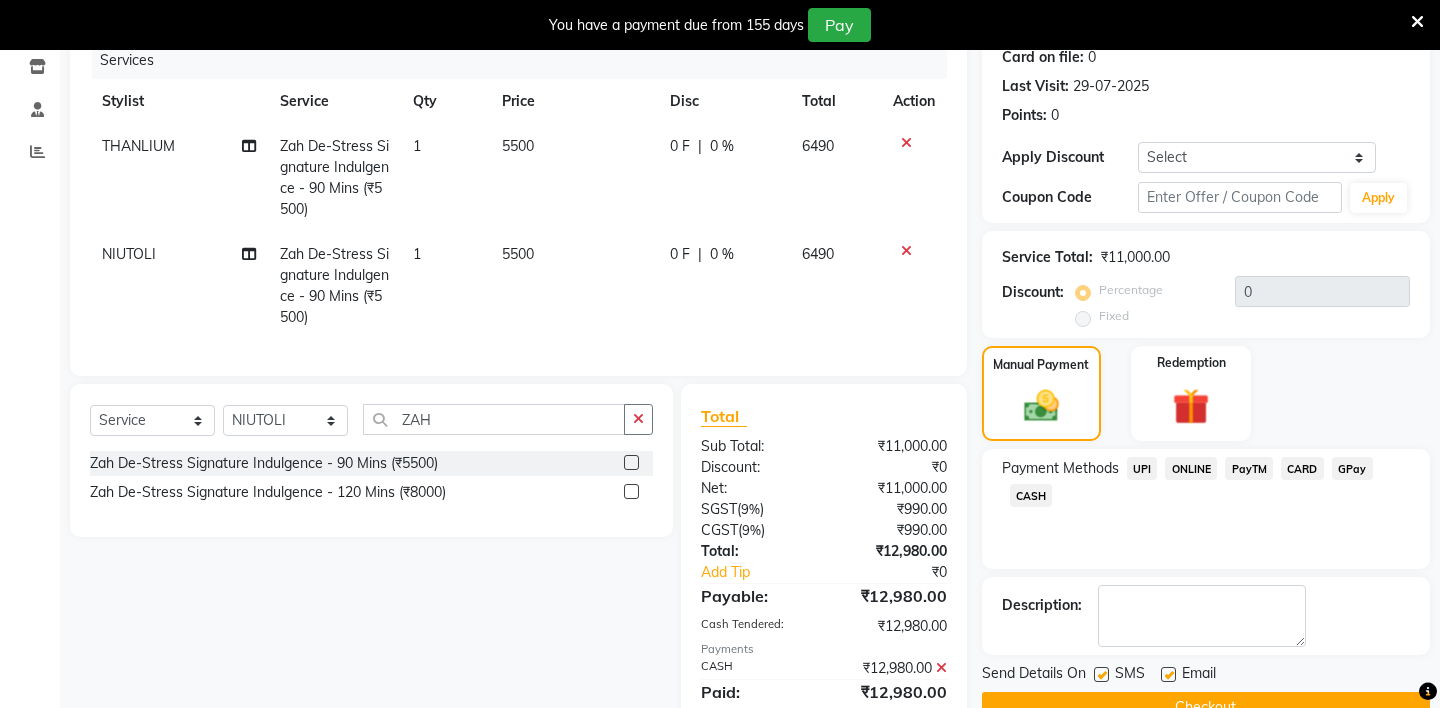 scroll, scrollTop: 327, scrollLeft: 0, axis: vertical 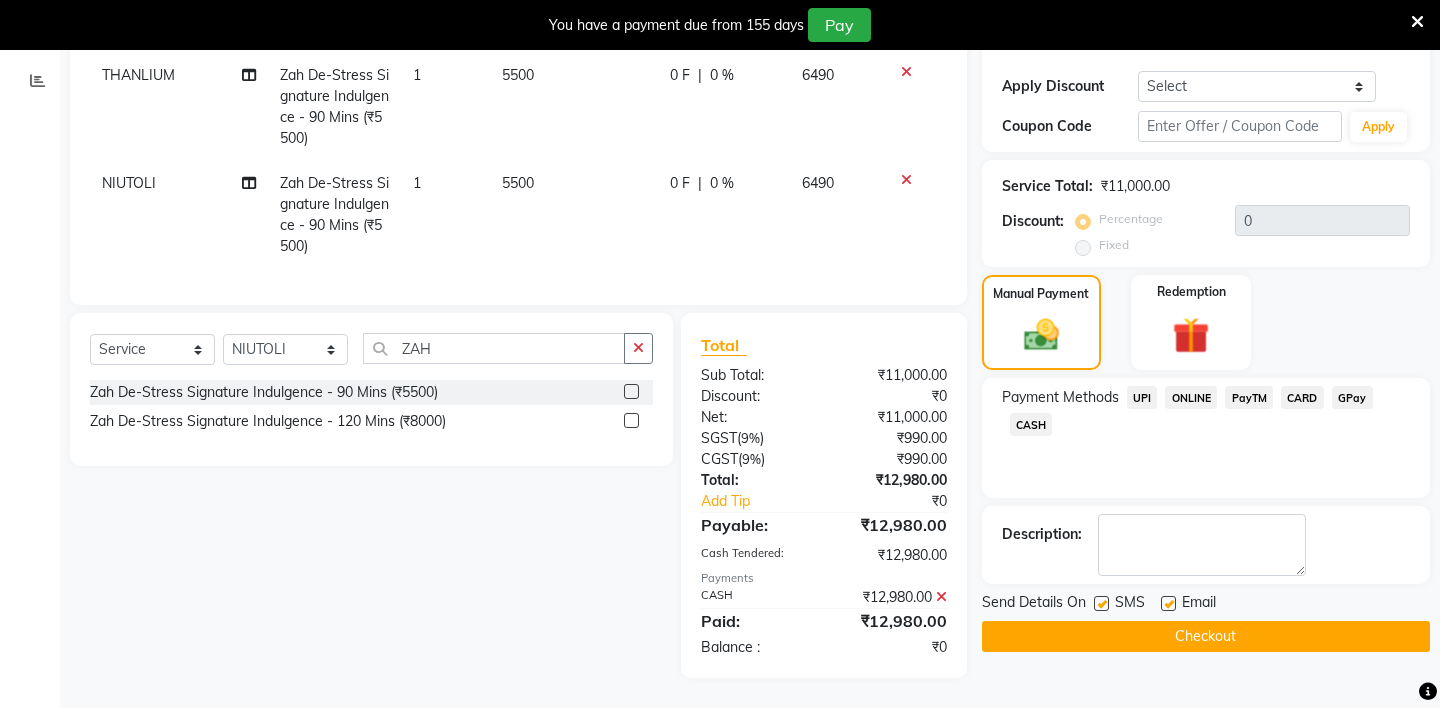 click on "Checkout" 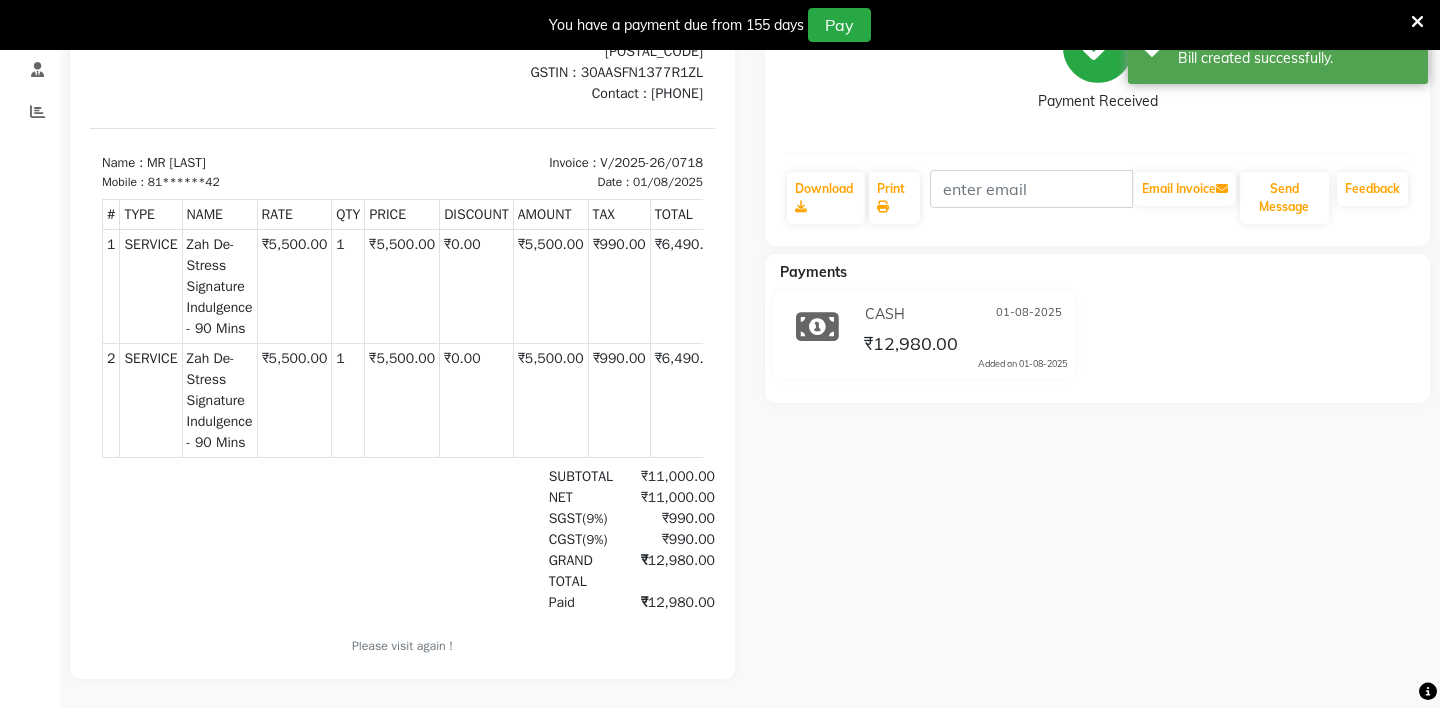 scroll, scrollTop: 0, scrollLeft: 0, axis: both 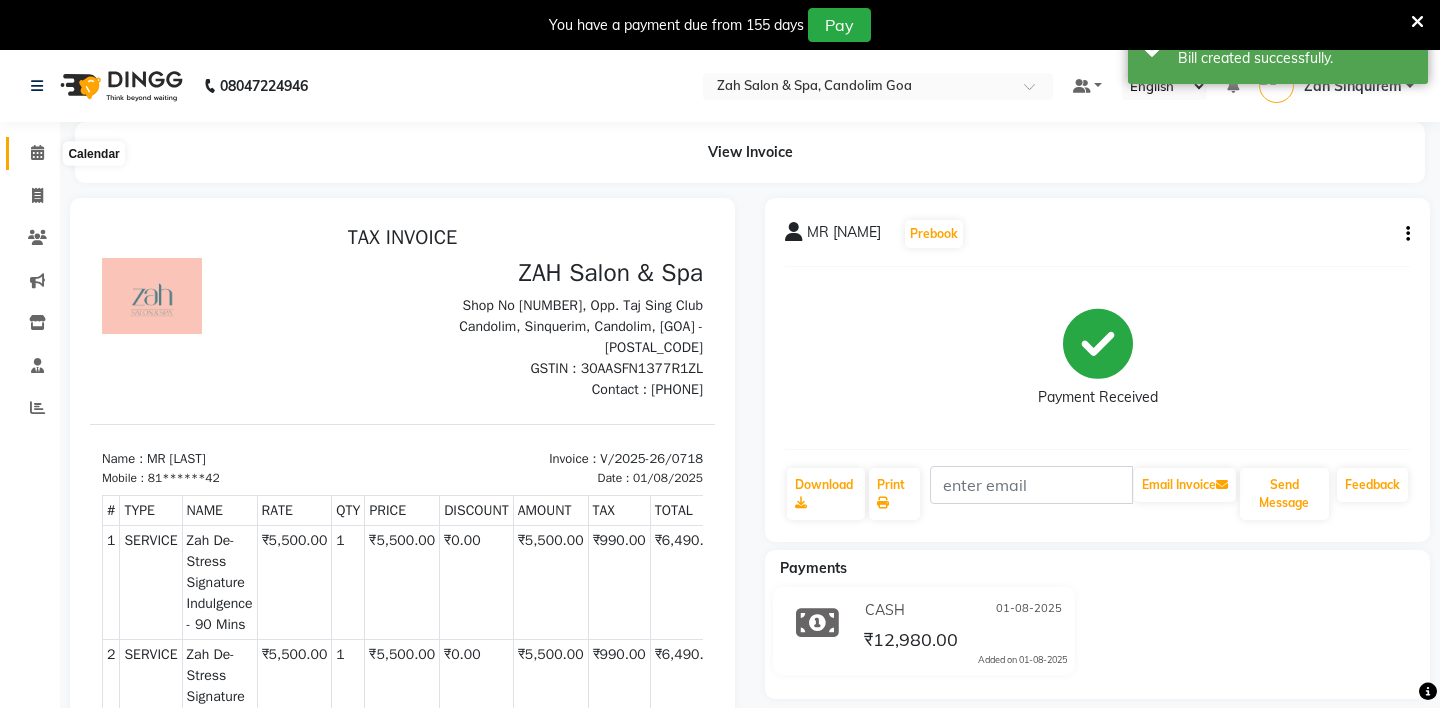 click 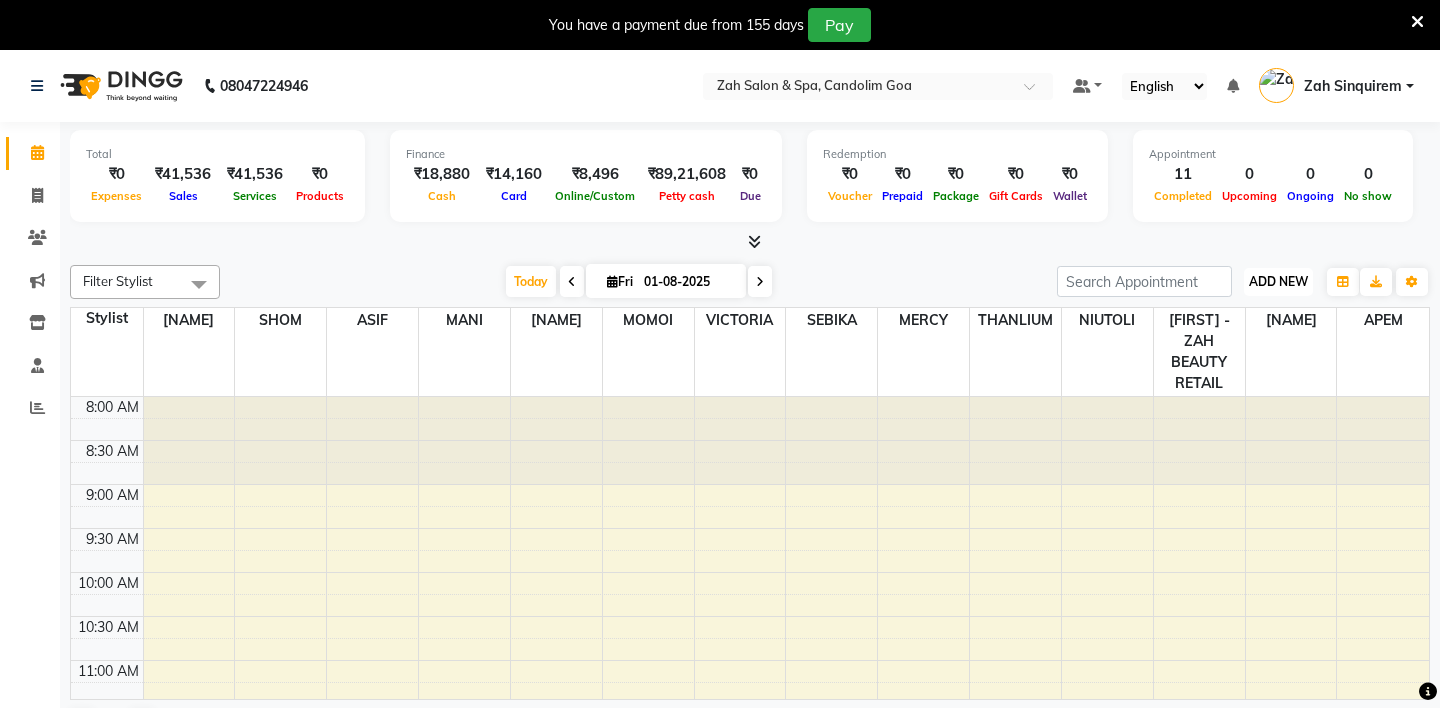 click on "ADD NEW" at bounding box center (1278, 281) 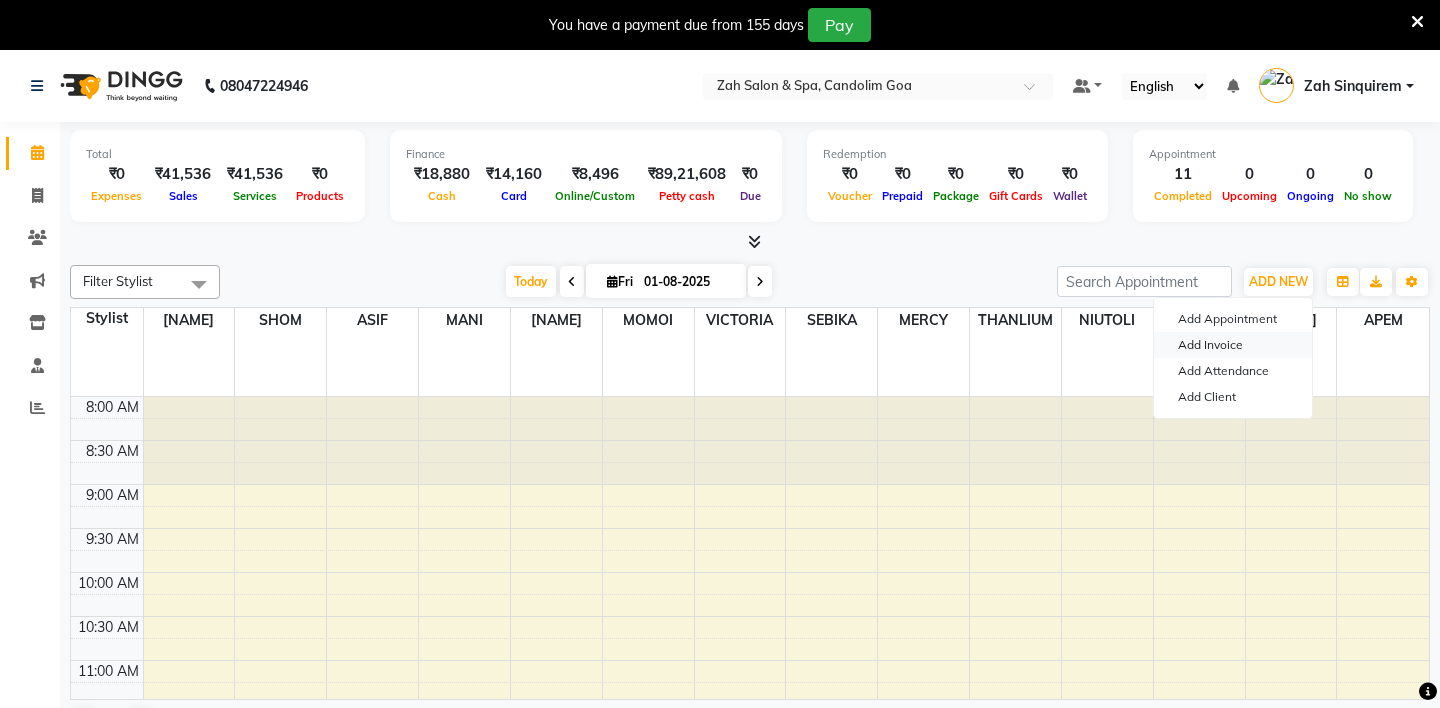 click on "Add Invoice" at bounding box center (1233, 345) 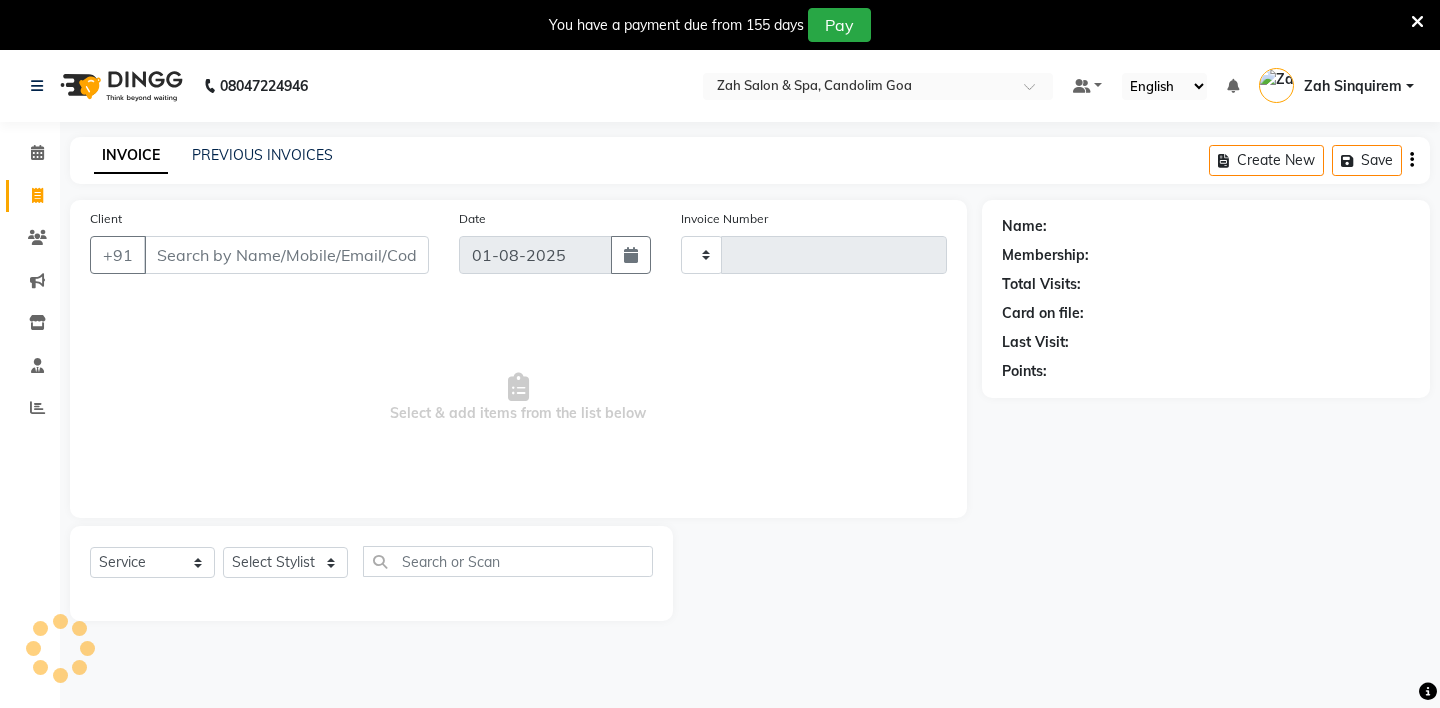 type on "0719" 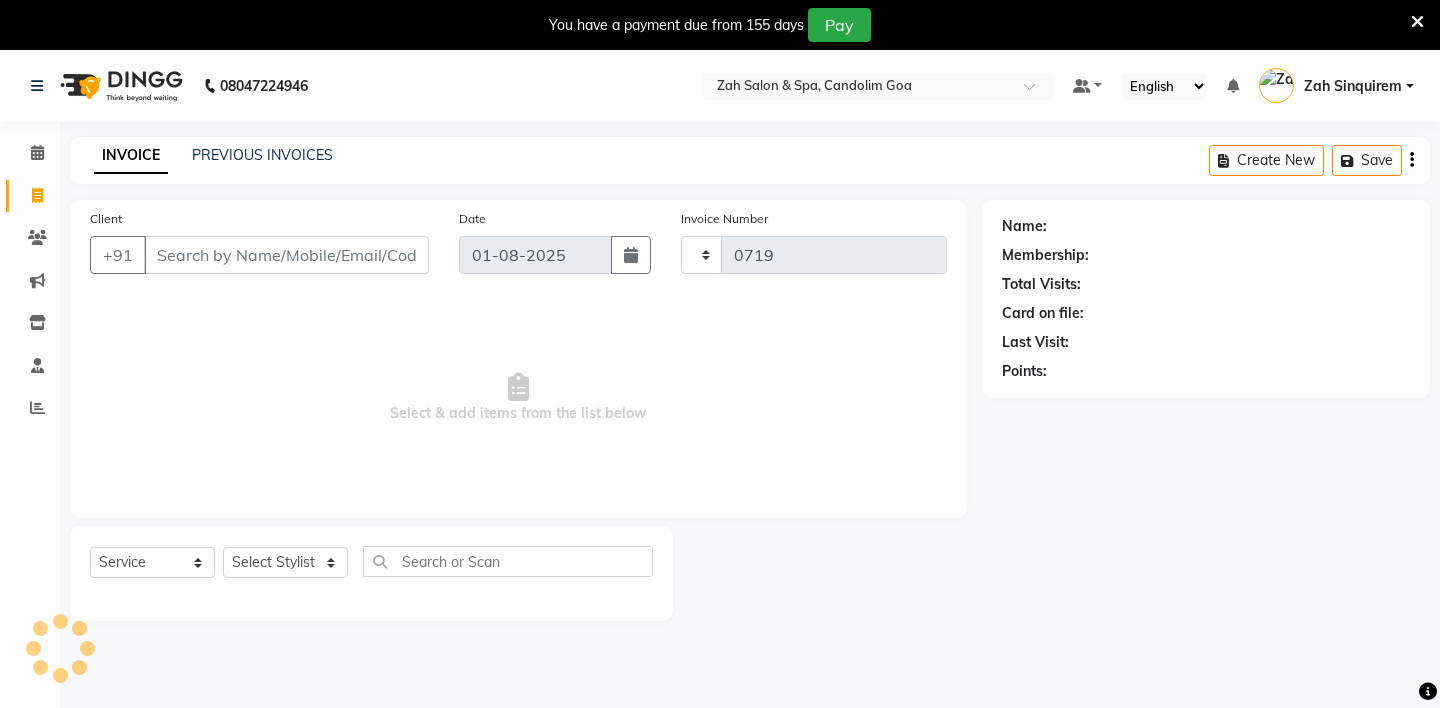 select on "5613" 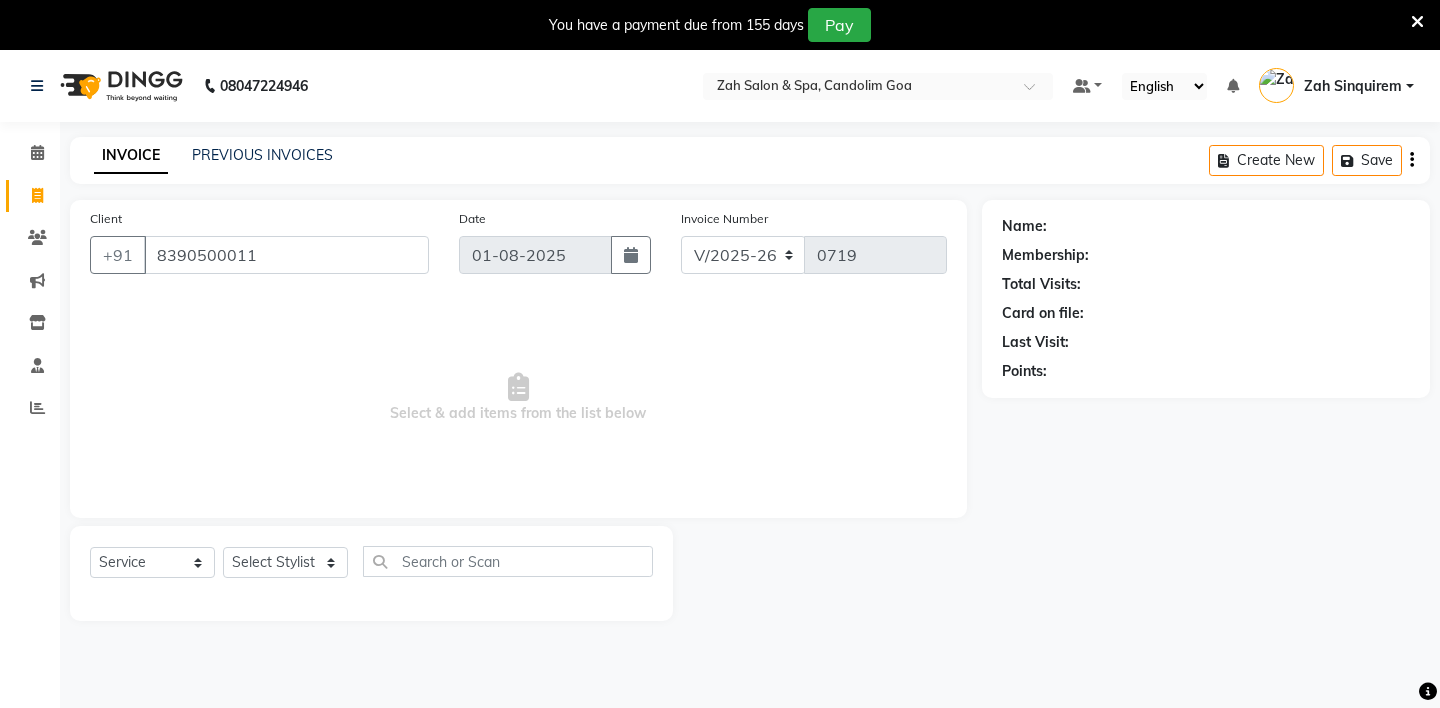 type on "8390500011" 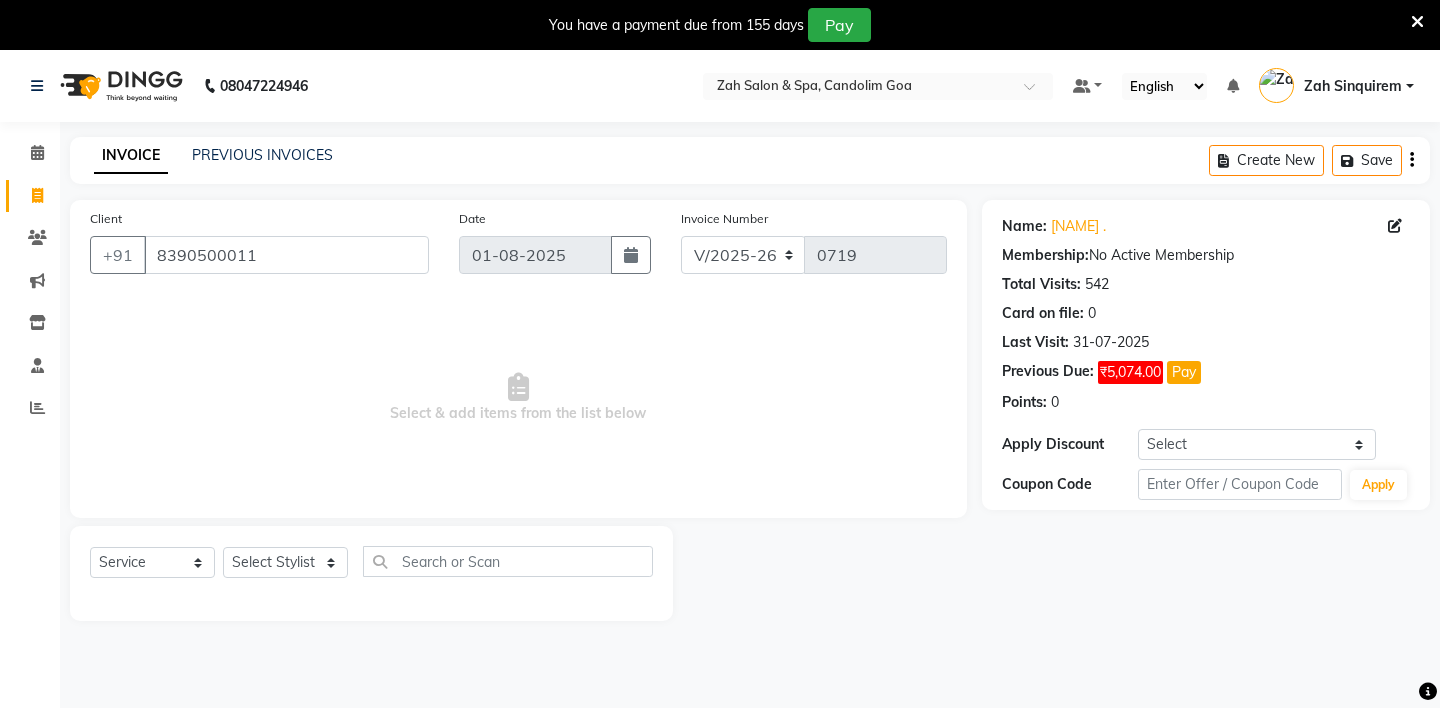scroll, scrollTop: 50, scrollLeft: 0, axis: vertical 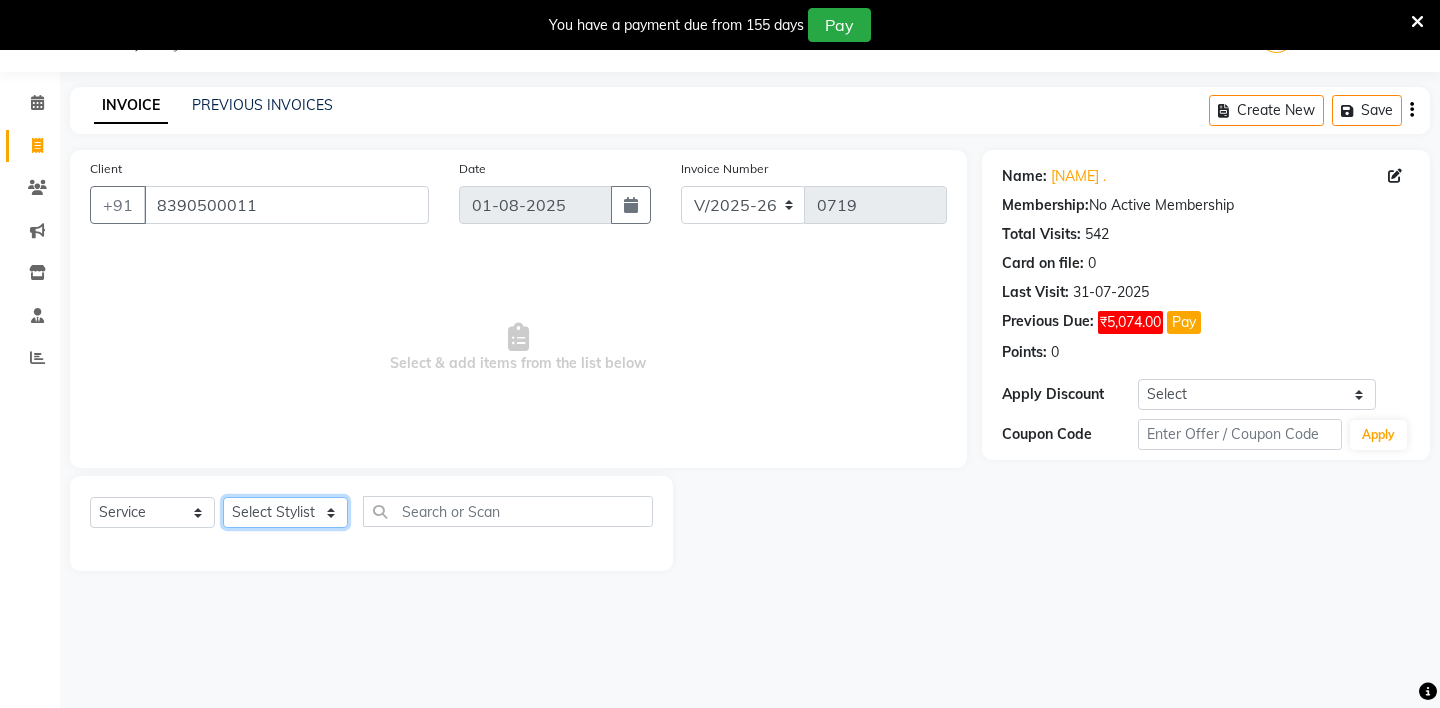 click on "Select Stylist [NAME] - ZAH BEAUTY RETAIL APANG APEM ASIF ITUNA MANI MERCY MOMOI NIUTOLI SEBIKA SHOM SUMSUM THANLIUM VICTORIA" 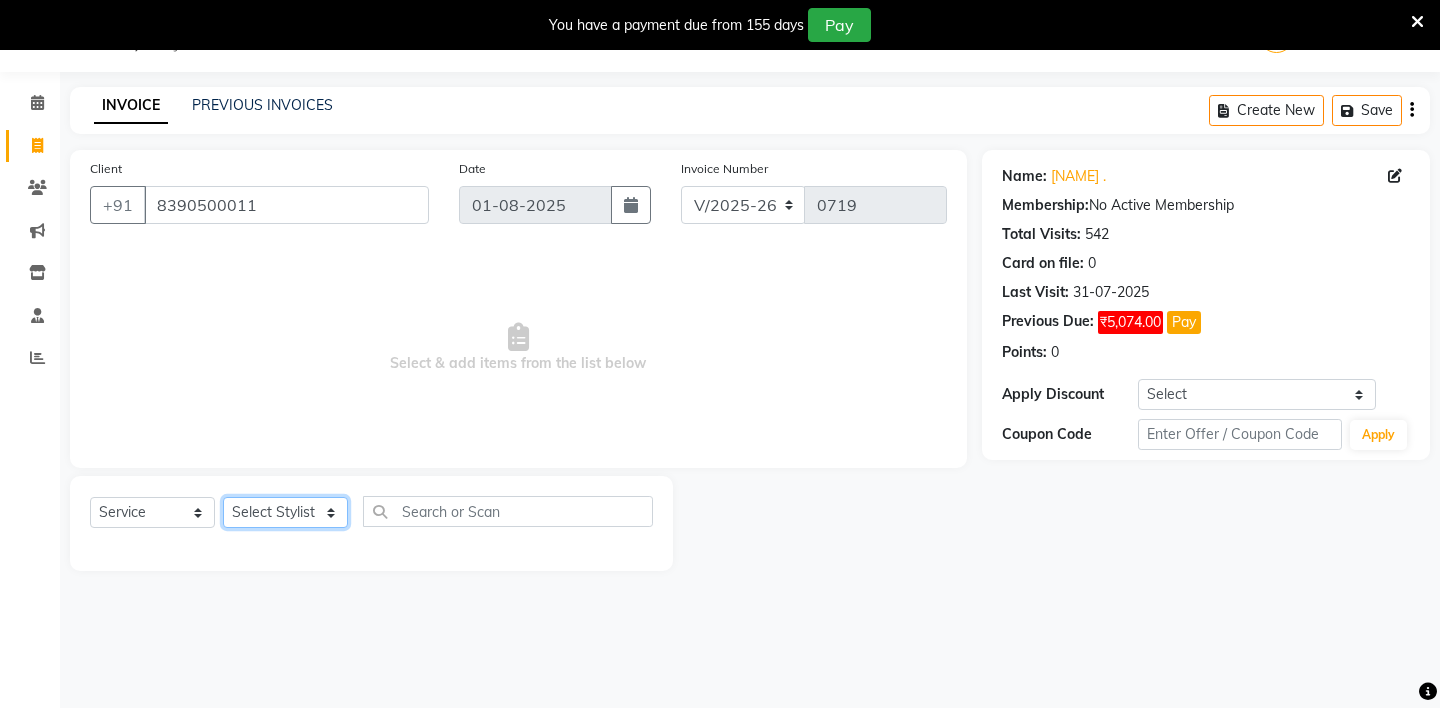select on "69643" 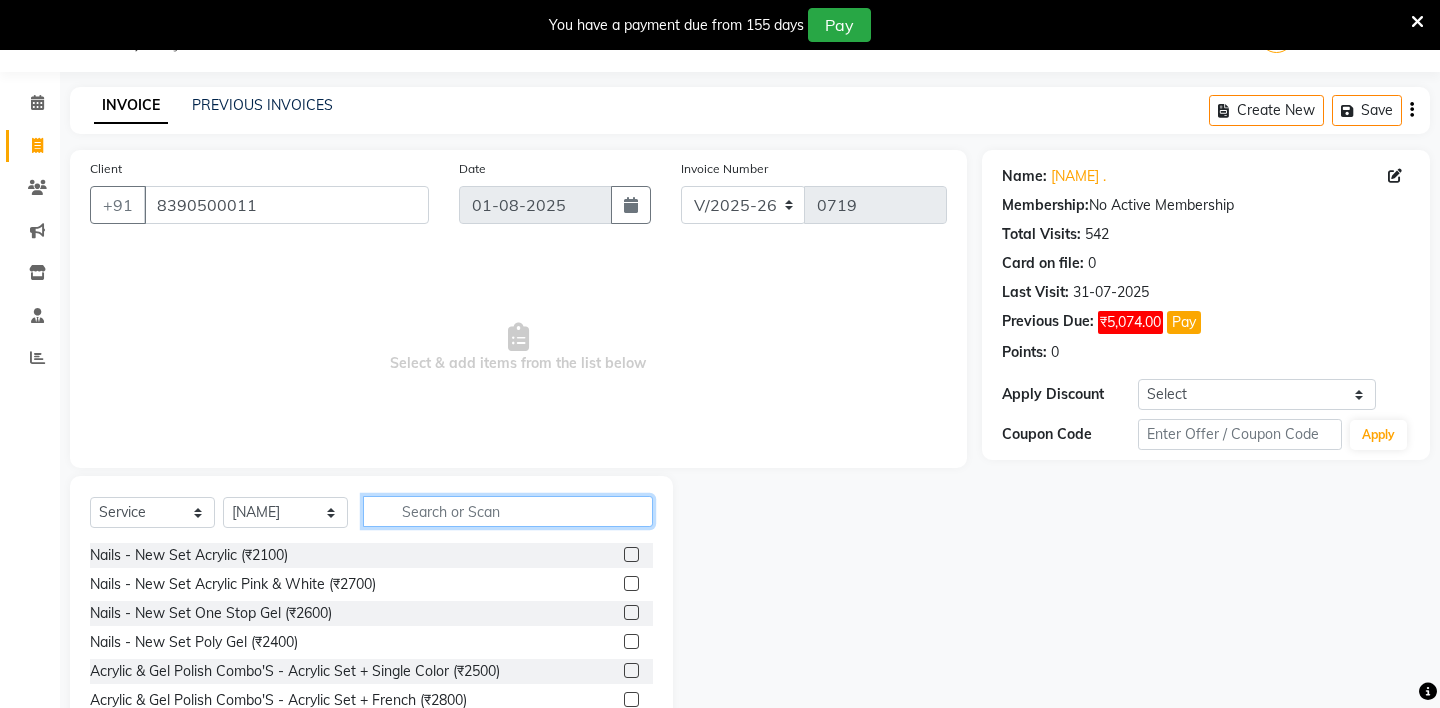 click 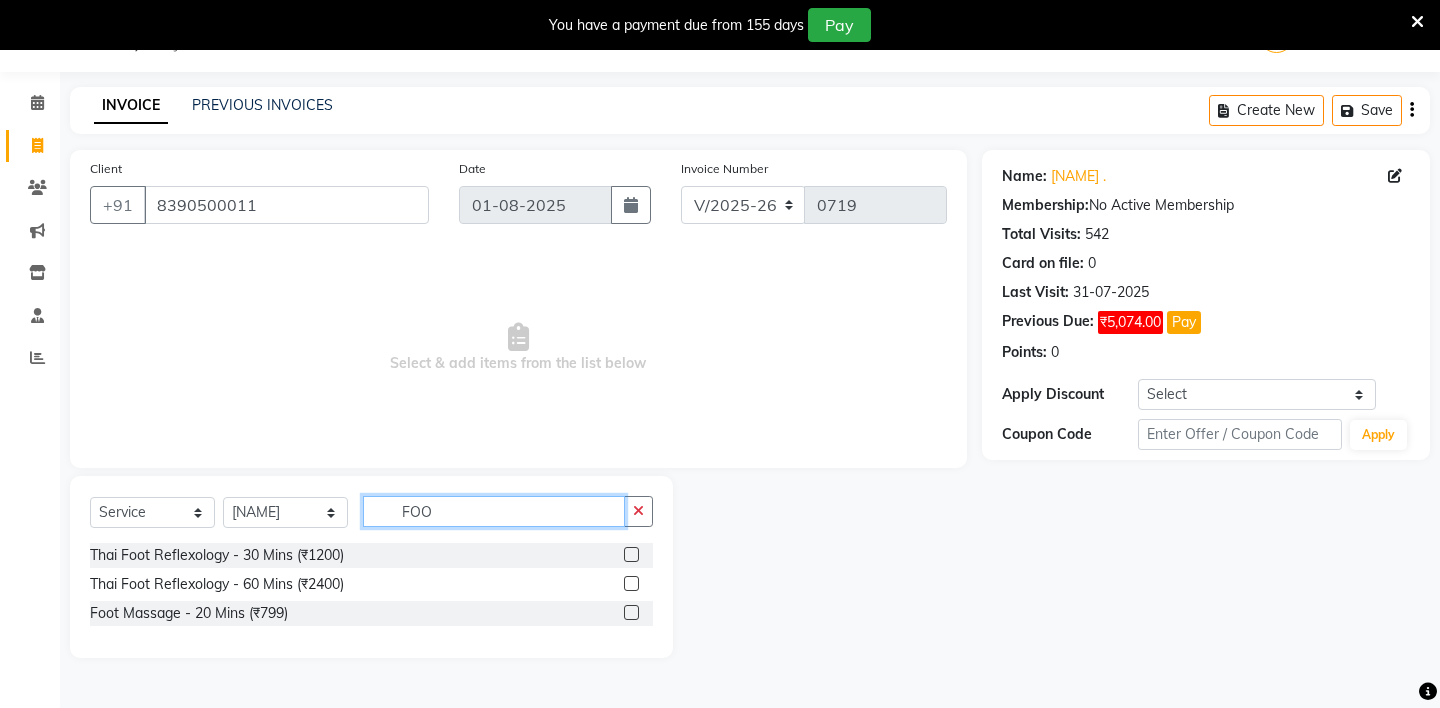 type on "FOO" 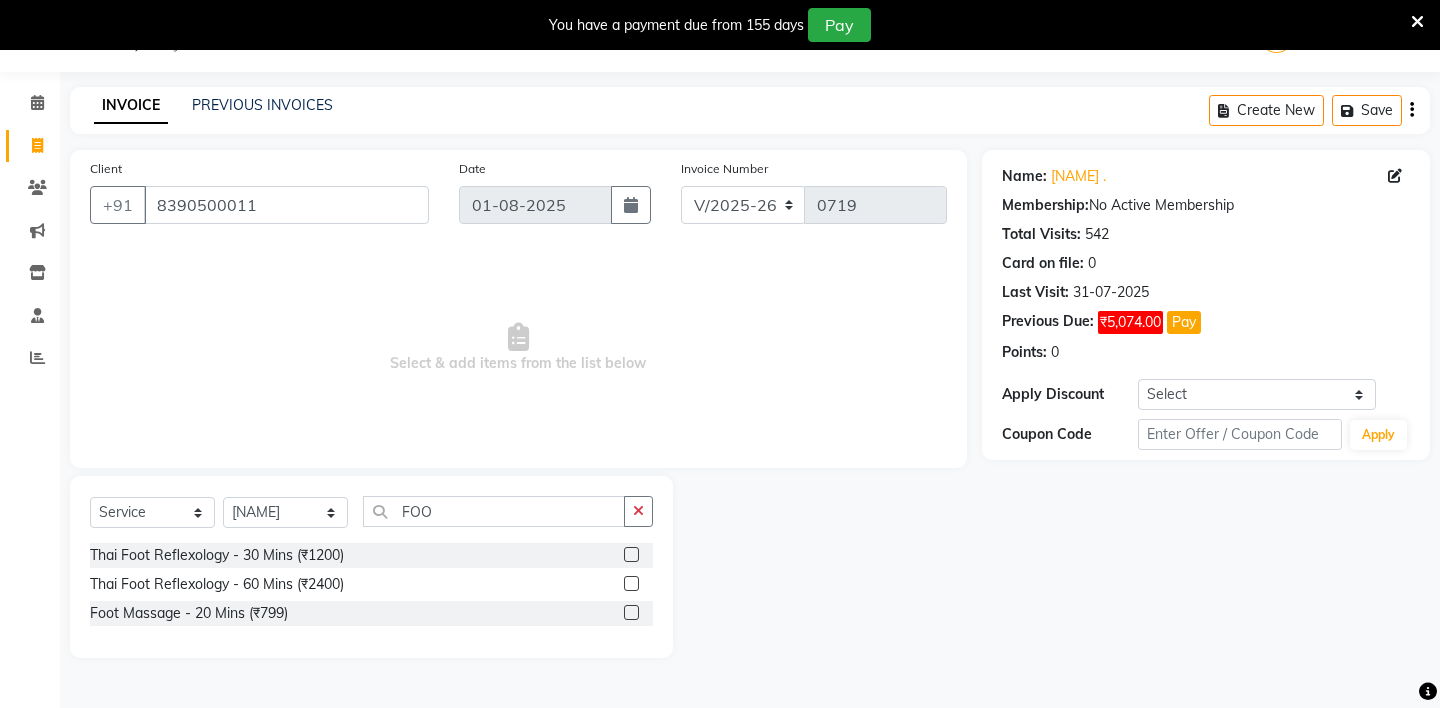 click 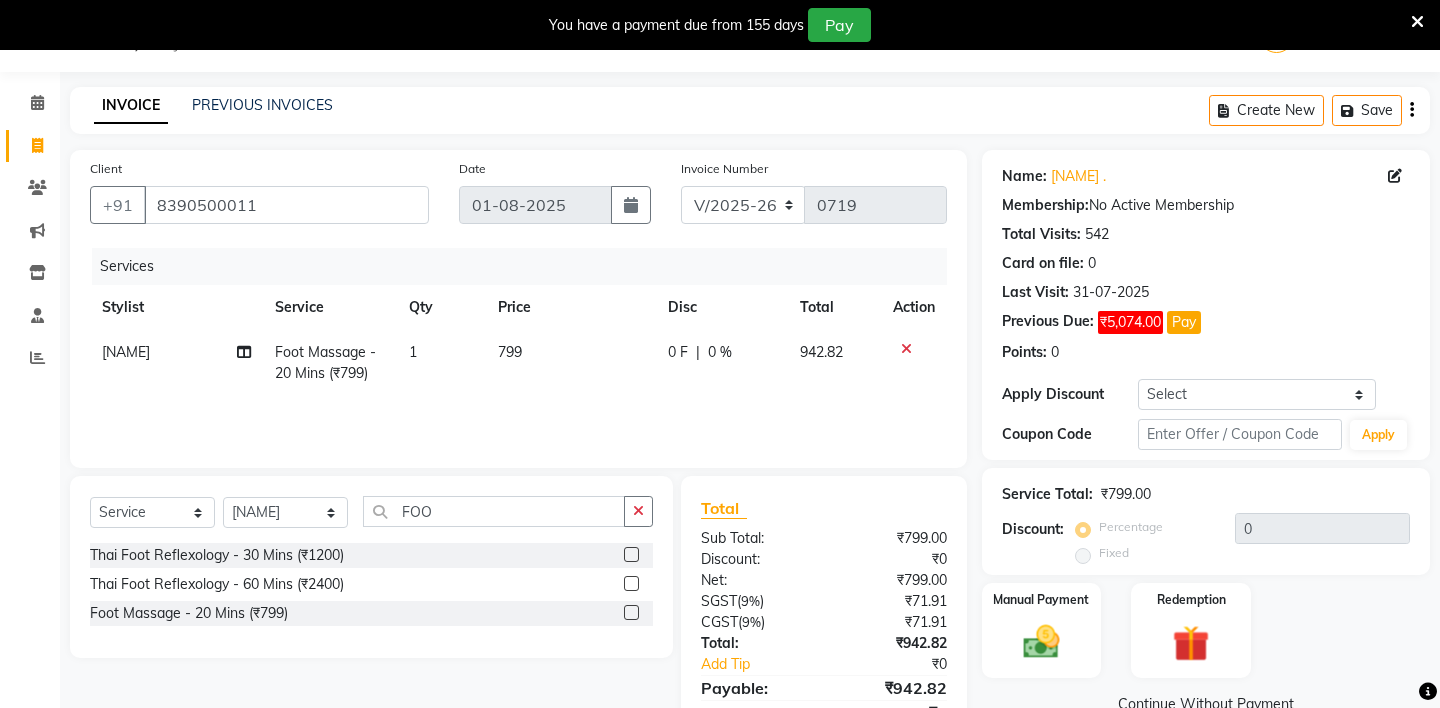 click 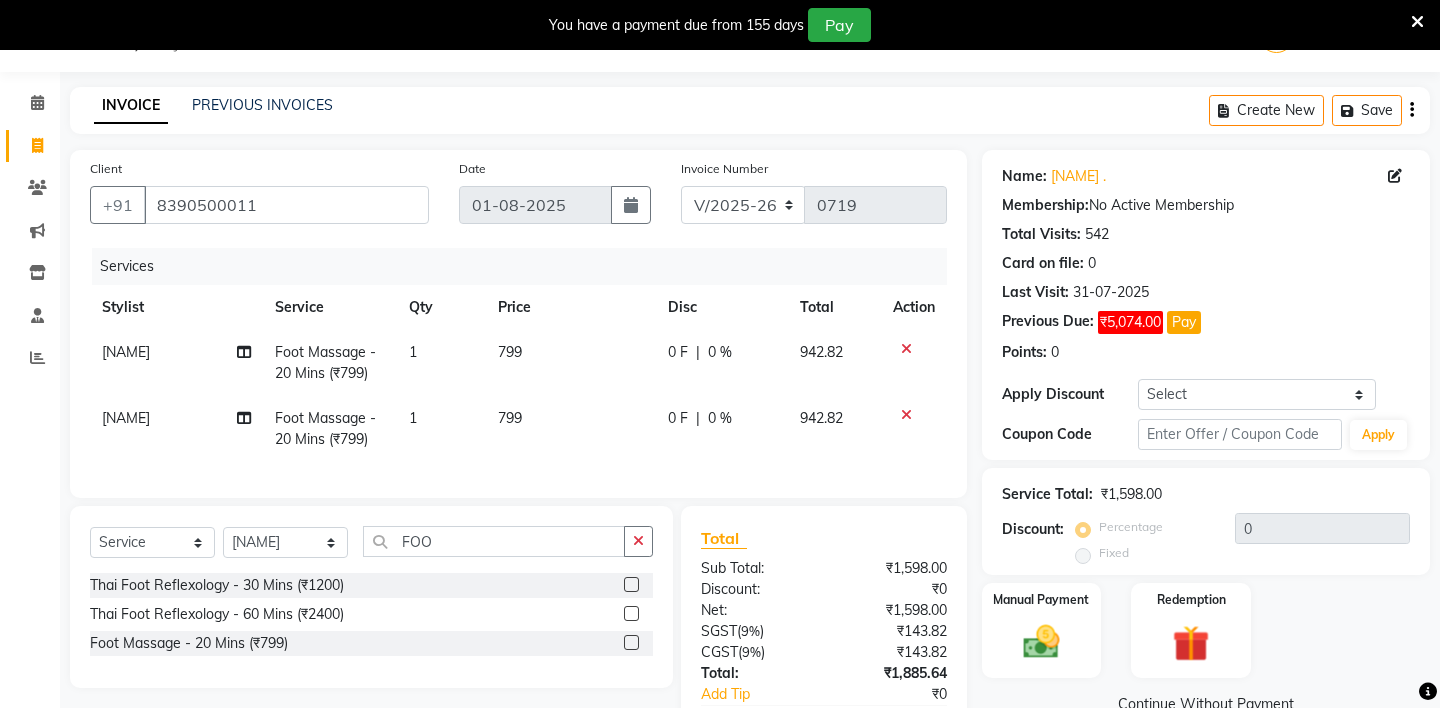 click 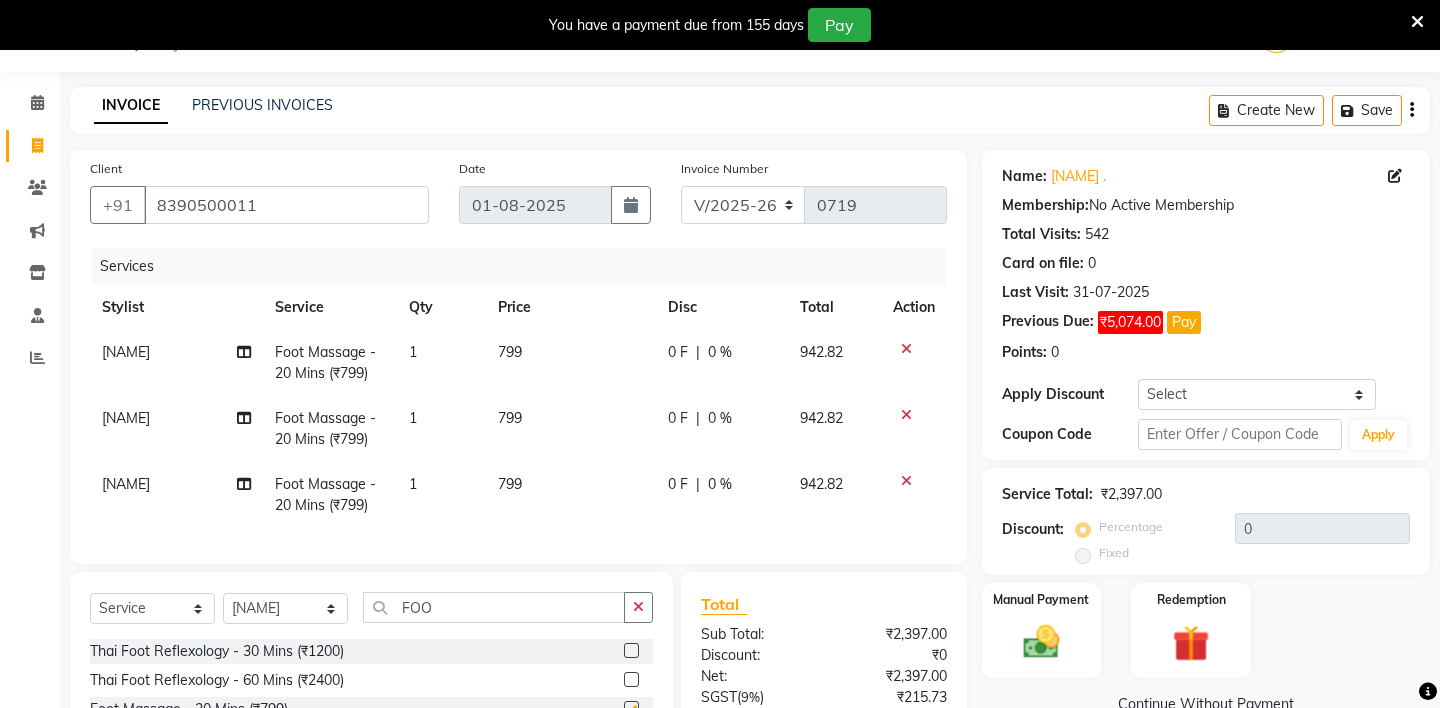 checkbox on "false" 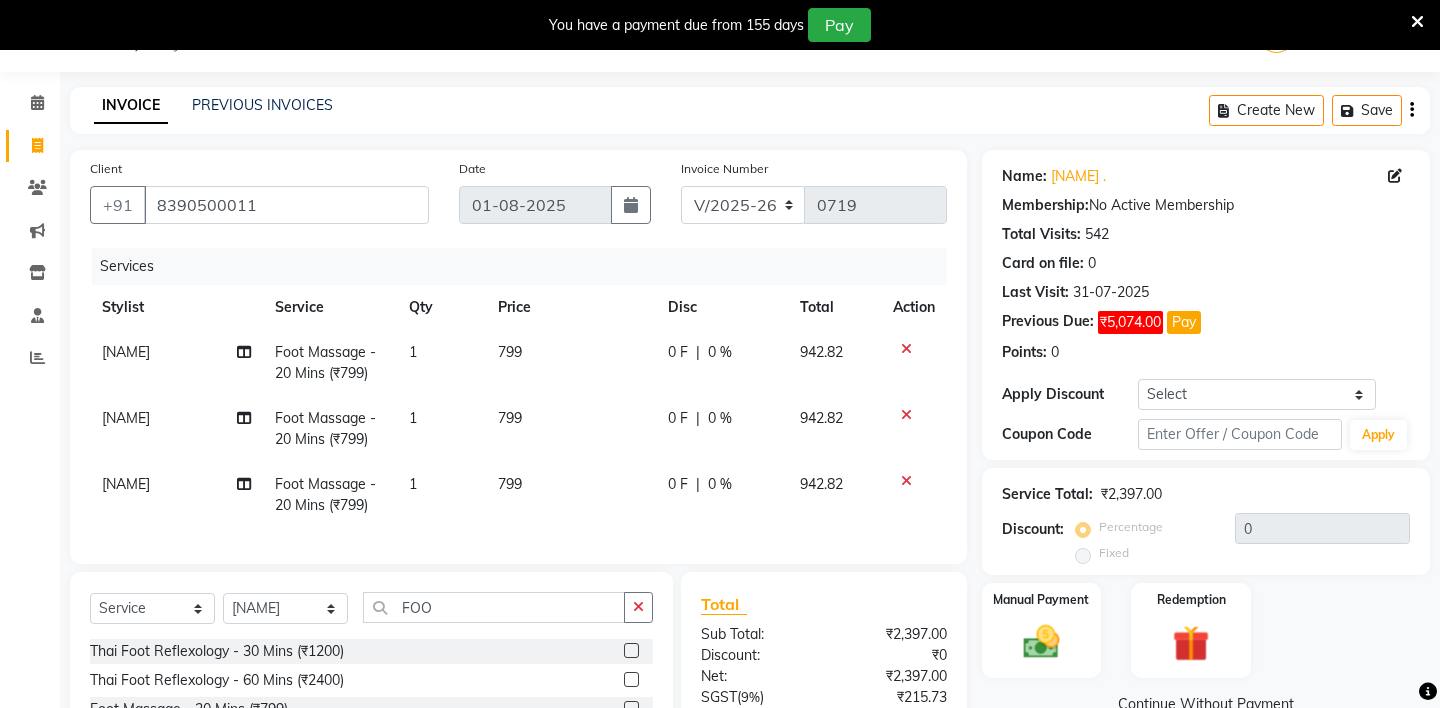 click on "[NAME]" 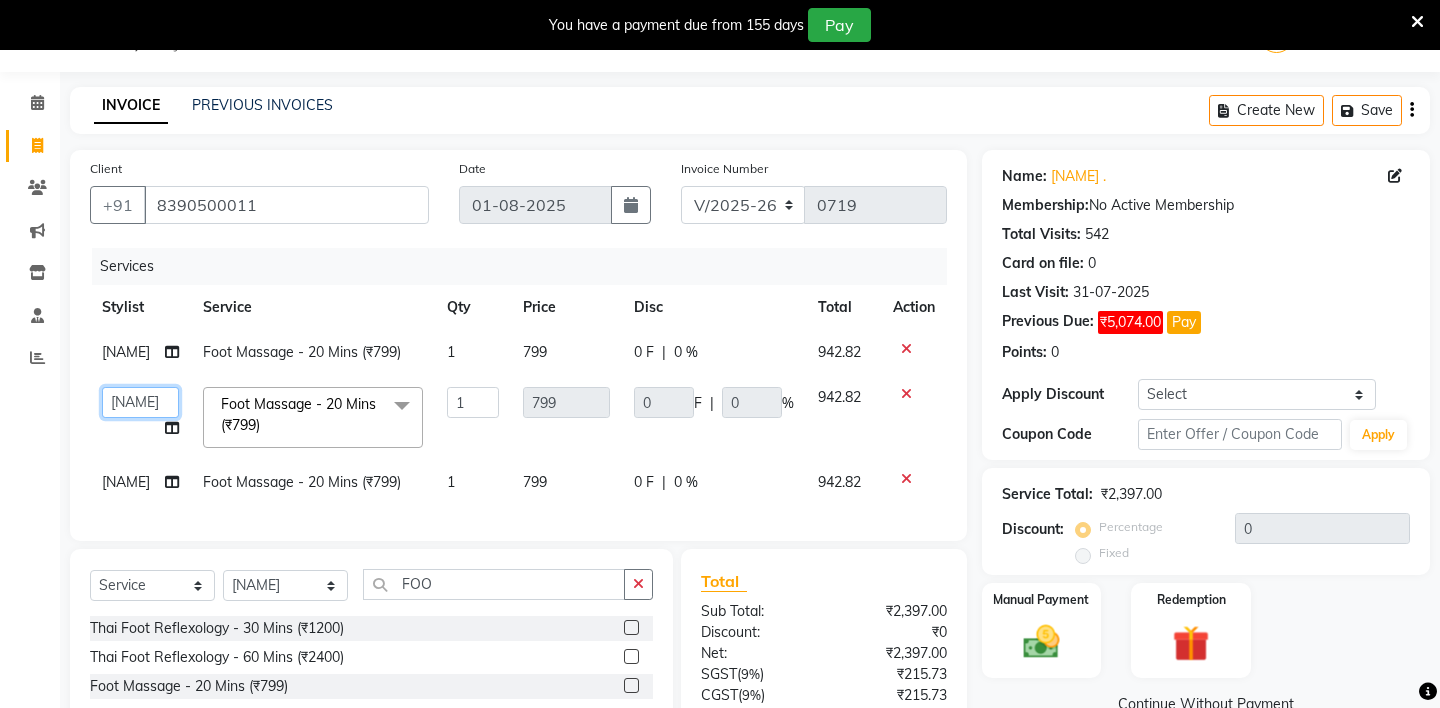 click on "[FIRST] - ZAH BEAUTY RETAIL [LAST] [LAST] [LAST] [LAST] [LAST] [LAST] [LAST] [LAST] [LAST] [LAST] [LAST] [LAST]" 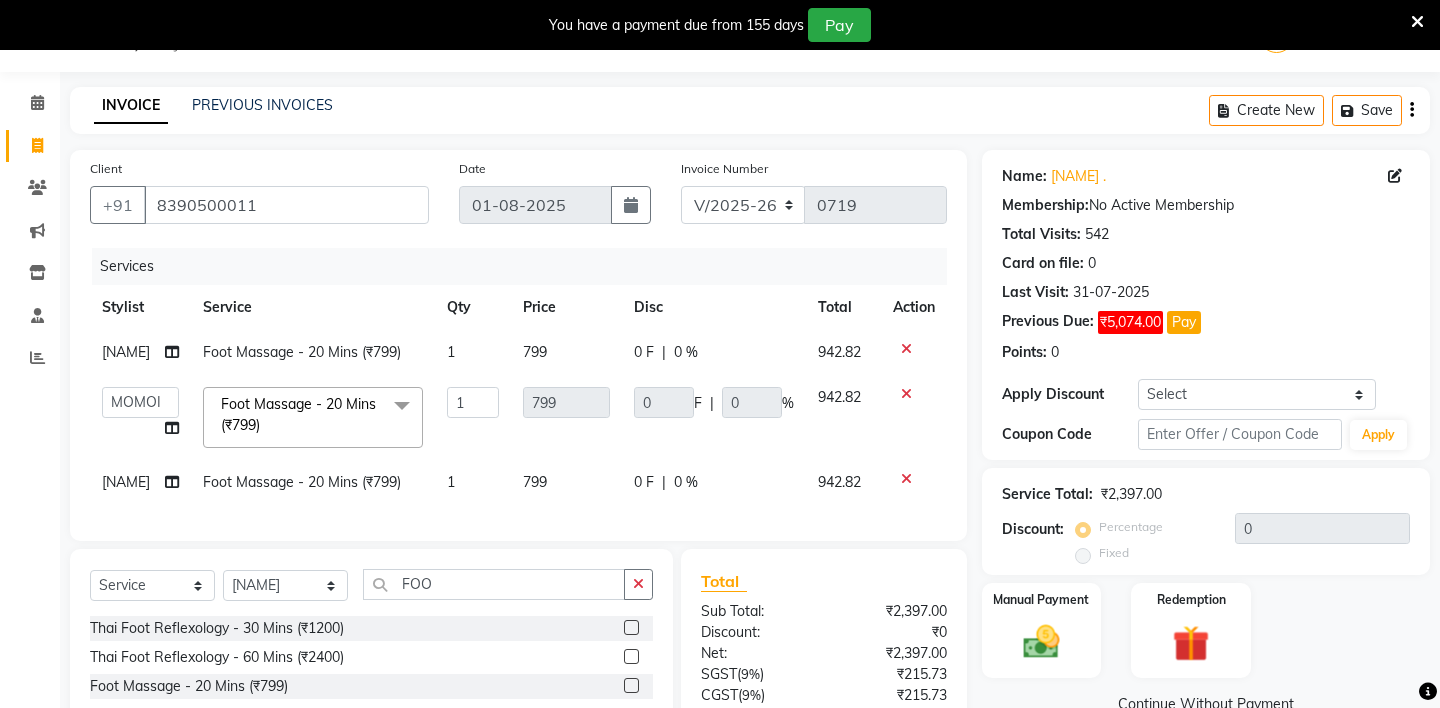 select on "38267" 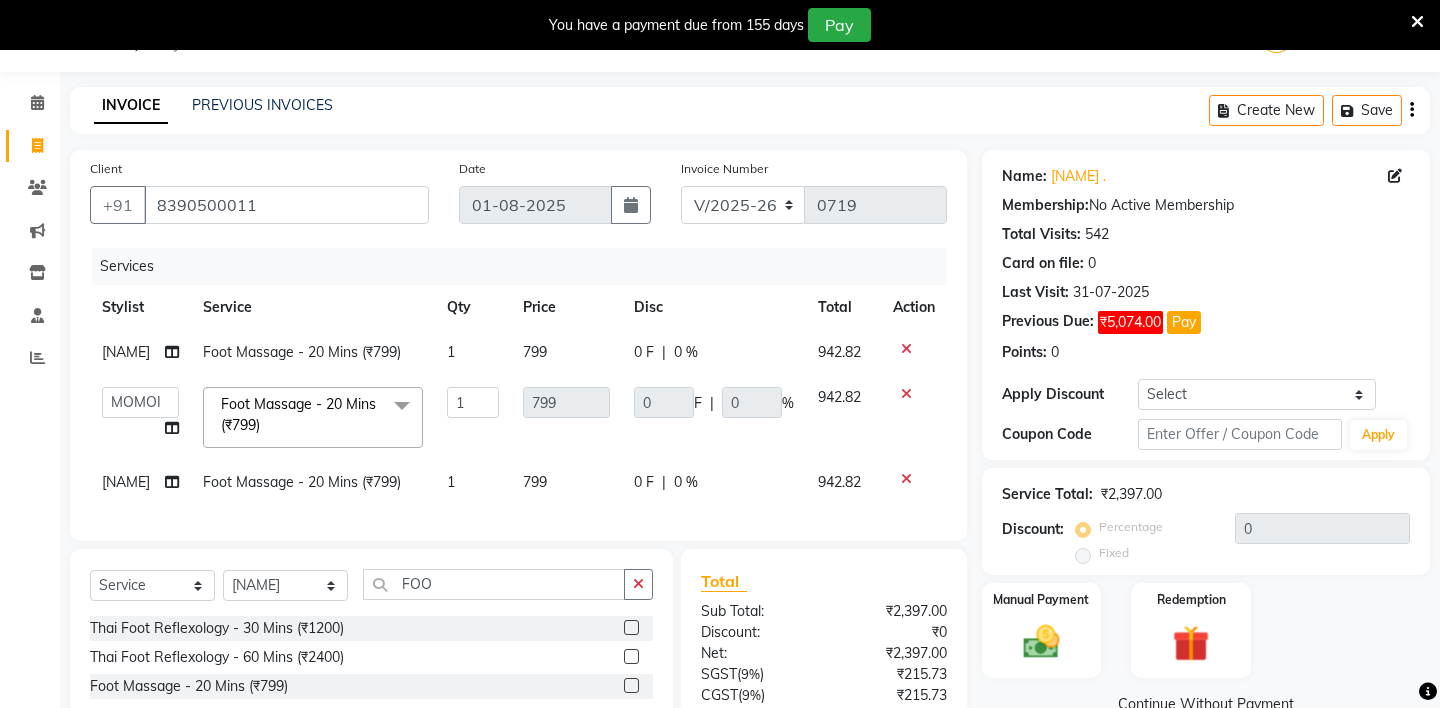 click on "[NAME]" 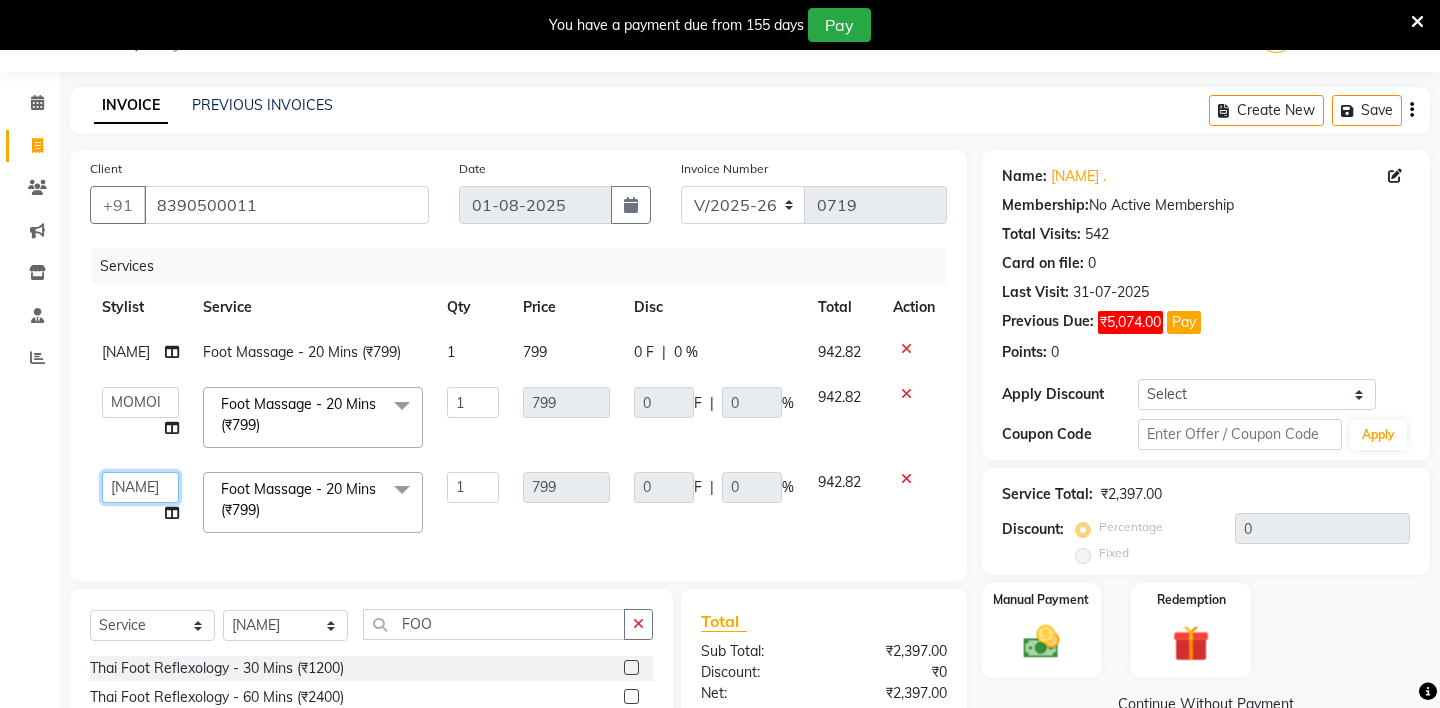 click on "[FIRST] - ZAH BEAUTY RETAIL [LAST] [LAST] [LAST] [LAST] [LAST] [LAST] [LAST] [LAST] [LAST] [LAST] [LAST] [LAST]" 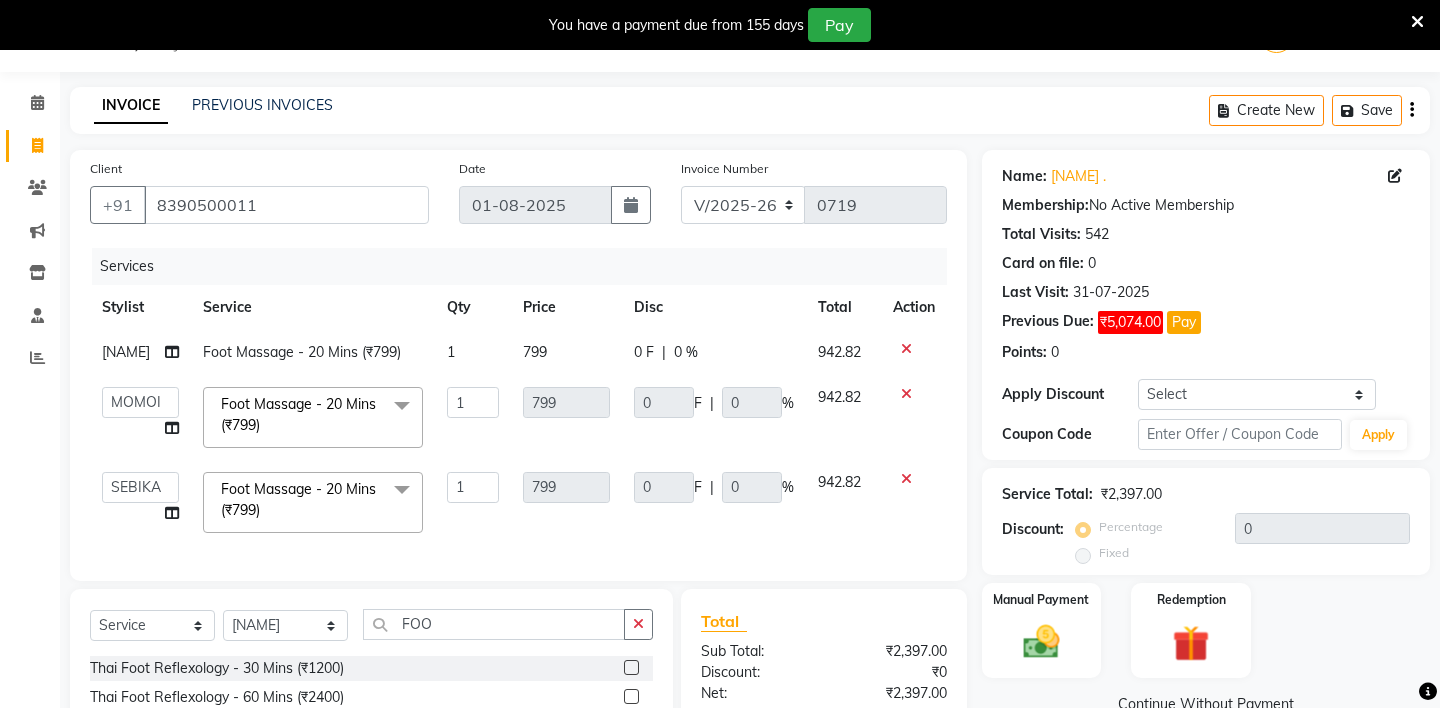 select on "38270" 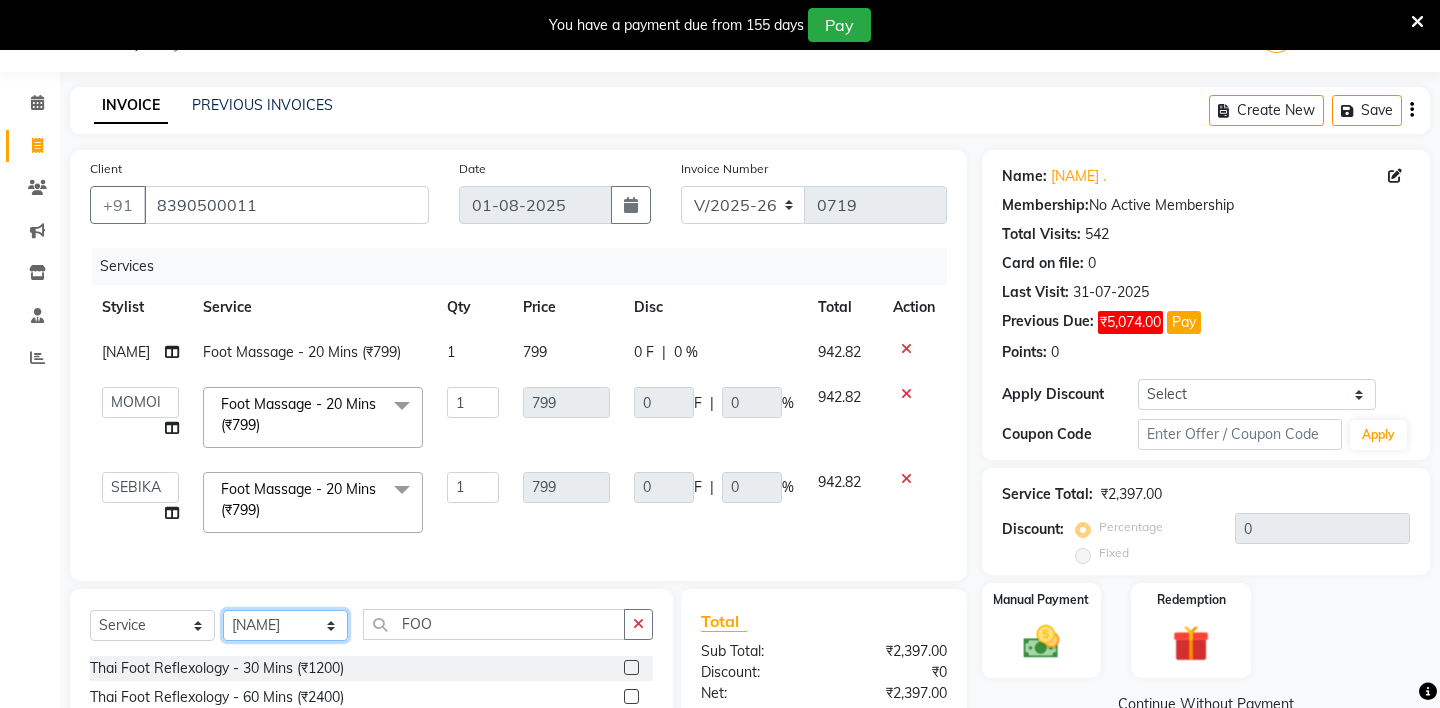 click on "Select Stylist [NAME] - ZAH BEAUTY RETAIL APANG APEM ASIF ITUNA MANI MERCY MOMOI NIUTOLI SEBIKA SHOM SUMSUM THANLIUM VICTORIA" 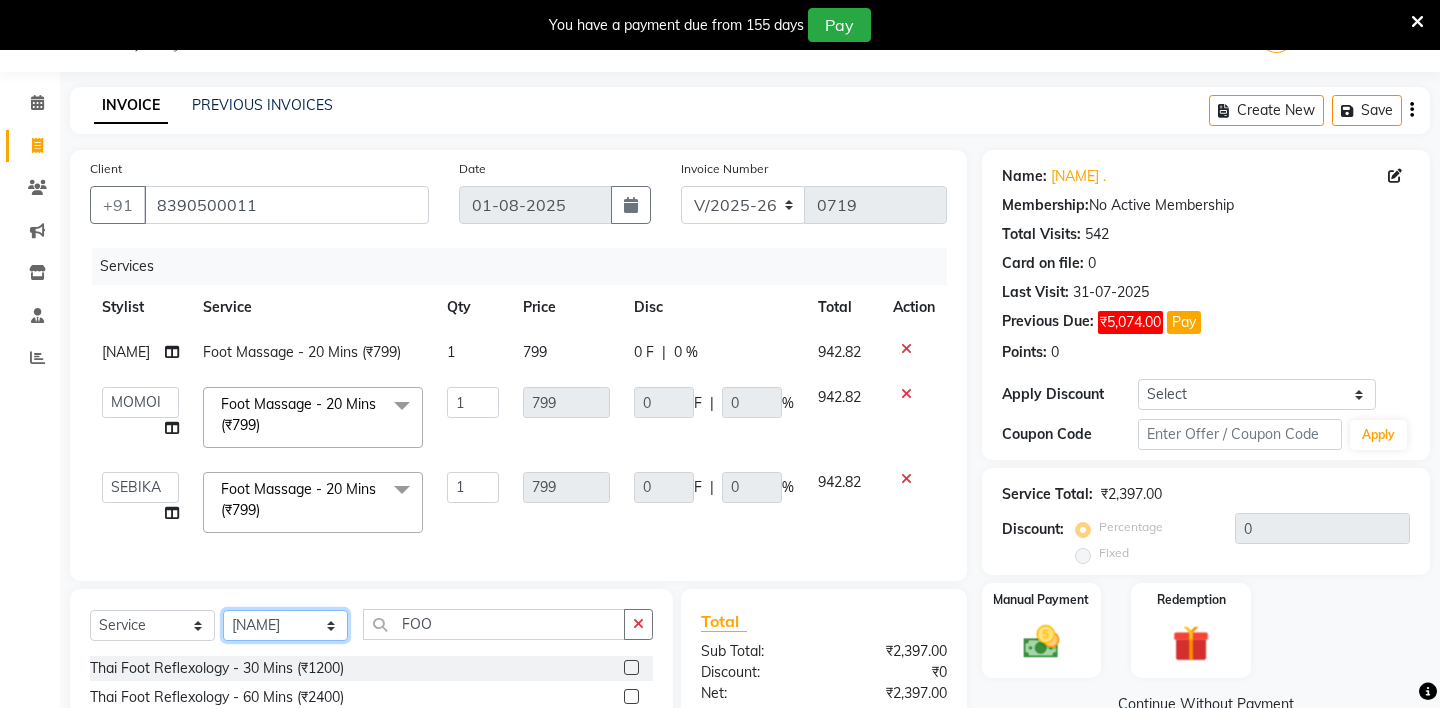 select on "46424" 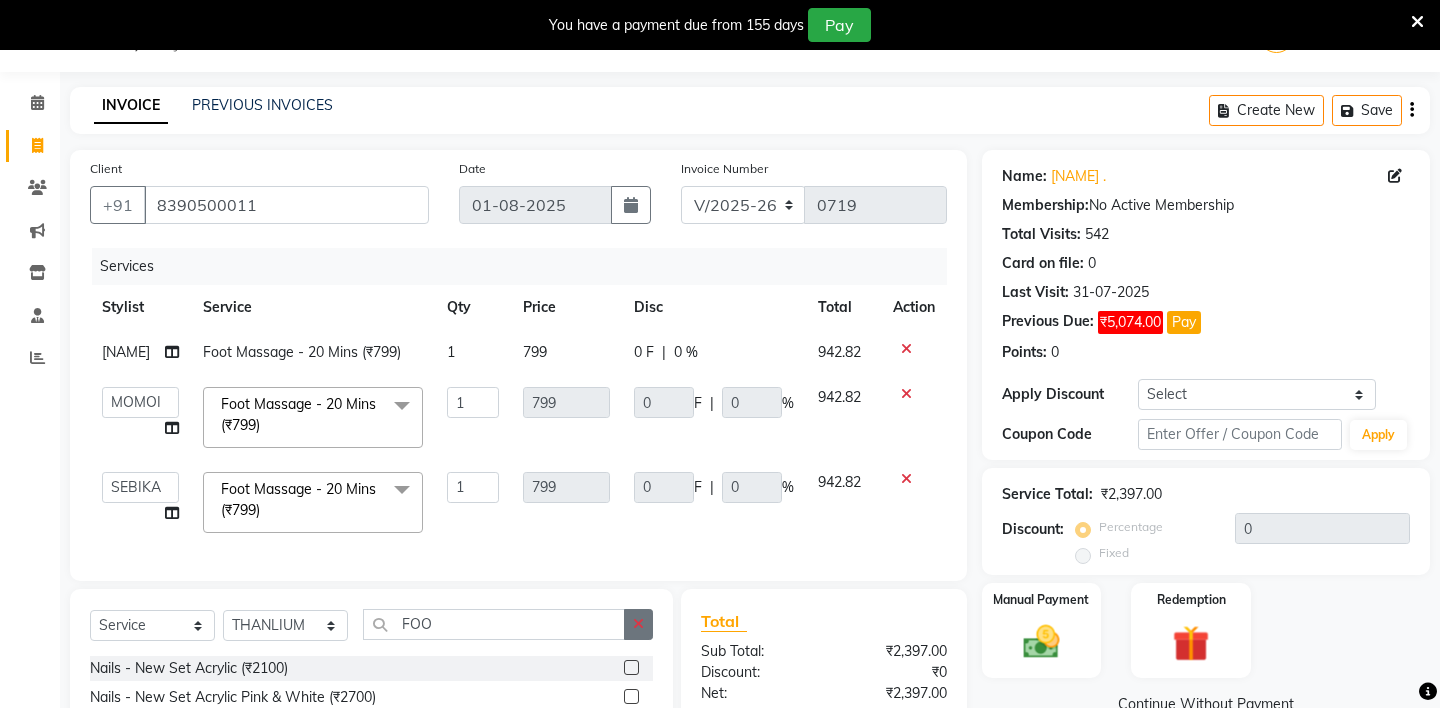 click 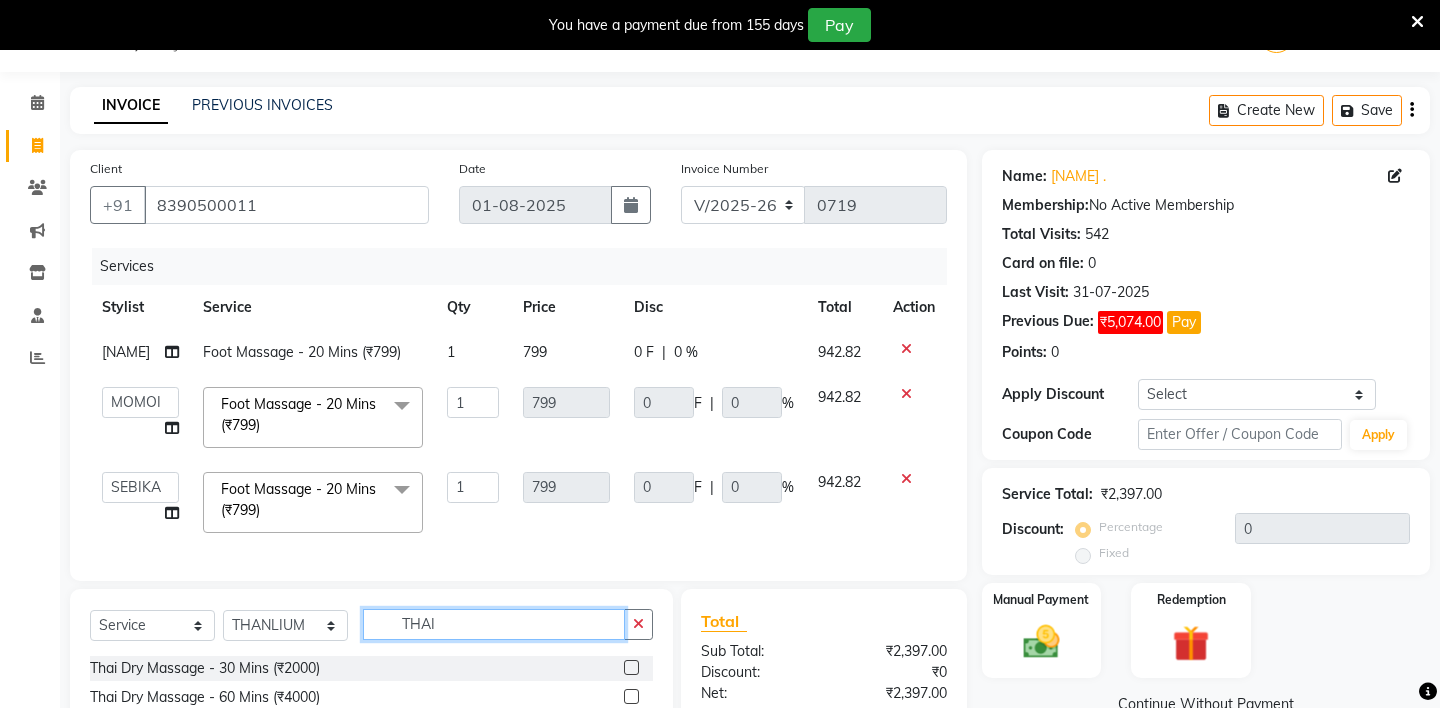 type on "THAI" 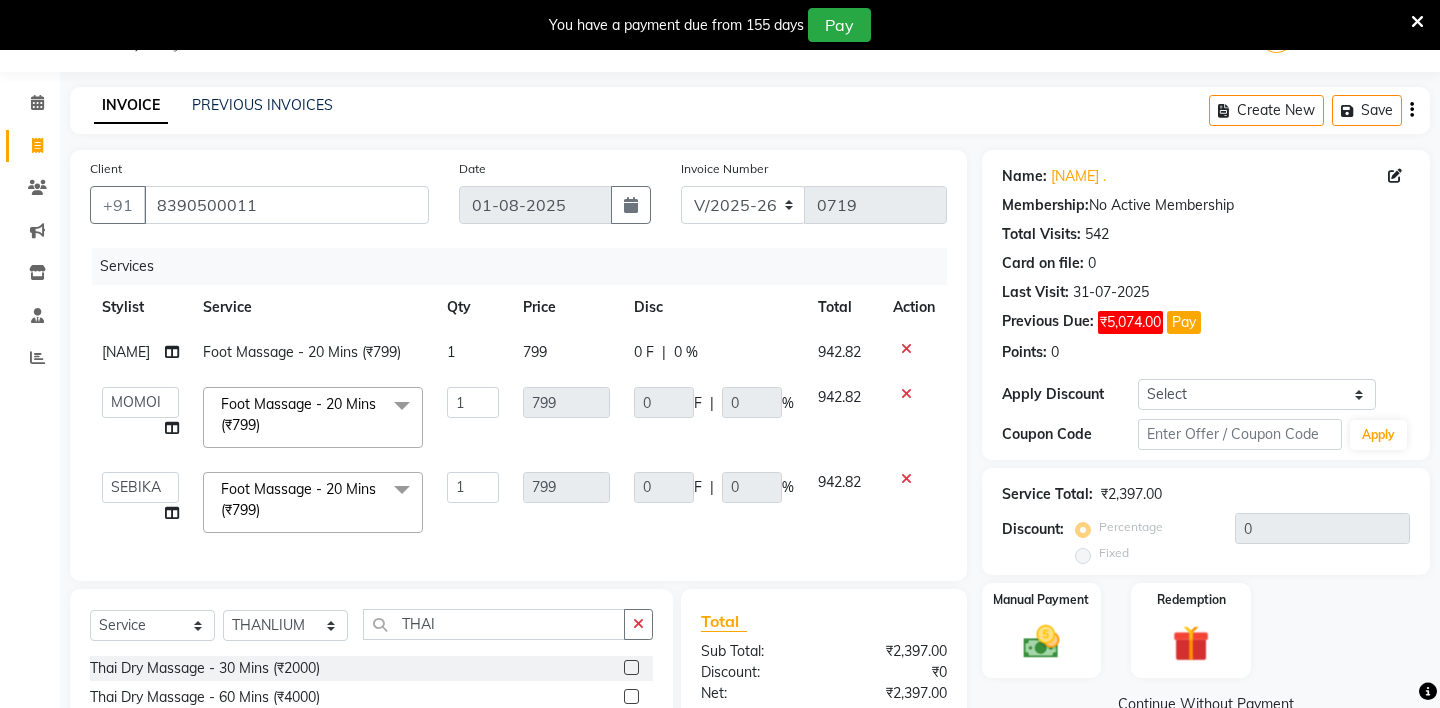 click 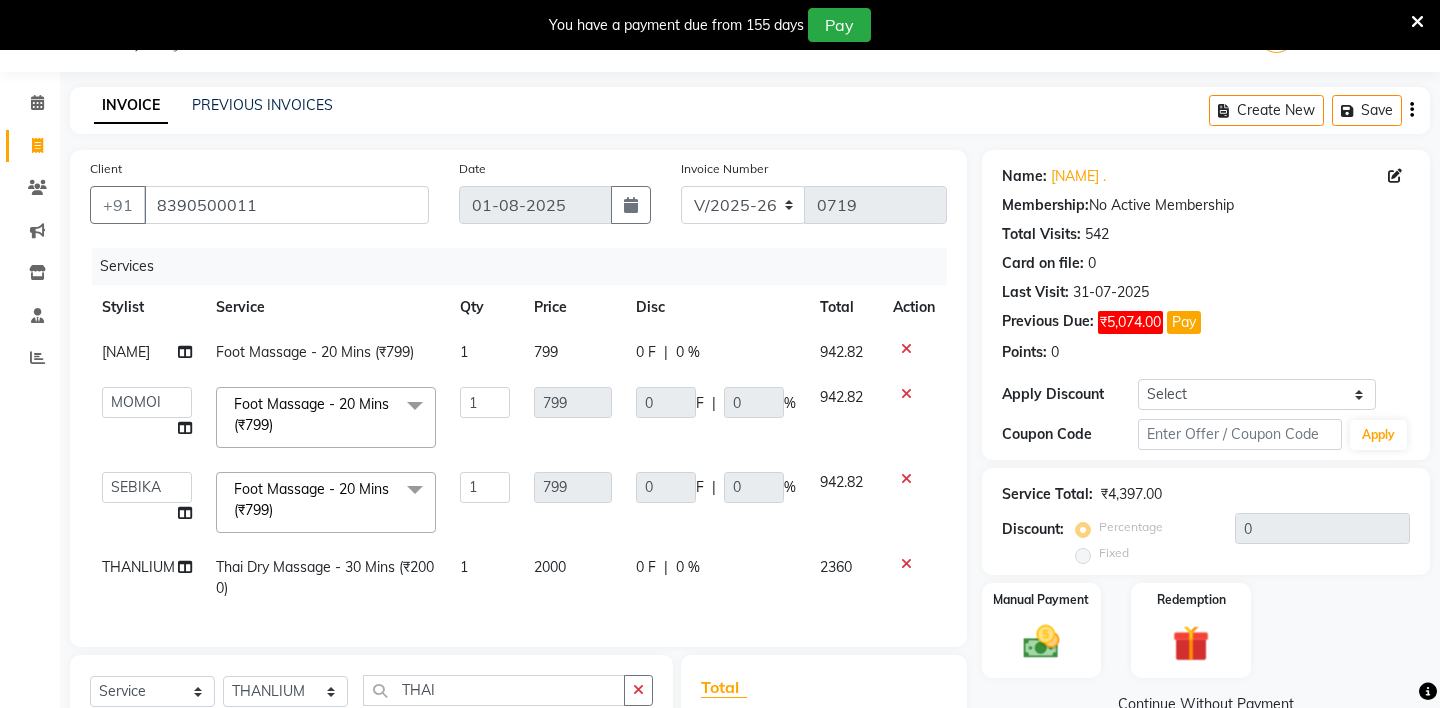checkbox on "false" 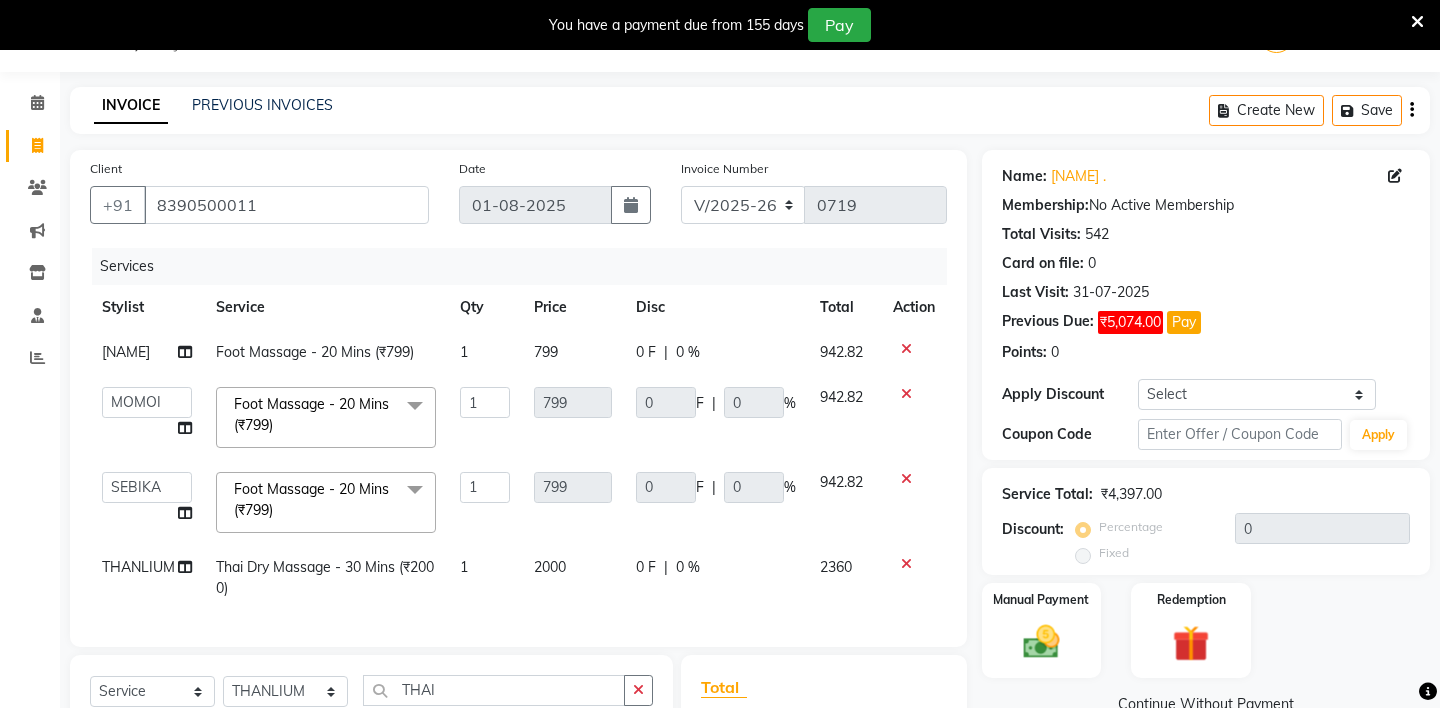 scroll, scrollTop: 320, scrollLeft: 0, axis: vertical 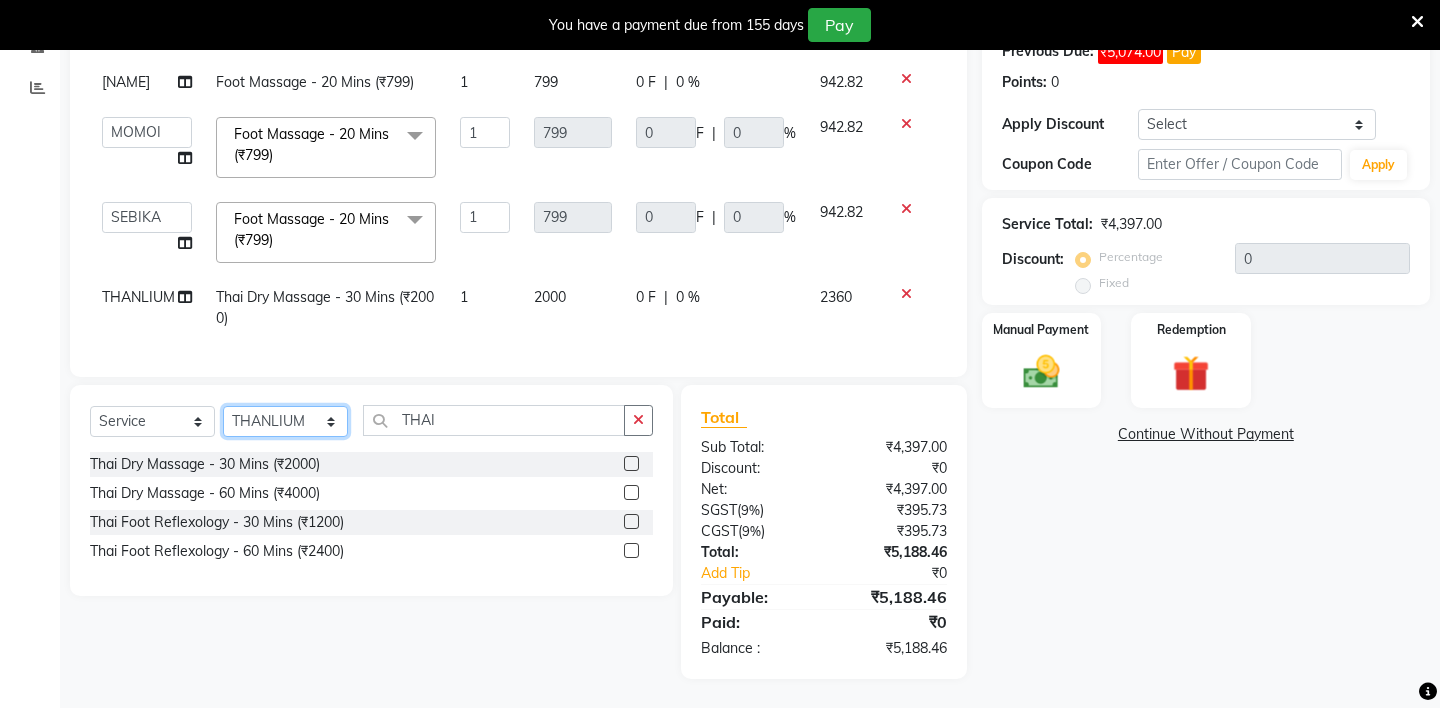 click on "Select Stylist [NAME] - ZAH BEAUTY RETAIL APANG APEM ASIF ITUNA MANI MERCY MOMOI NIUTOLI SEBIKA SHOM SUMSUM THANLIUM VICTORIA" 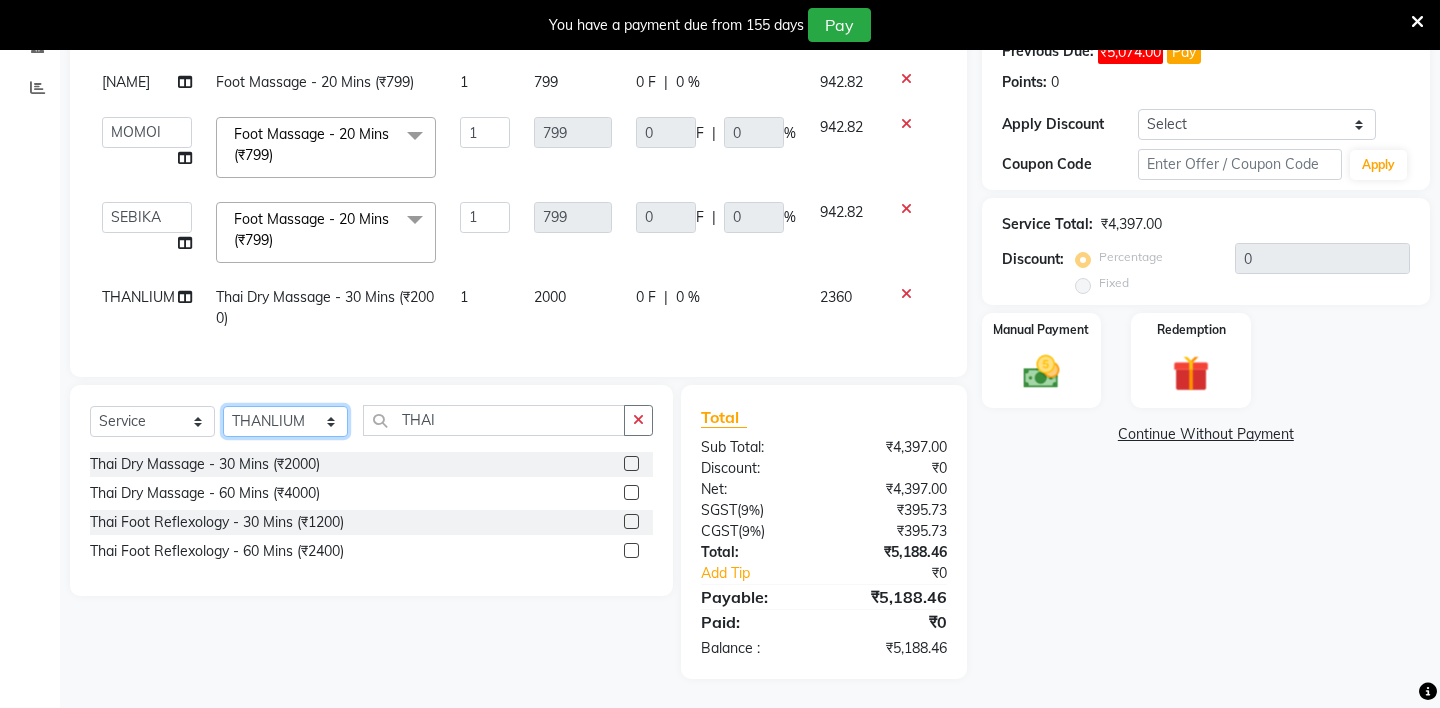 select on "85267" 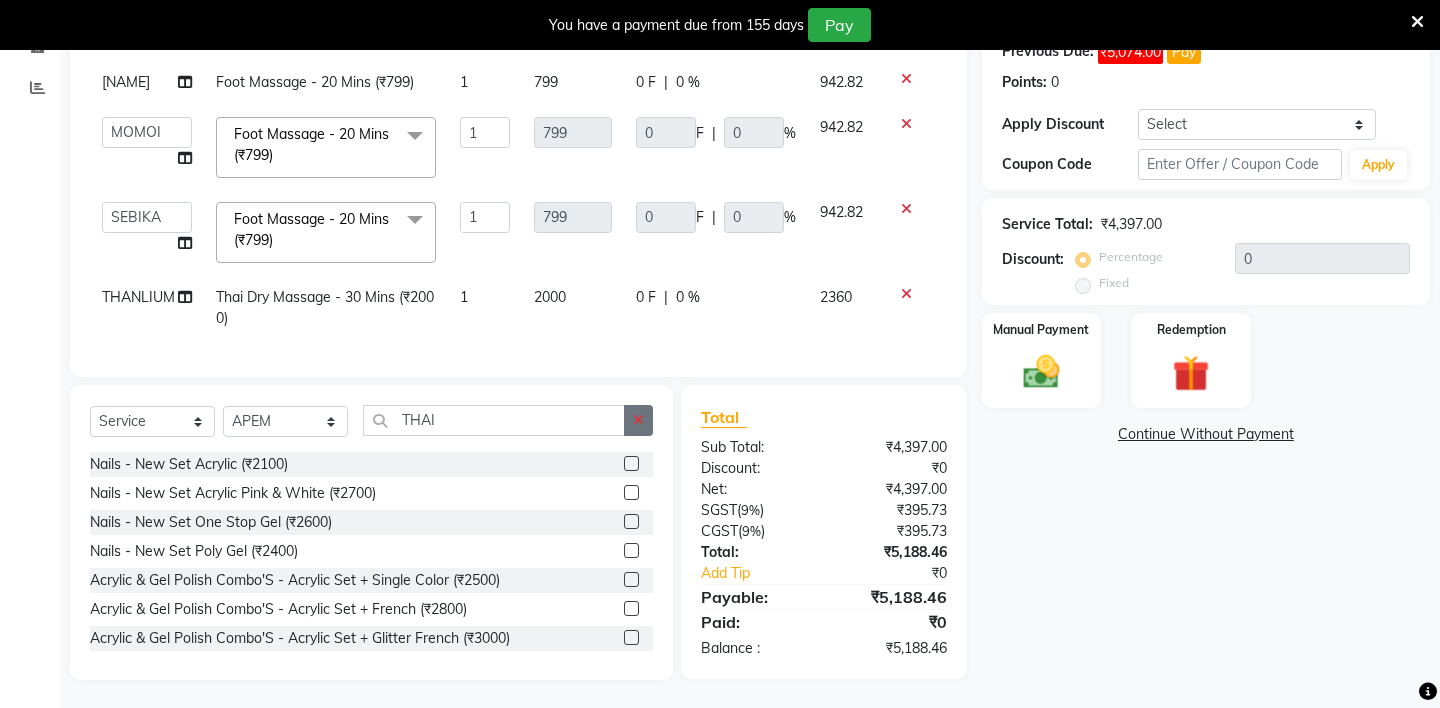 click 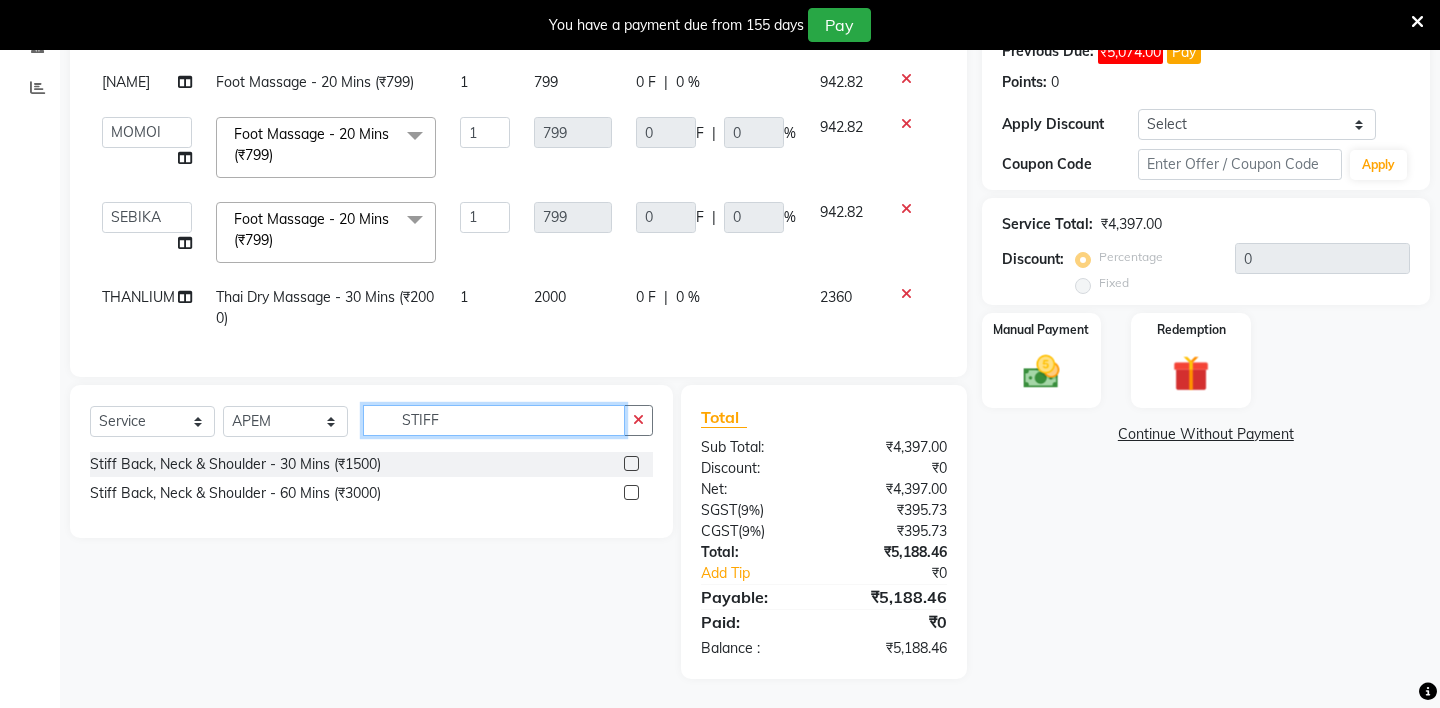 type on "STIFF" 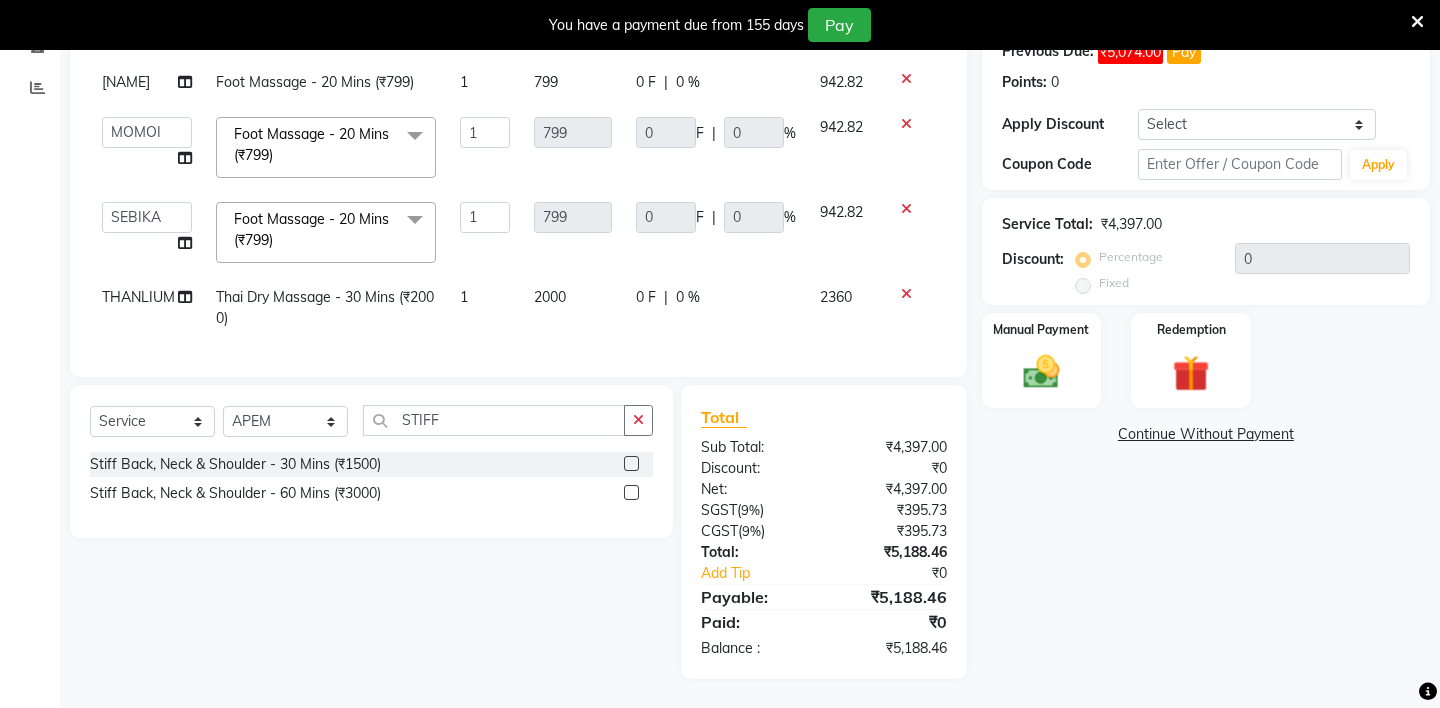 click 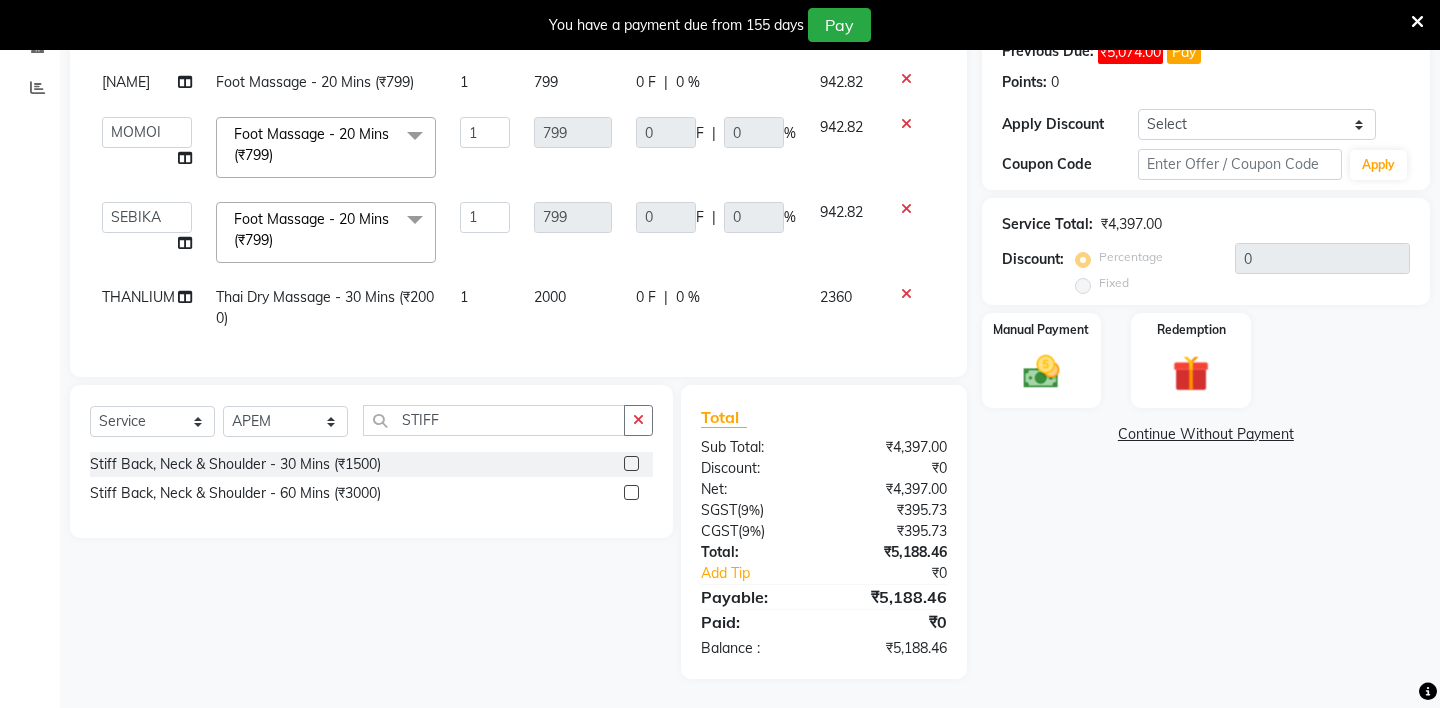 click 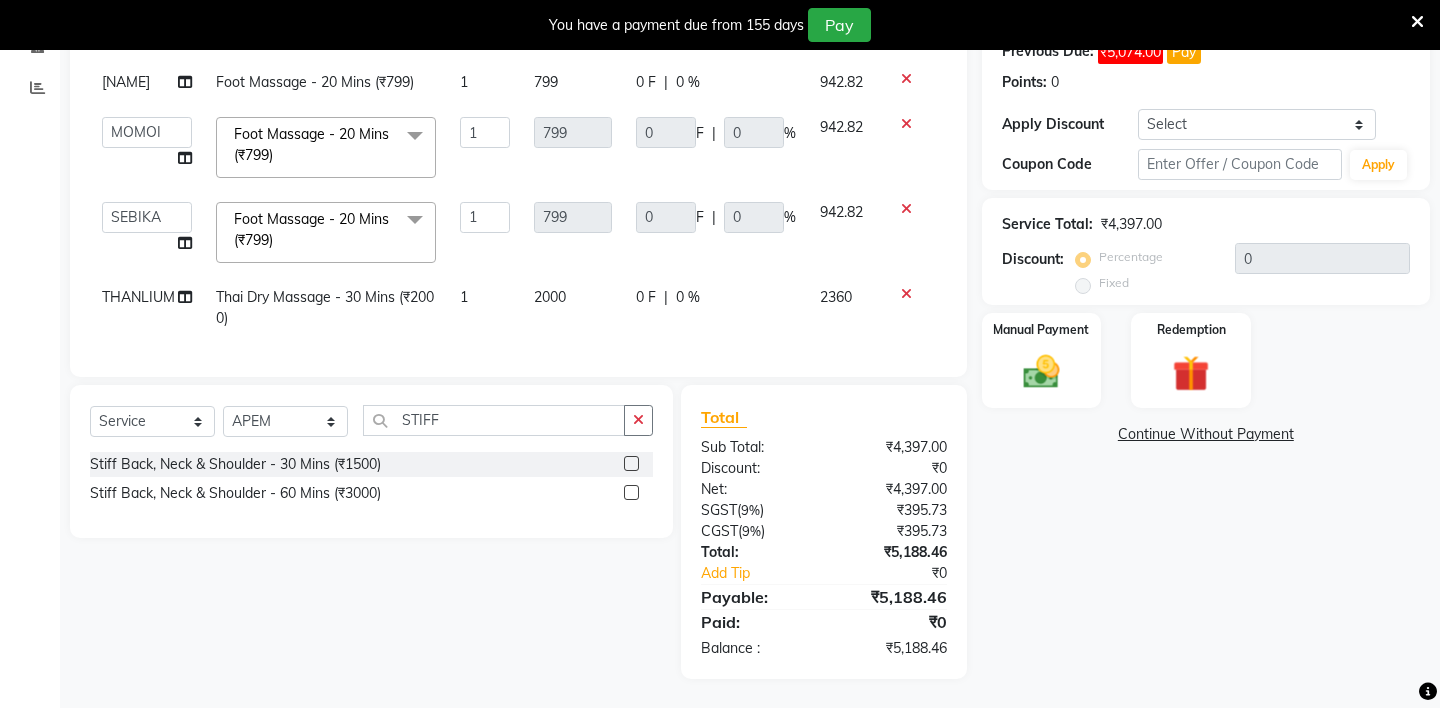 click at bounding box center (630, 464) 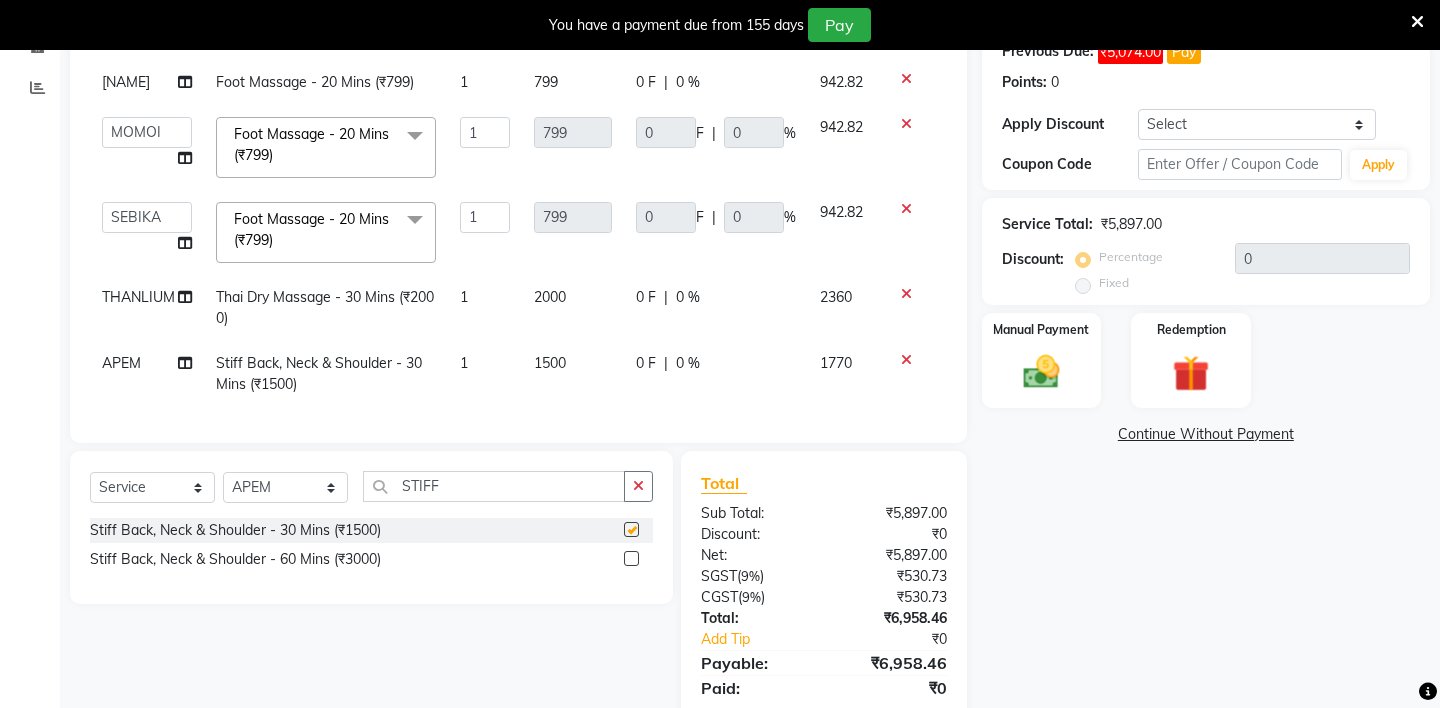 checkbox on "false" 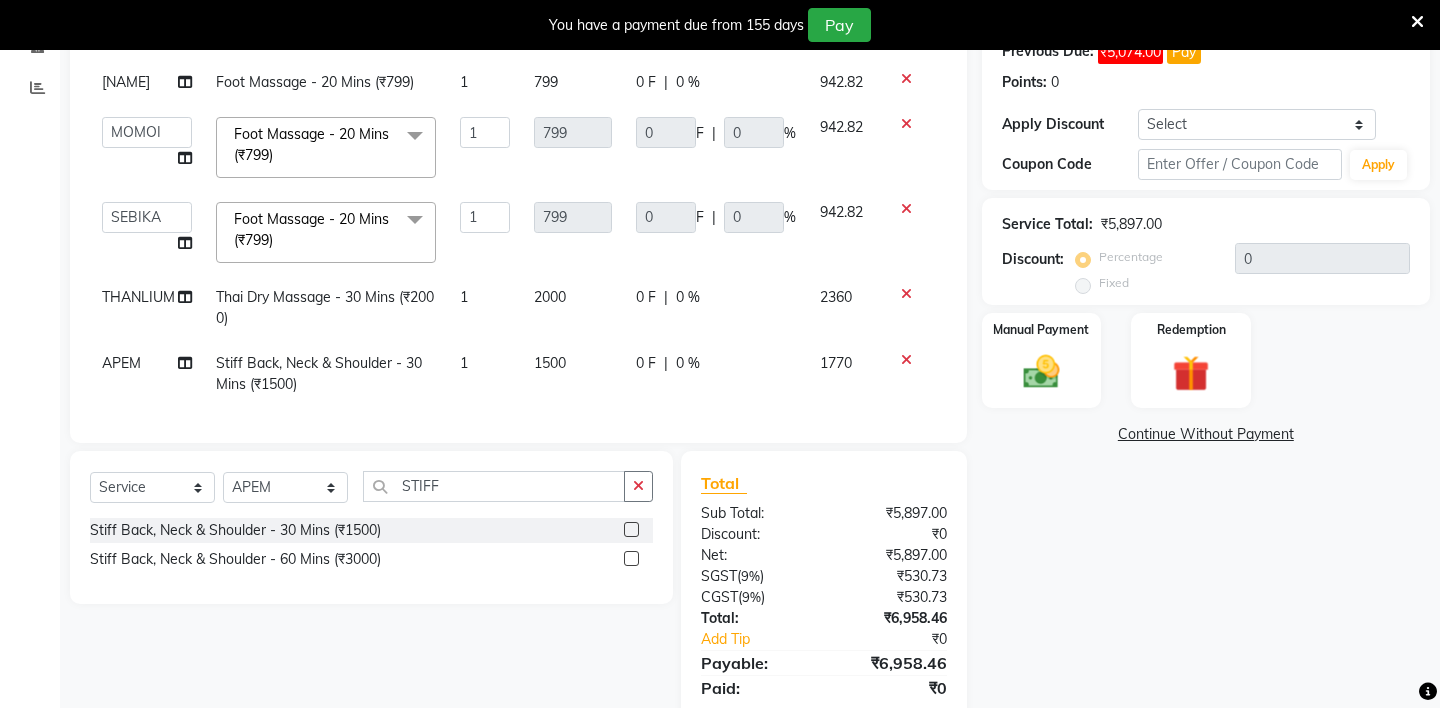 scroll, scrollTop: 386, scrollLeft: 0, axis: vertical 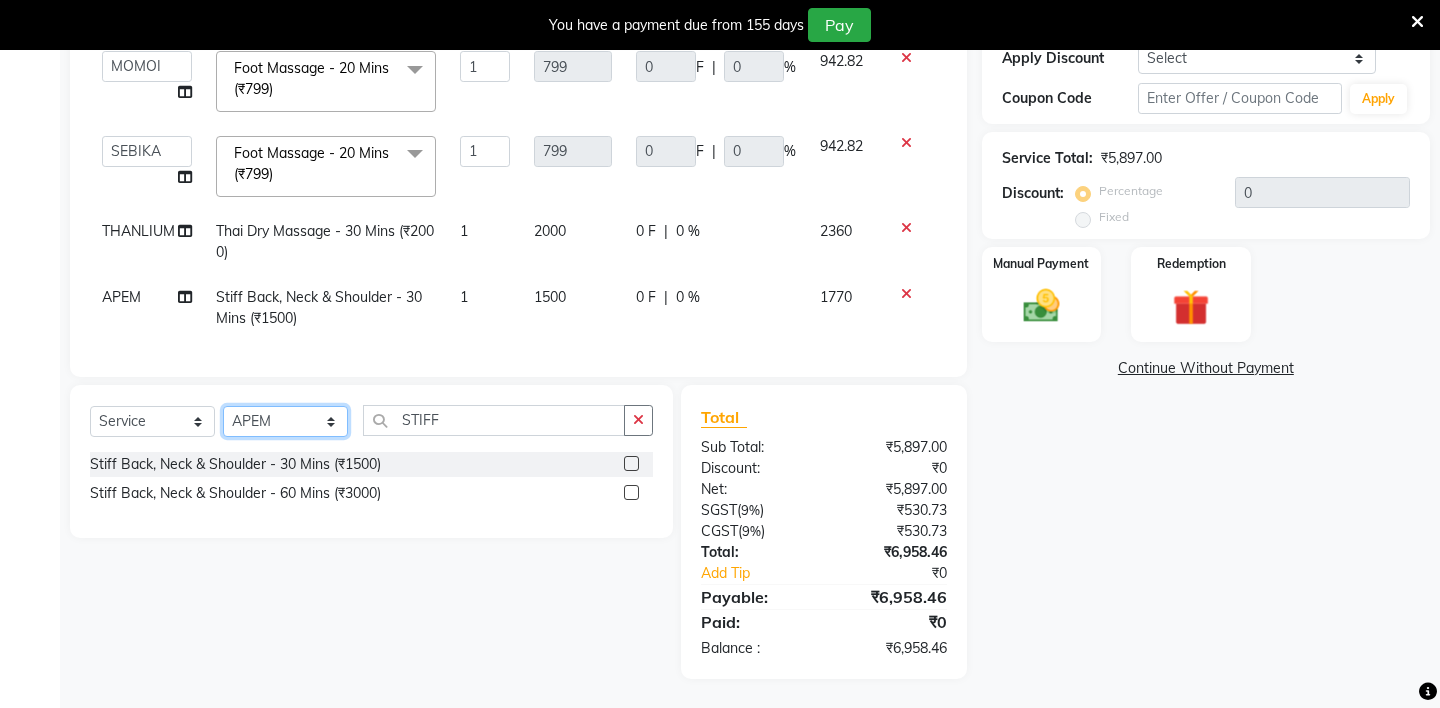 click on "Select Stylist [NAME] - ZAH BEAUTY RETAIL APANG APEM ASIF ITUNA MANI MERCY MOMOI NIUTOLI SEBIKA SHOM SUMSUM THANLIUM VICTORIA" 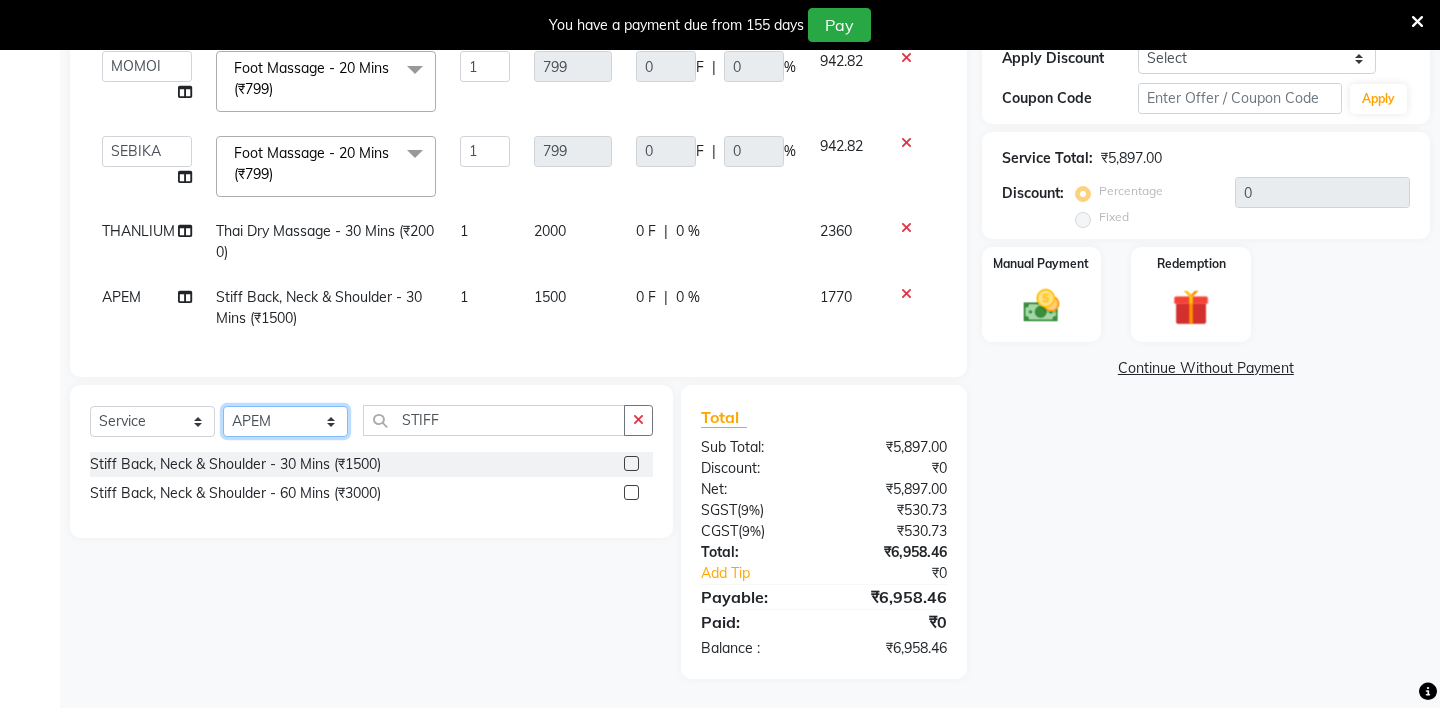 select on "38270" 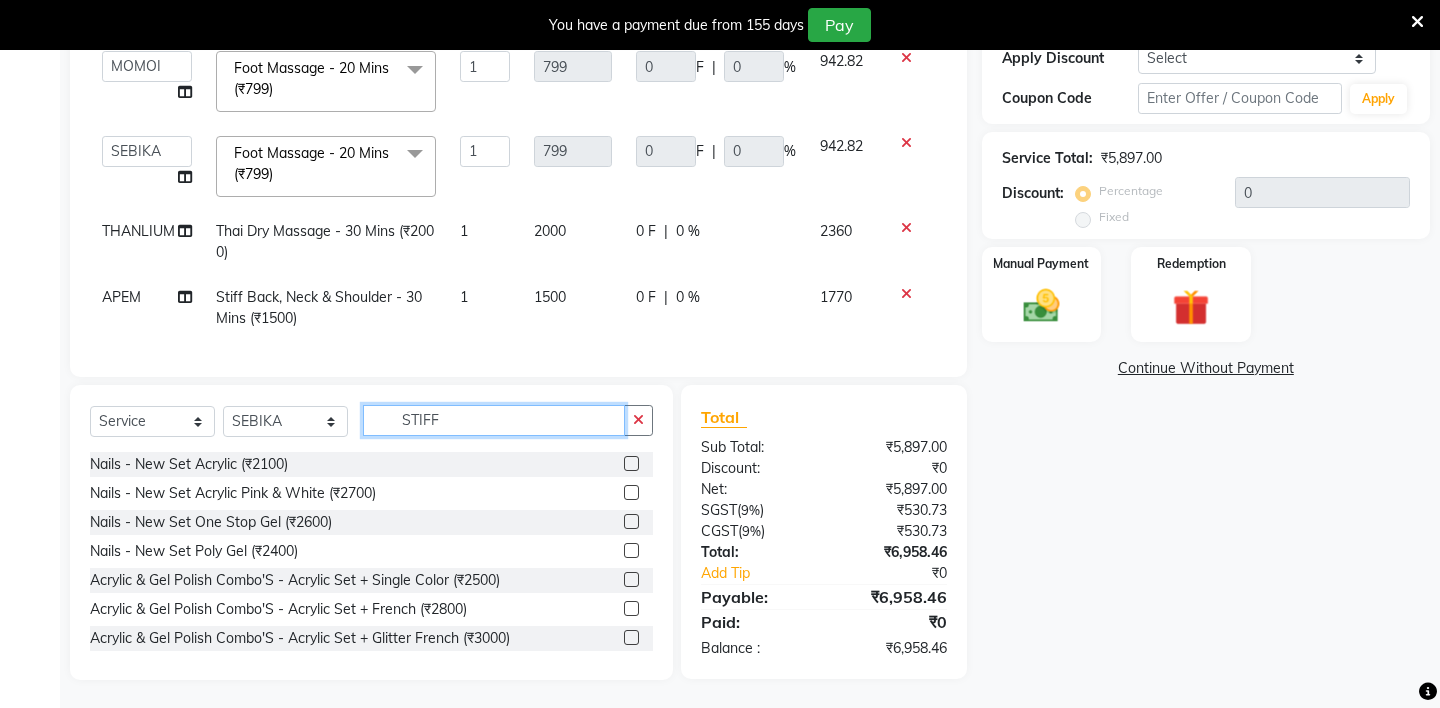 click on "STIFF" 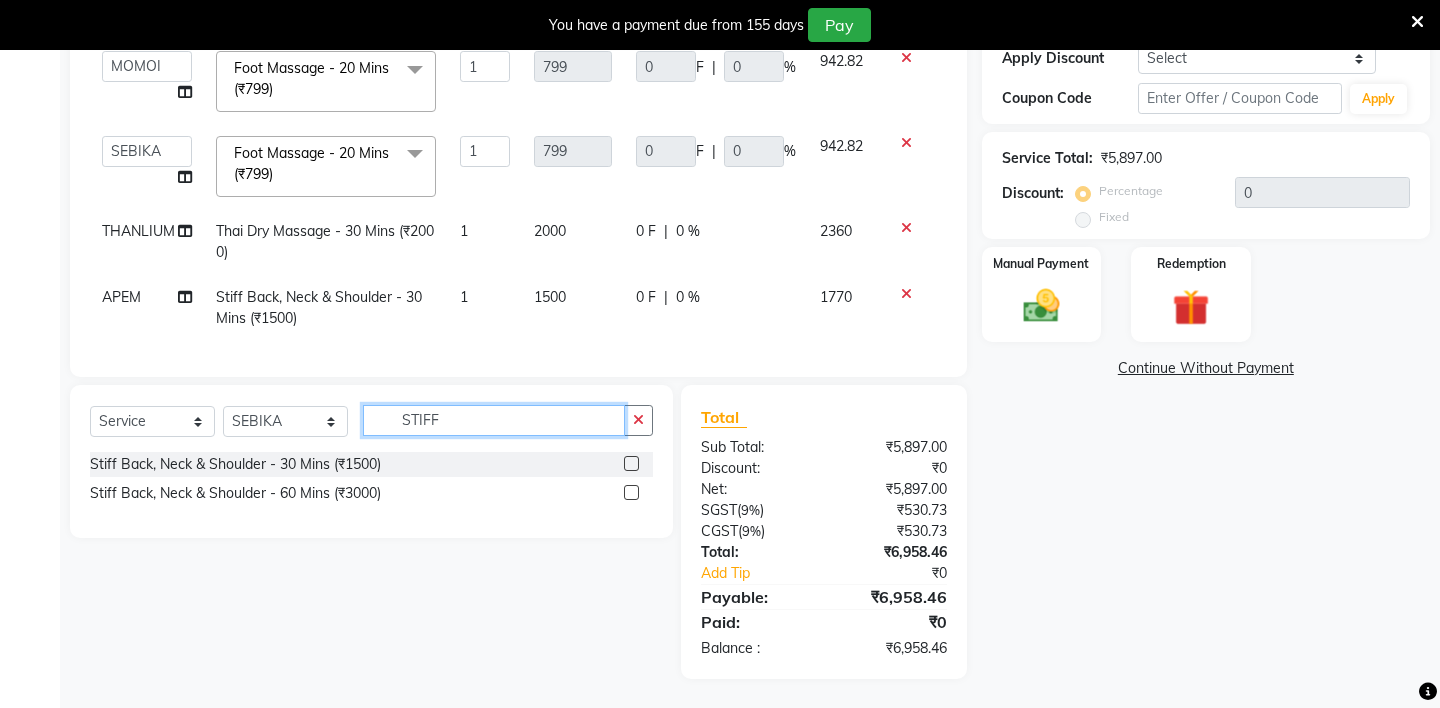 type on "STIFF" 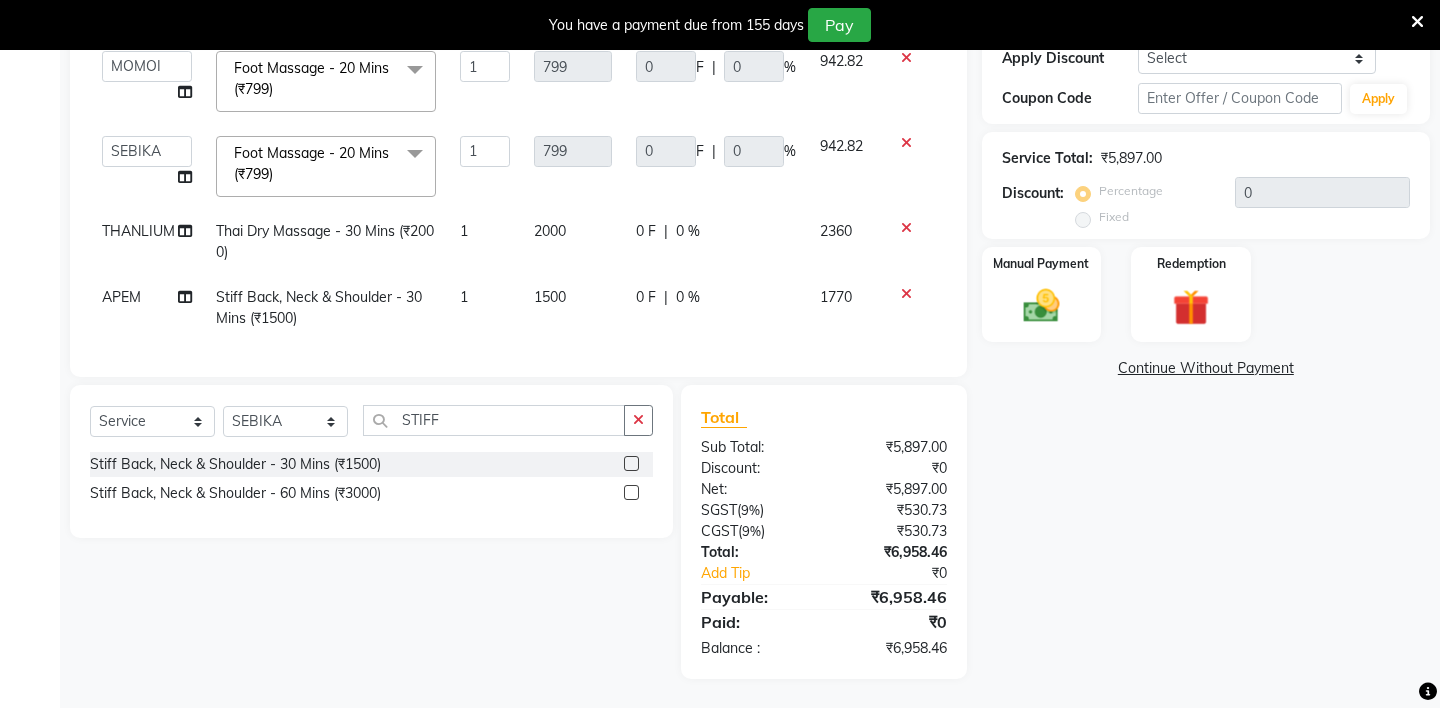 click 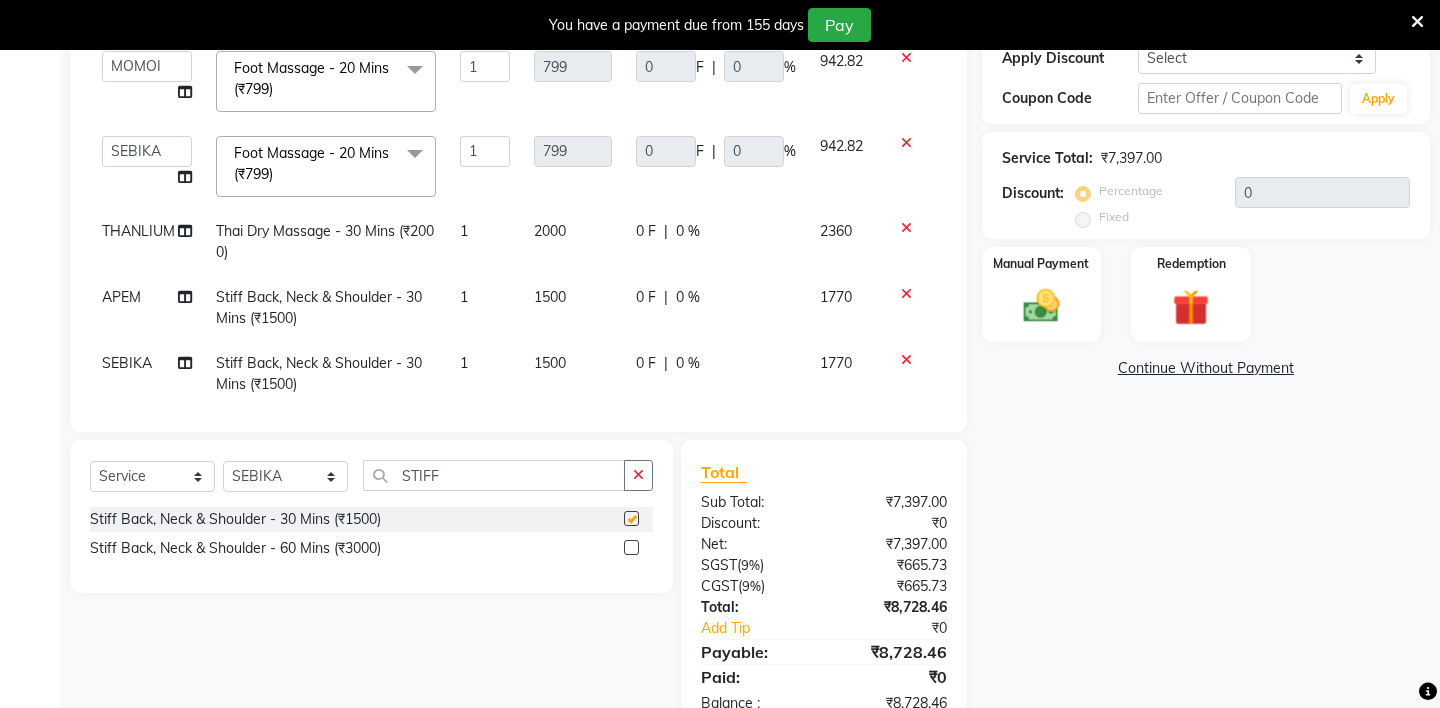 checkbox on "false" 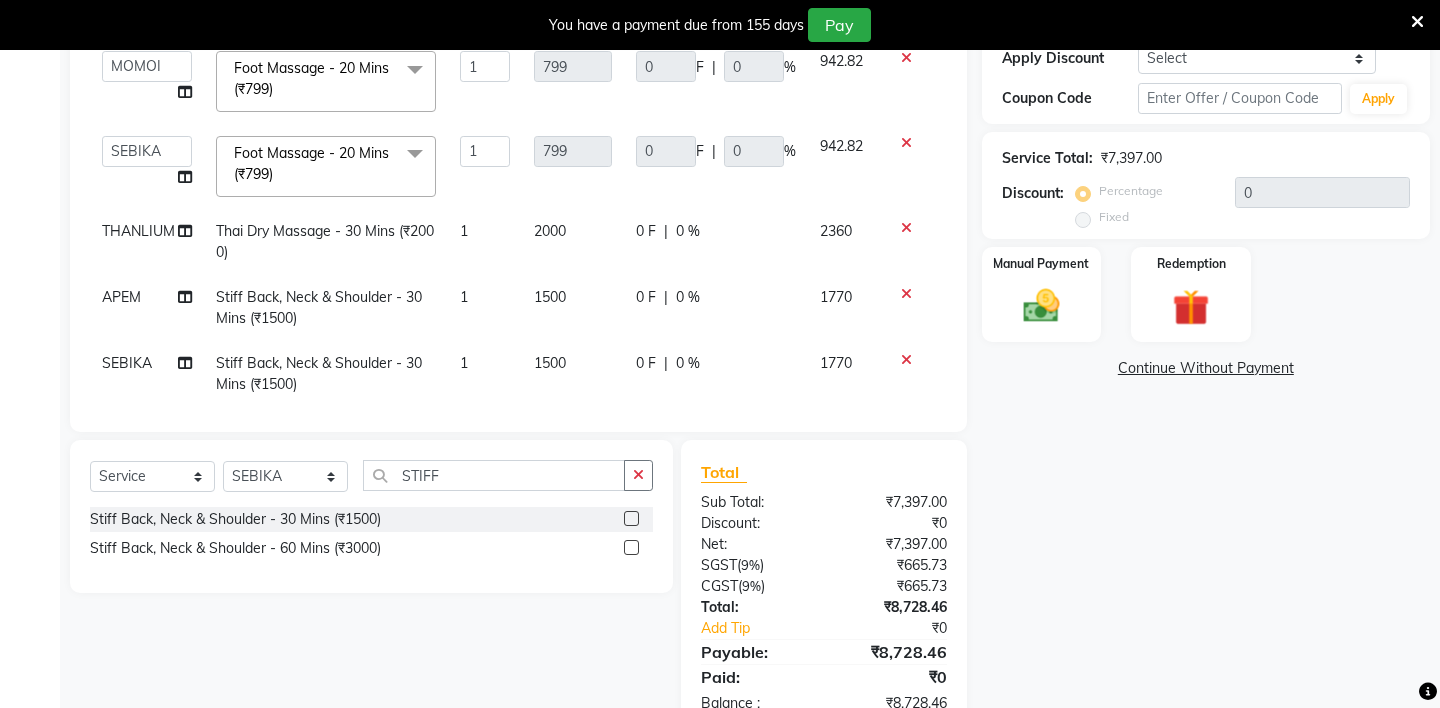 scroll, scrollTop: 10, scrollLeft: 0, axis: vertical 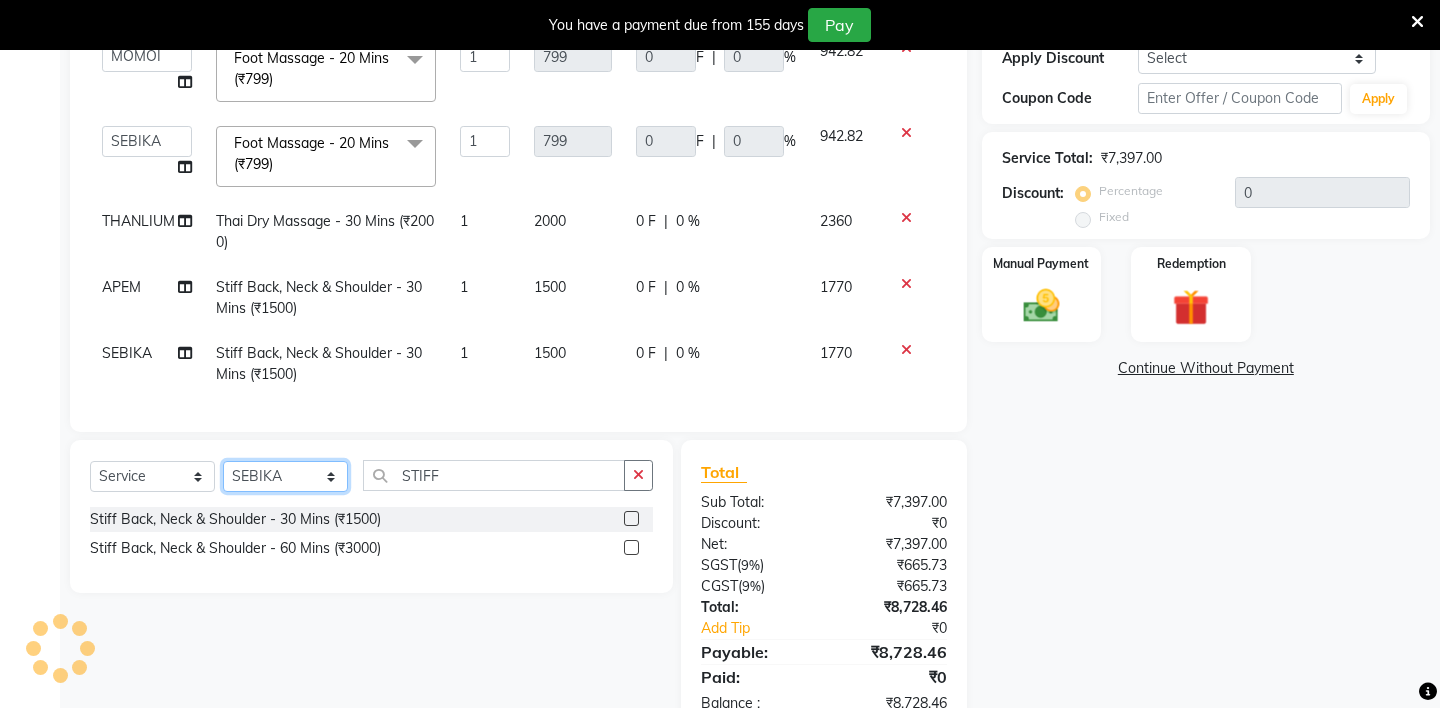 click on "Select Stylist [NAME] - ZAH BEAUTY RETAIL APANG APEM ASIF ITUNA MANI MERCY MOMOI NIUTOLI SEBIKA SHOM SUMSUM THANLIUM VICTORIA" 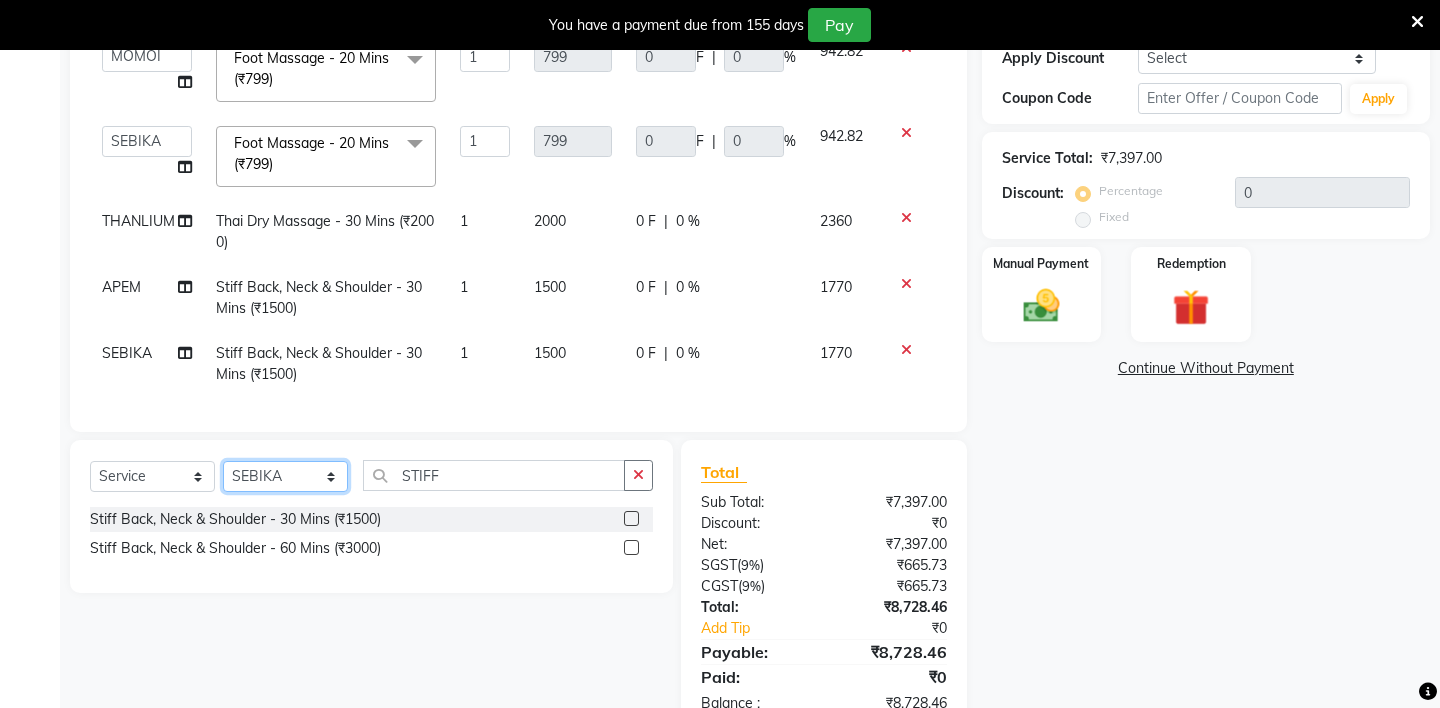 select on "38267" 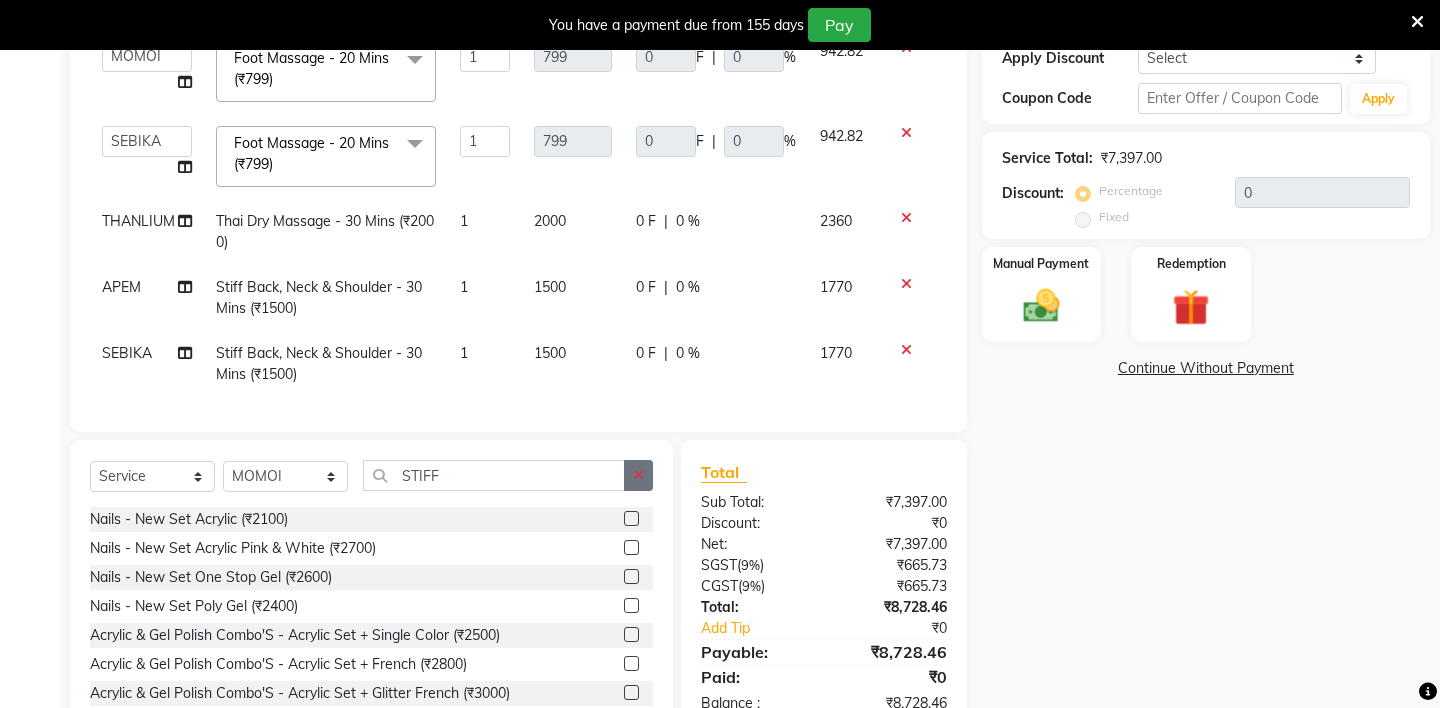 click 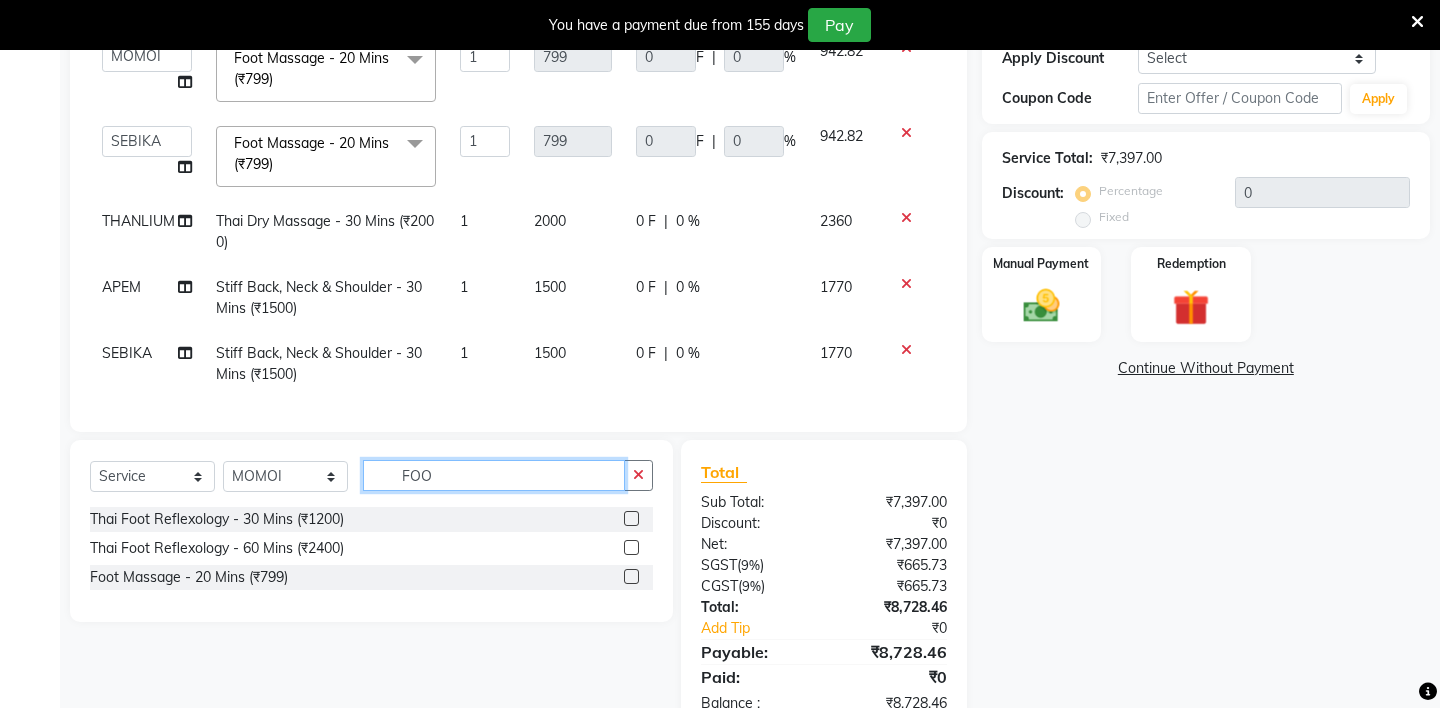 type on "FOO" 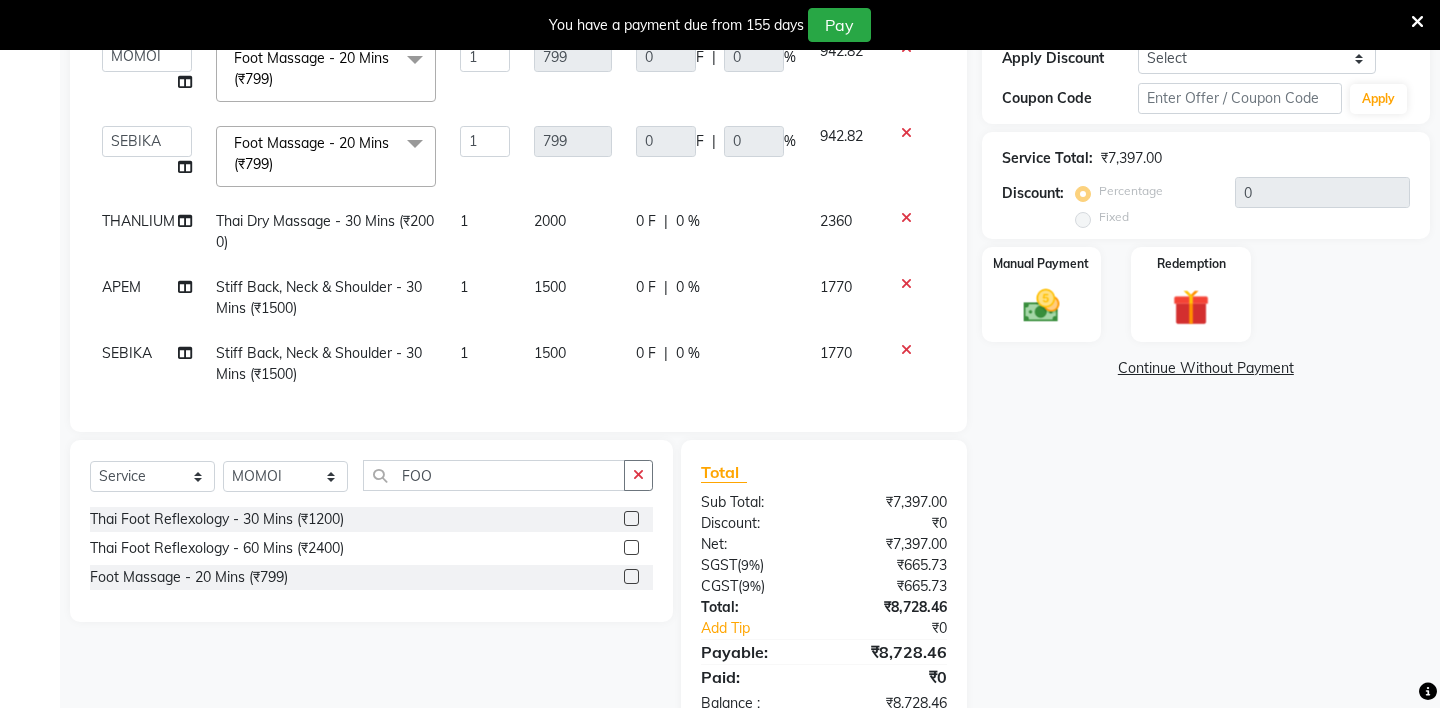 click 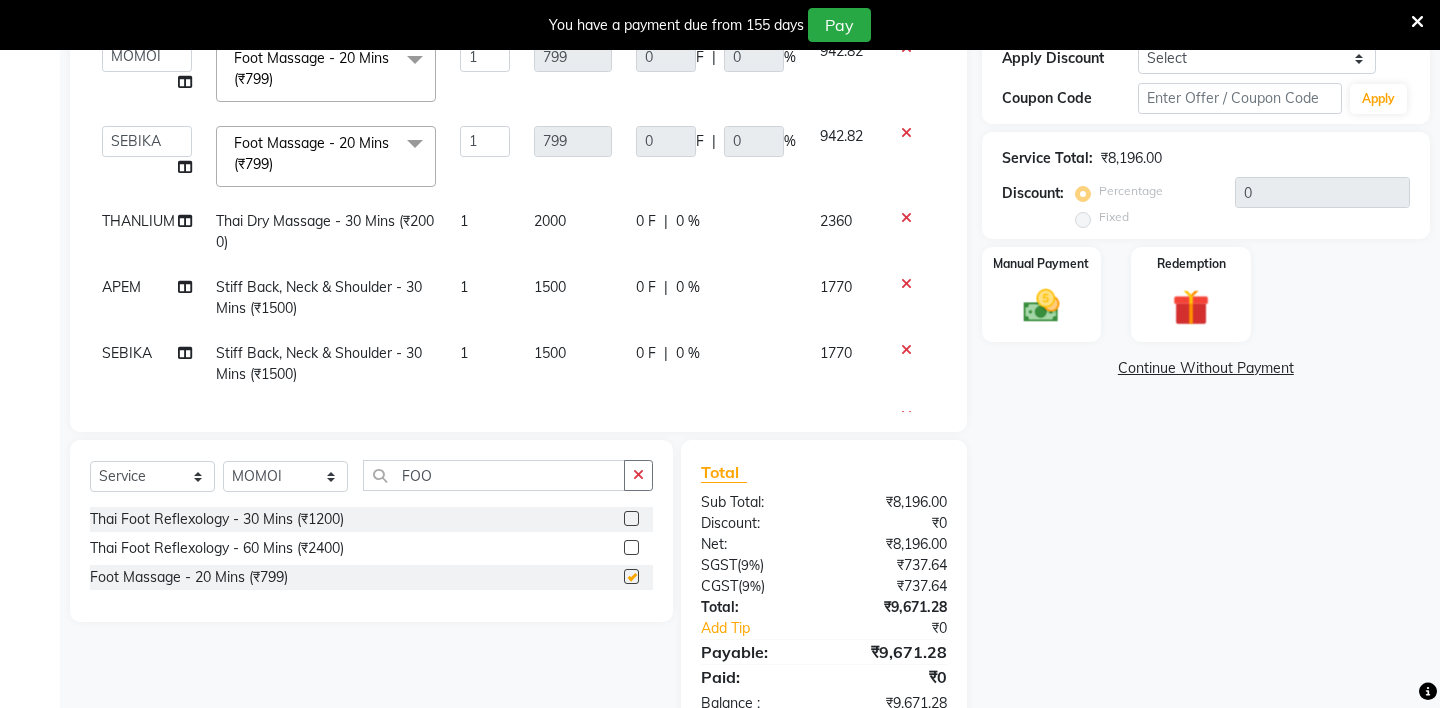 checkbox on "false" 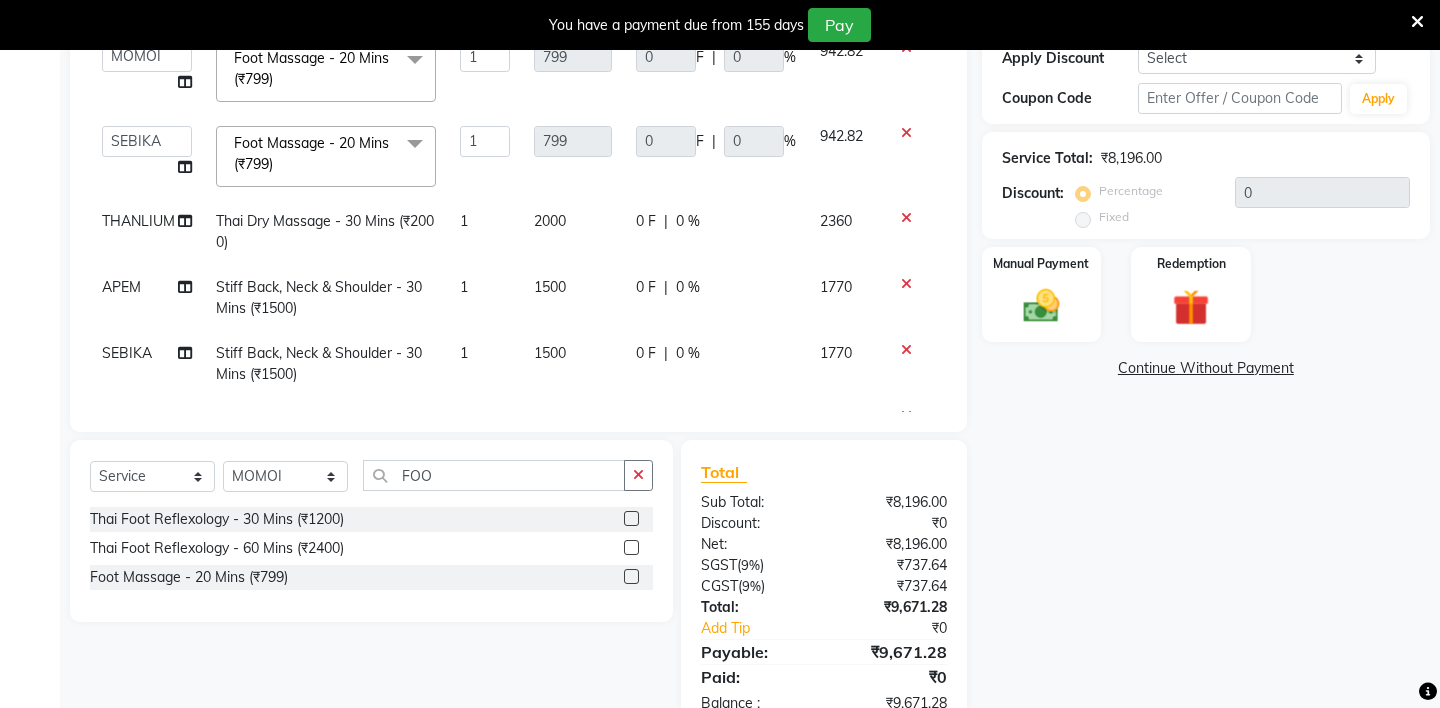 scroll, scrollTop: 55, scrollLeft: 0, axis: vertical 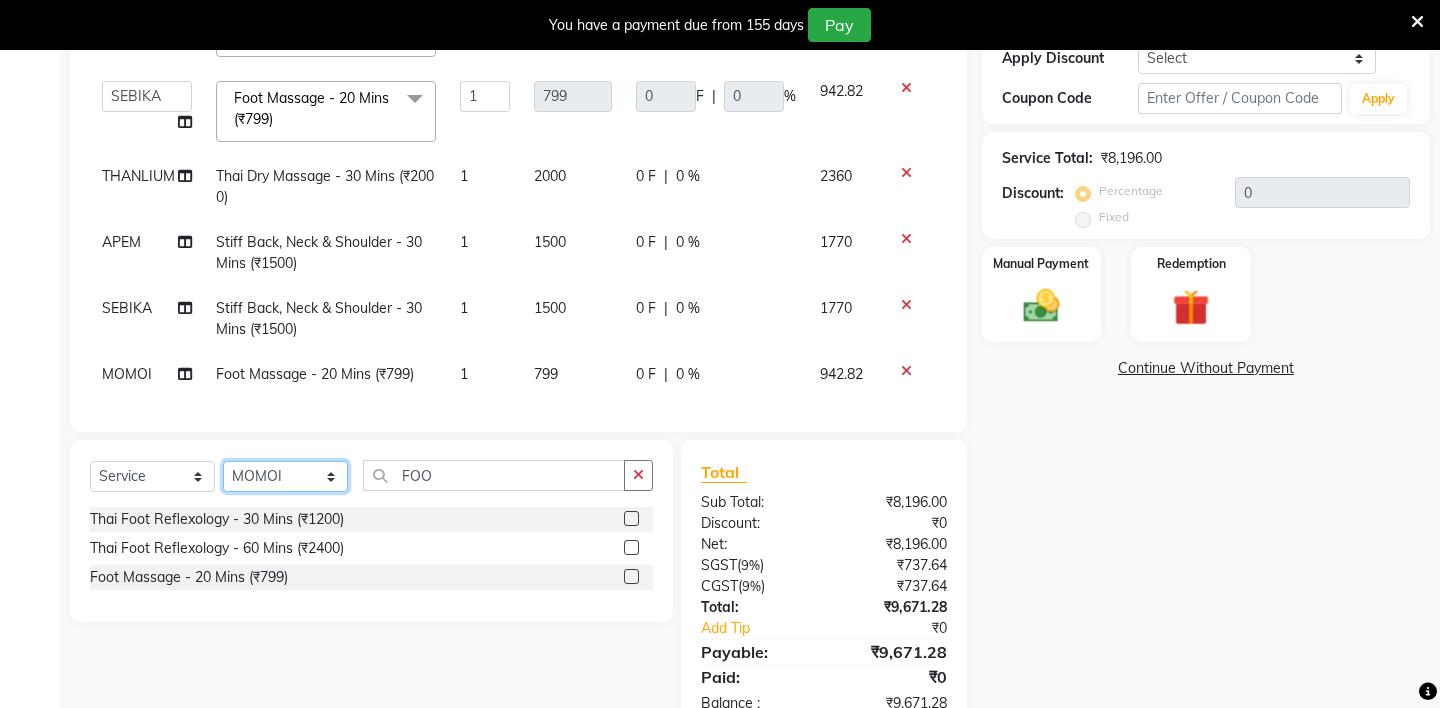 click on "Select Stylist [NAME] - ZAH BEAUTY RETAIL APANG APEM ASIF ITUNA MANI MERCY MOMOI NIUTOLI SEBIKA SHOM SUMSUM THANLIUM VICTORIA" 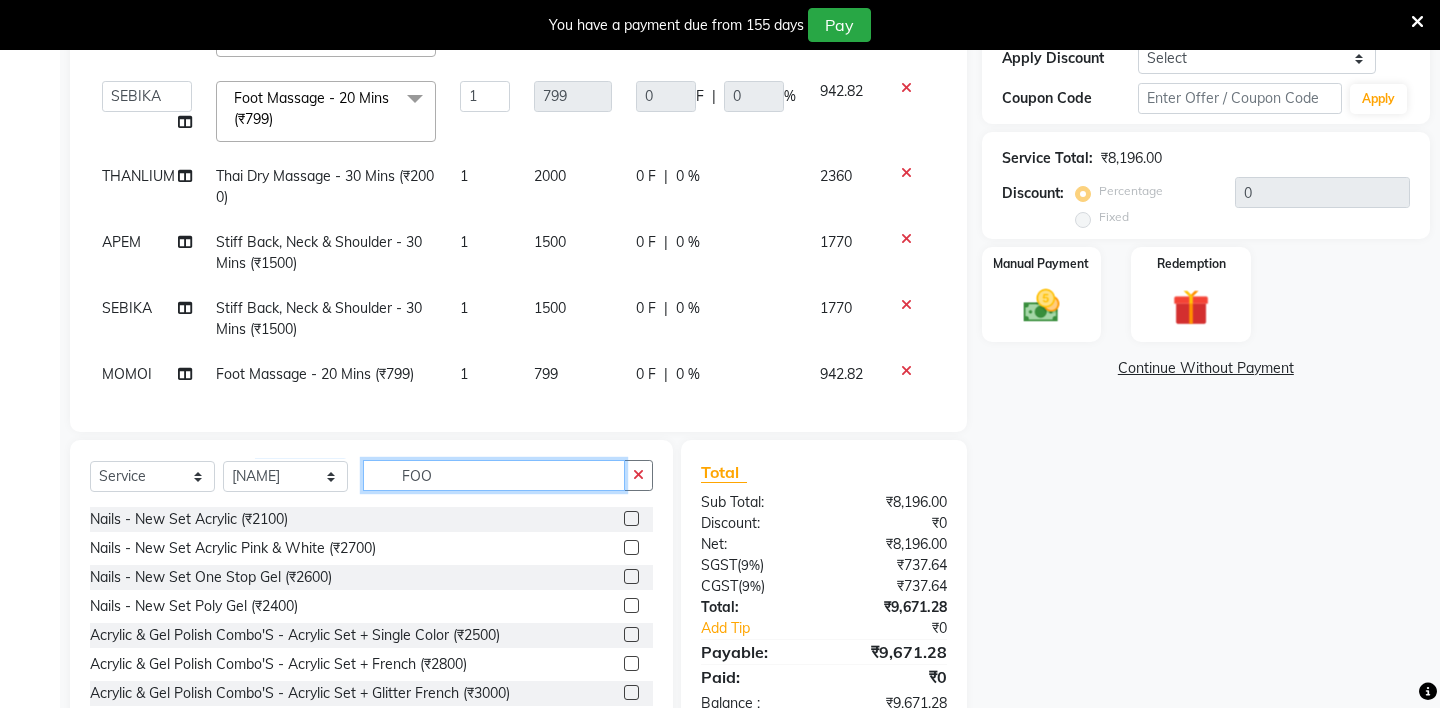 click on "FOO" 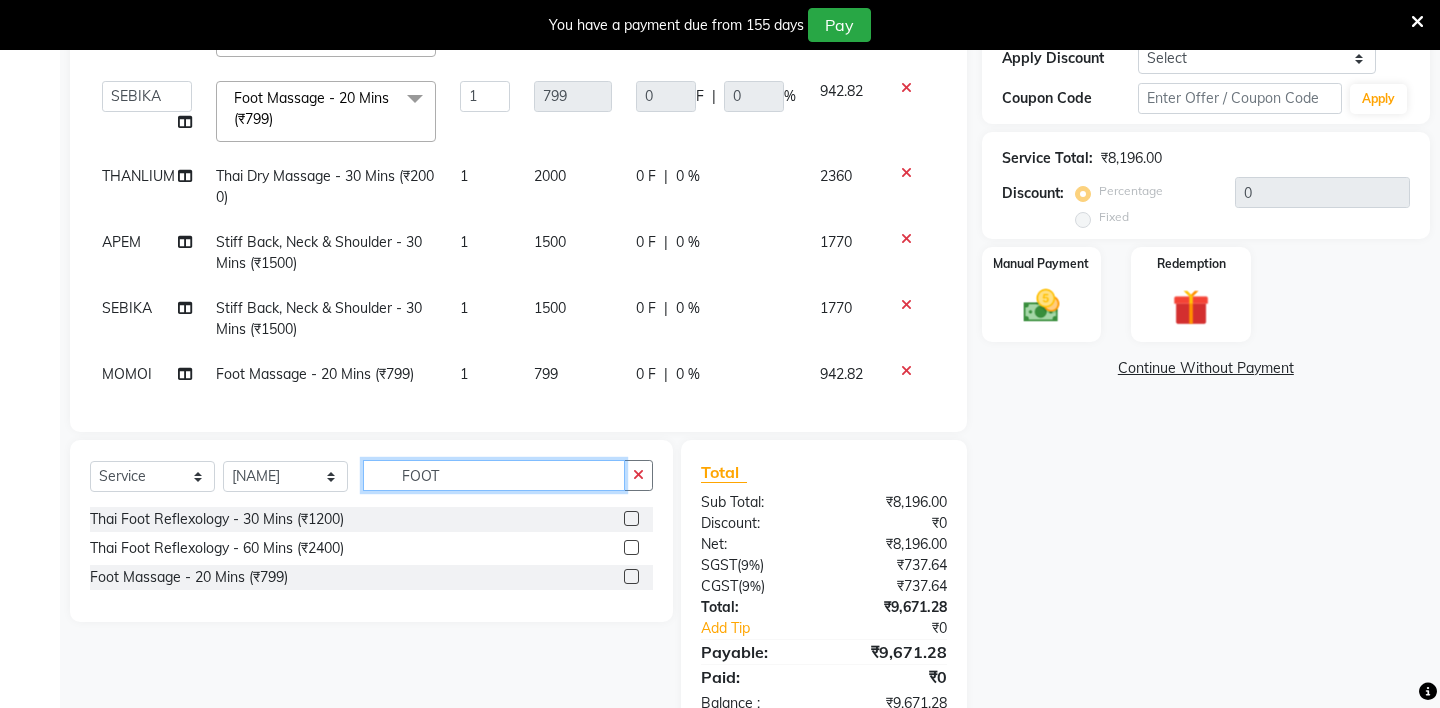 type on "FOOT" 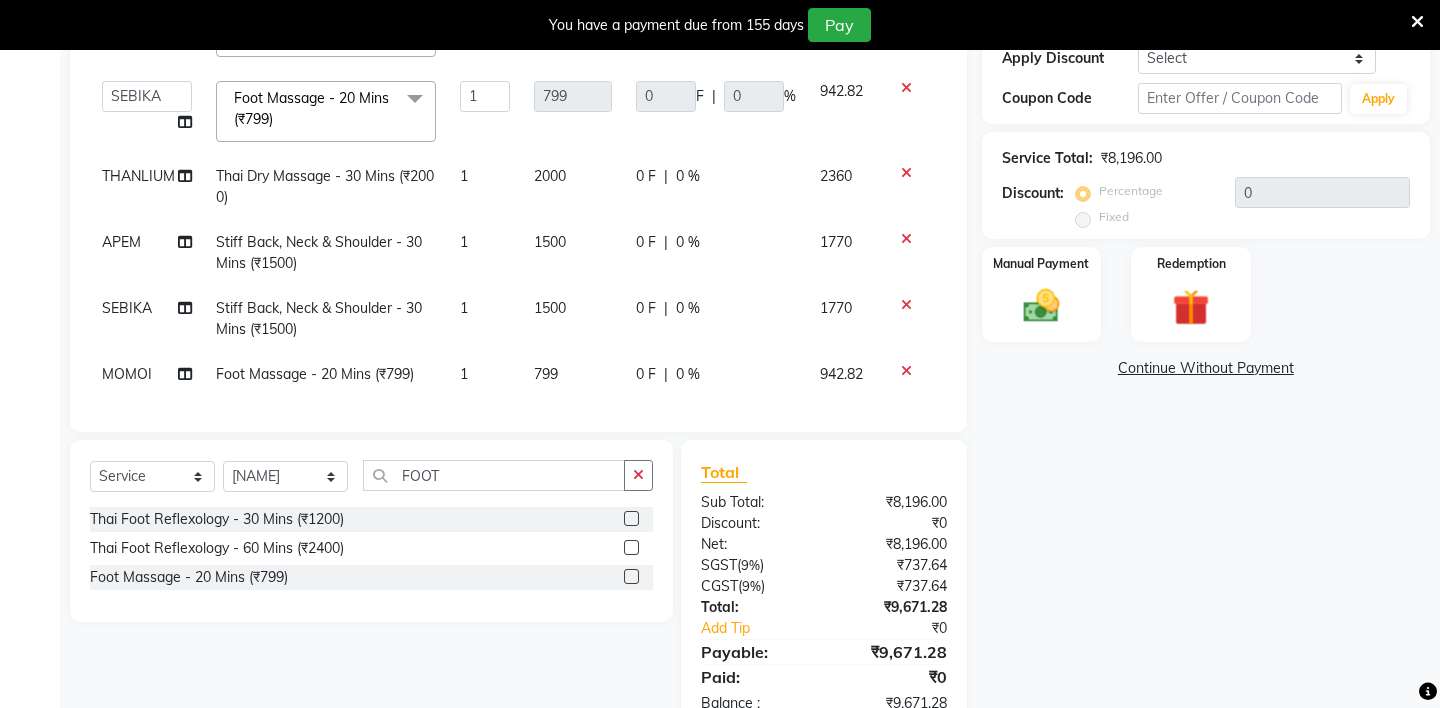 click 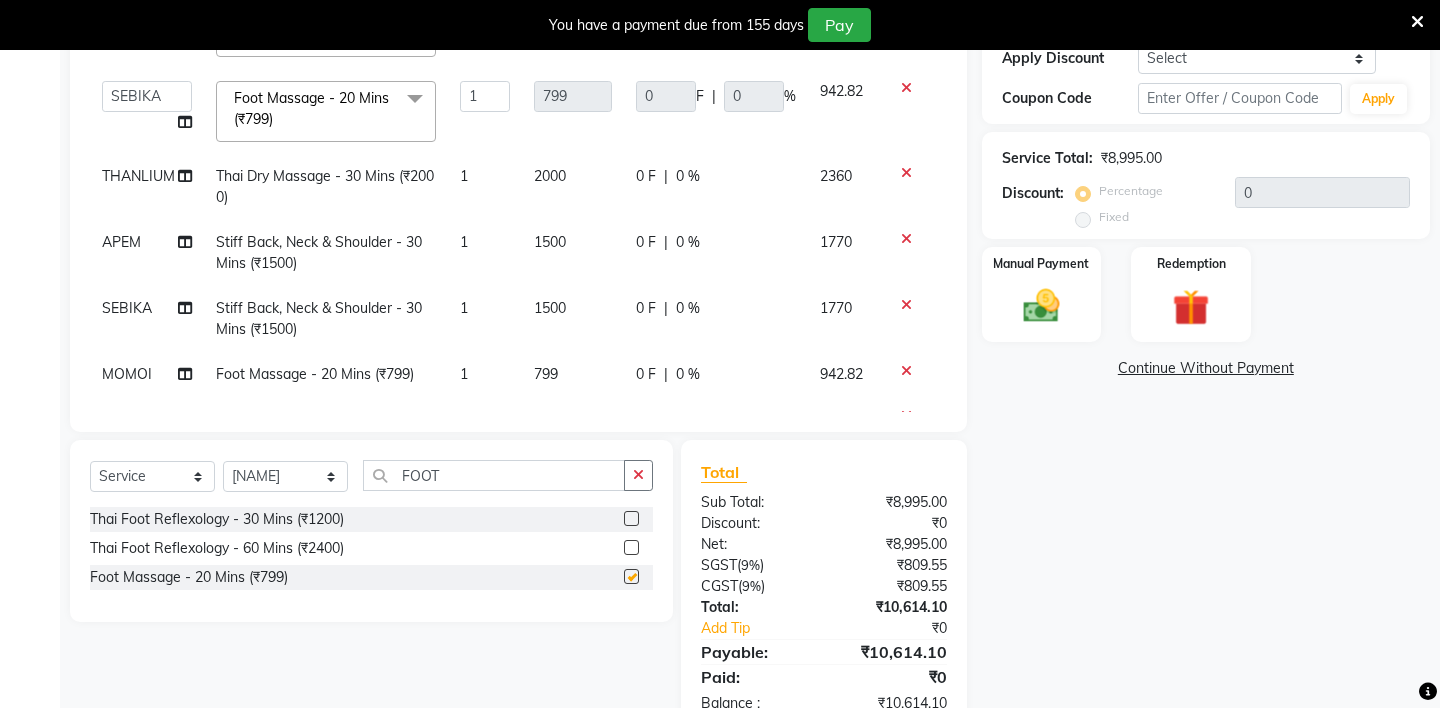 checkbox on "false" 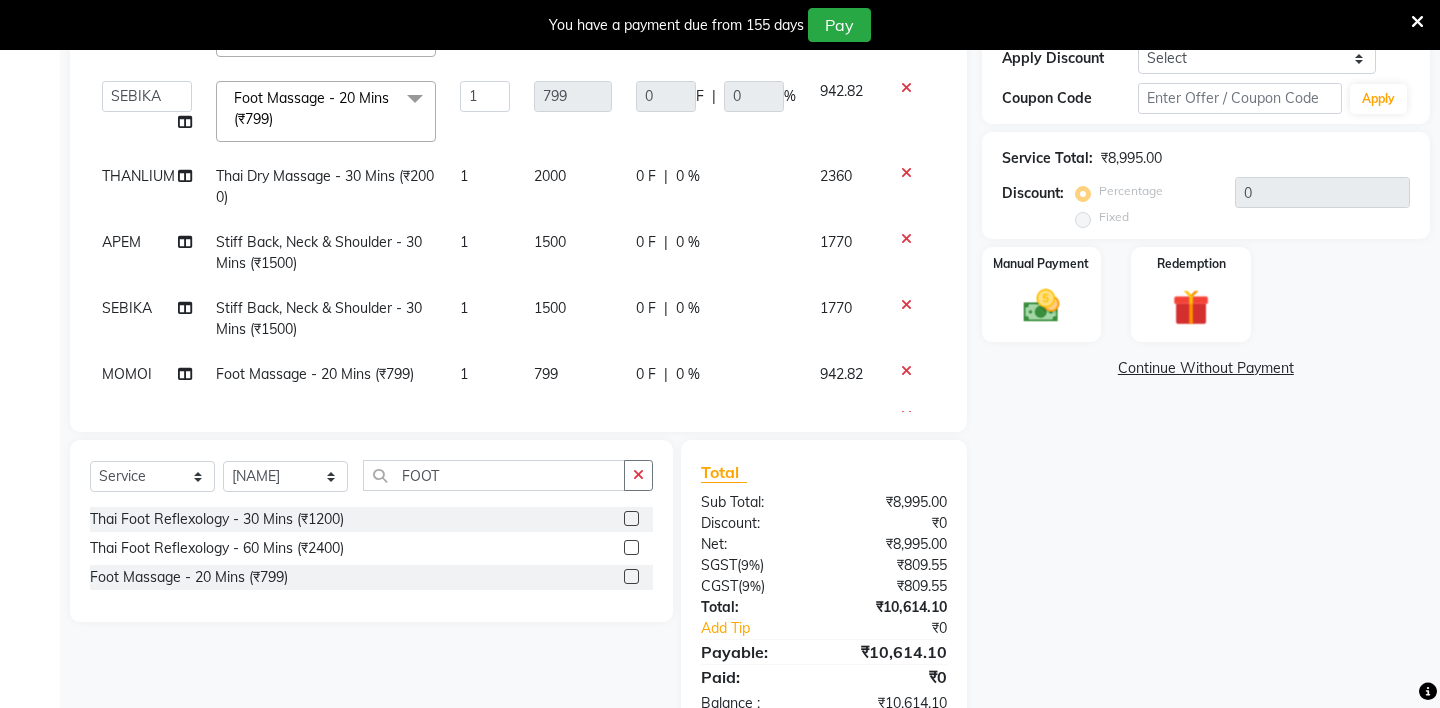 scroll, scrollTop: 100, scrollLeft: 0, axis: vertical 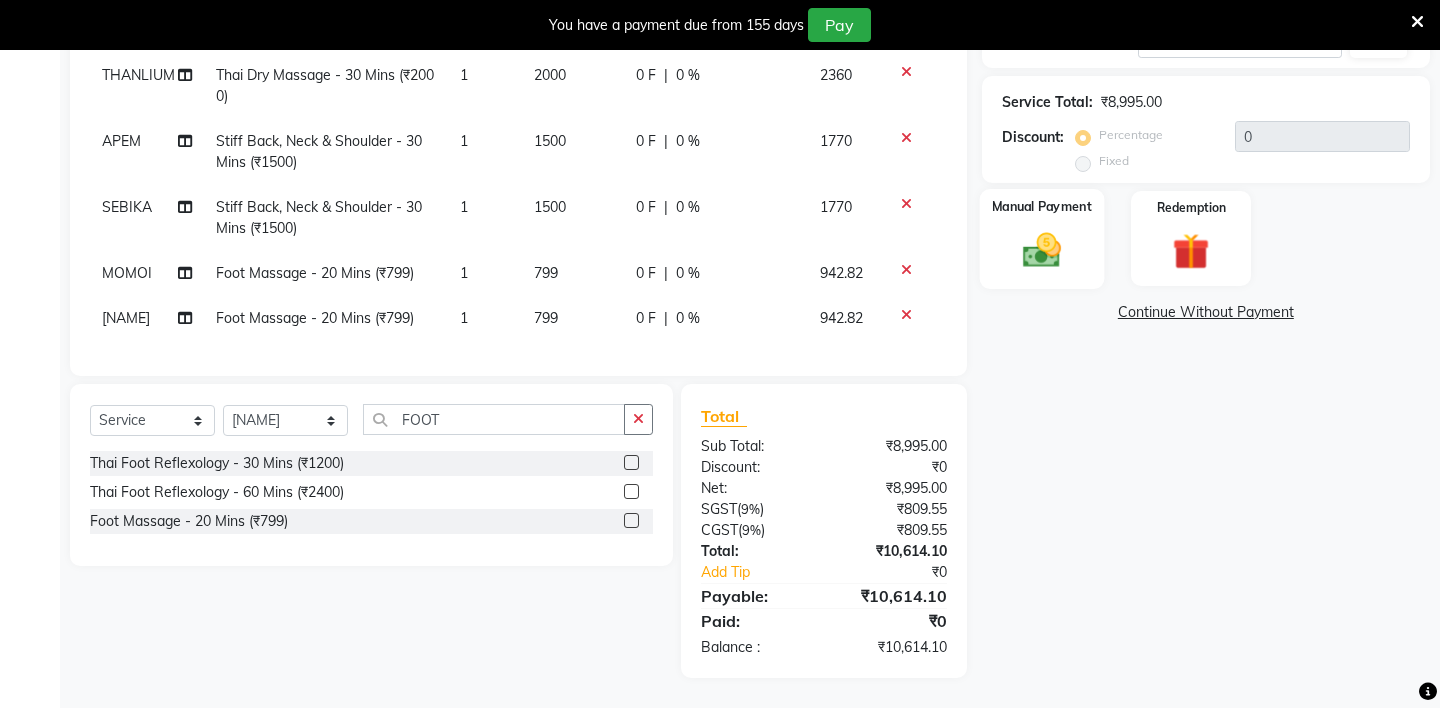 click 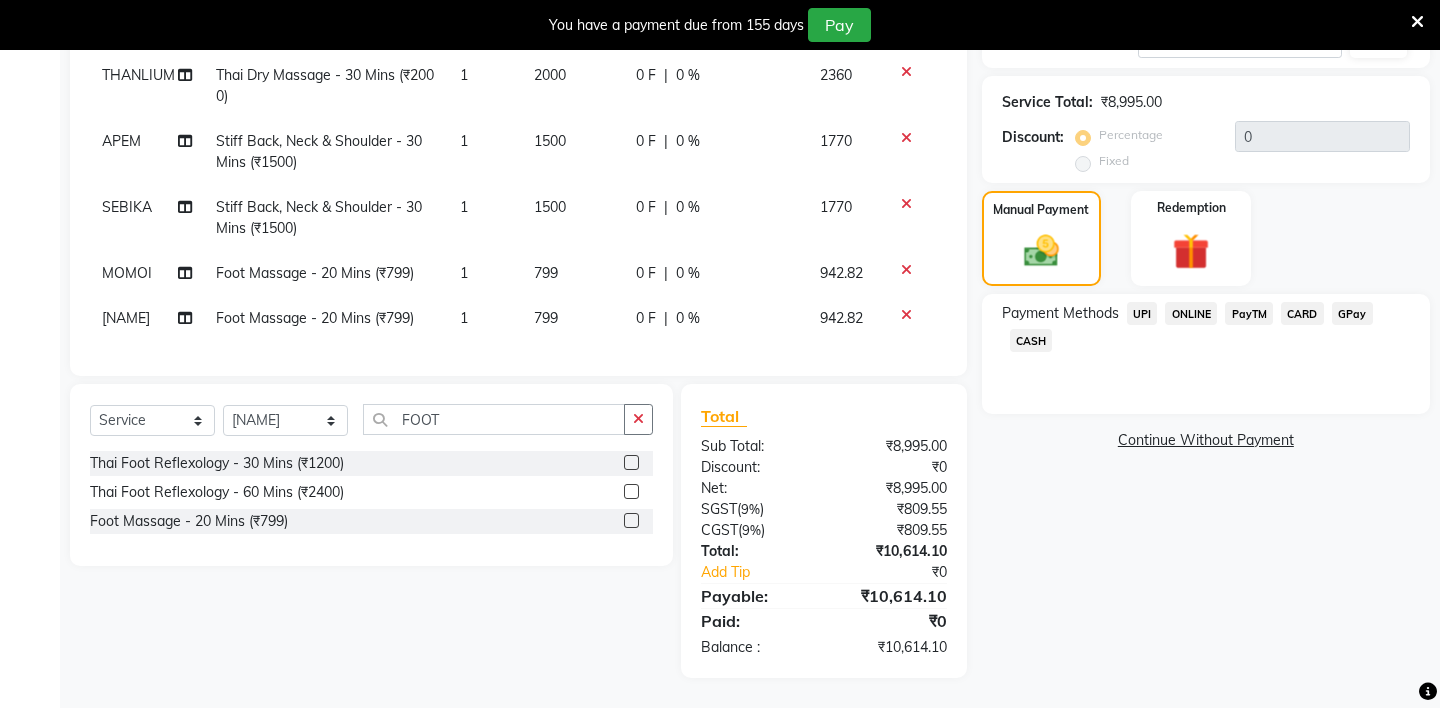 click on "UPI" 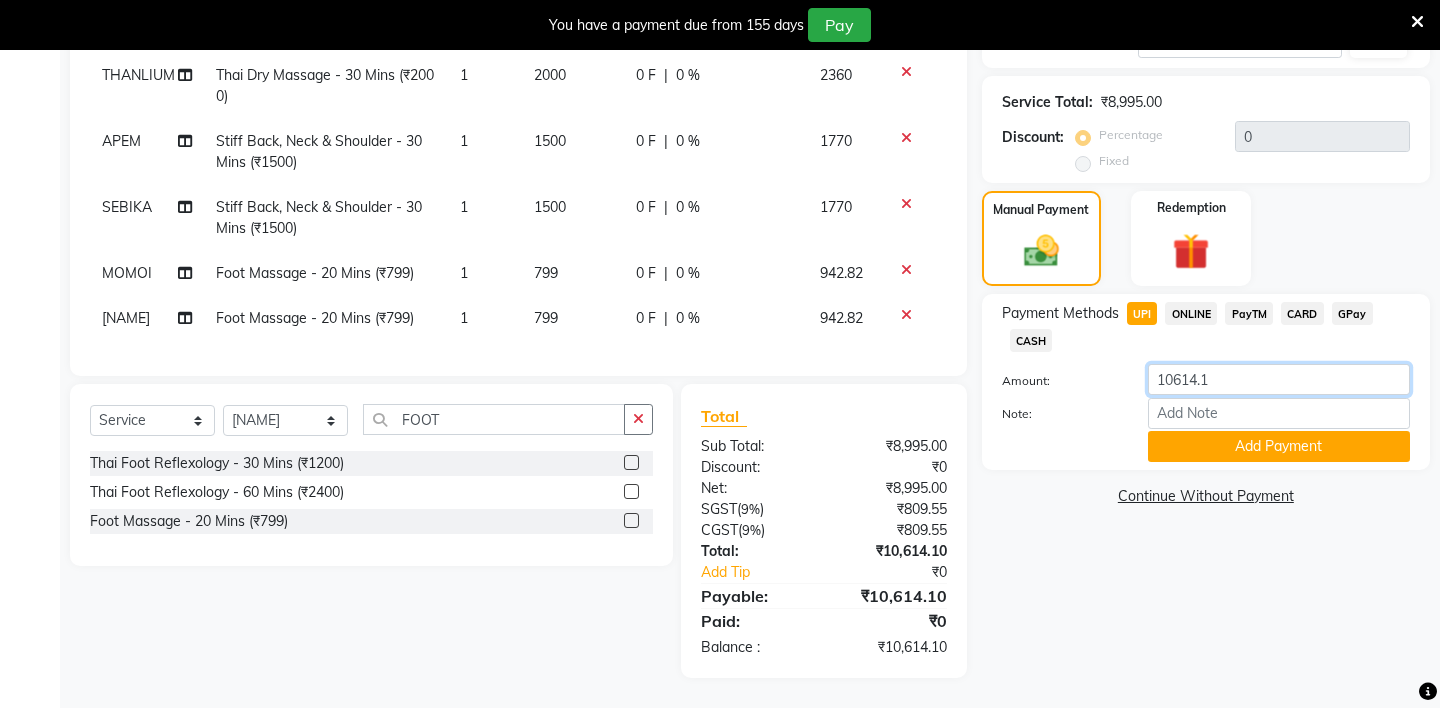 click on "10614.1" 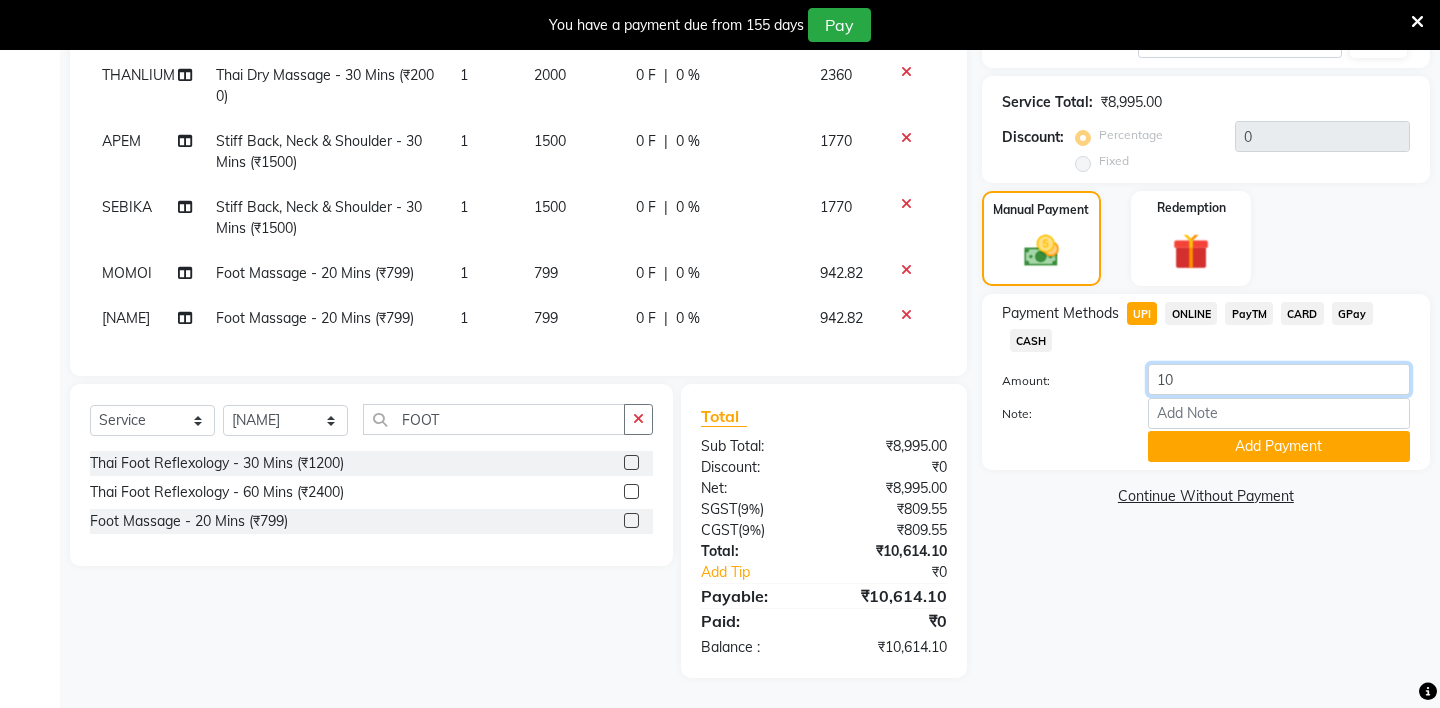 type on "1" 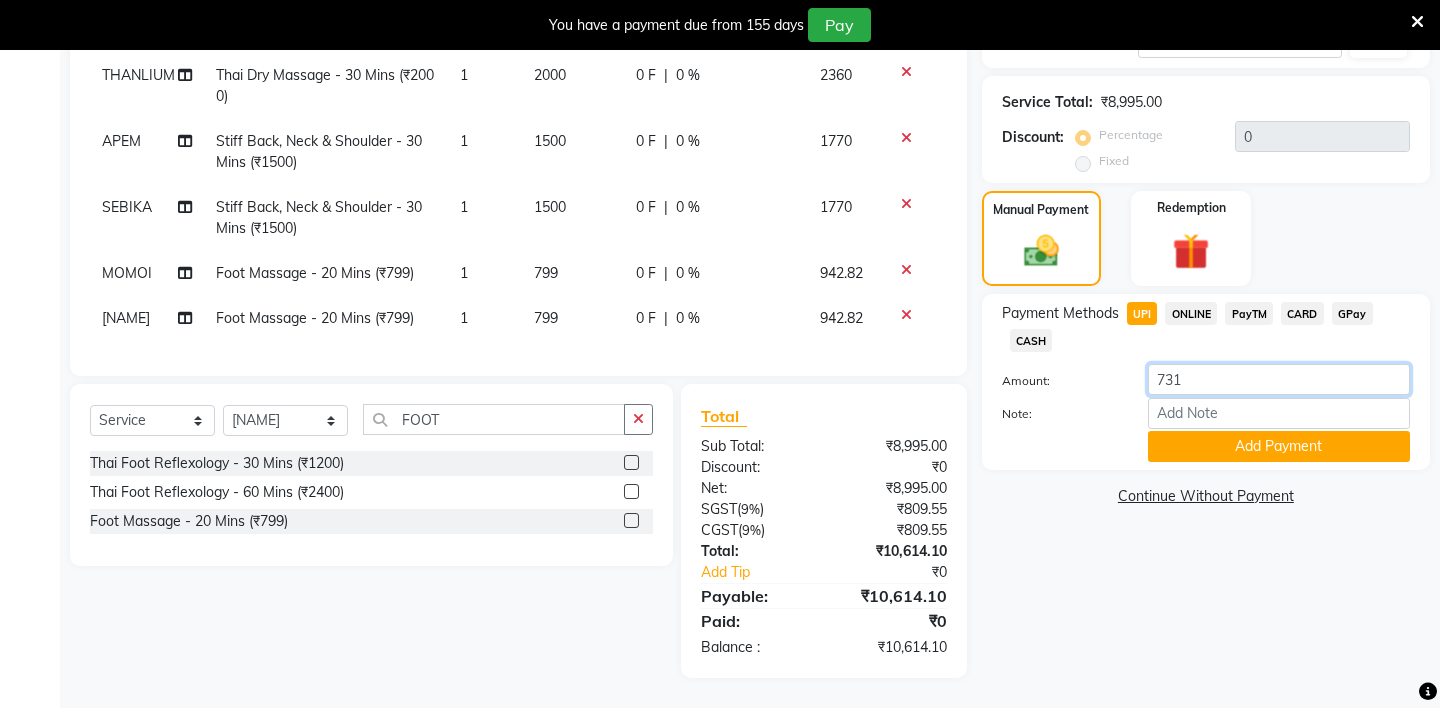 type on "7312" 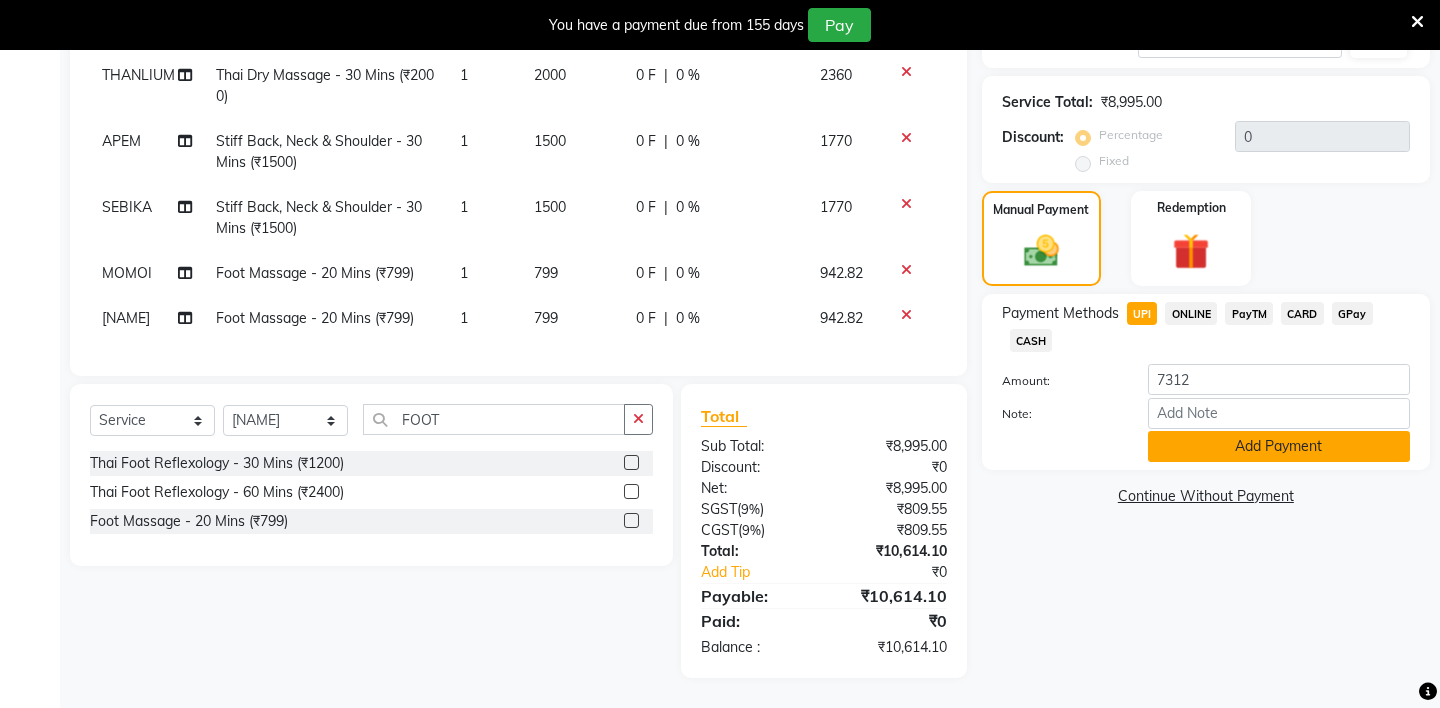 click on "Add Payment" 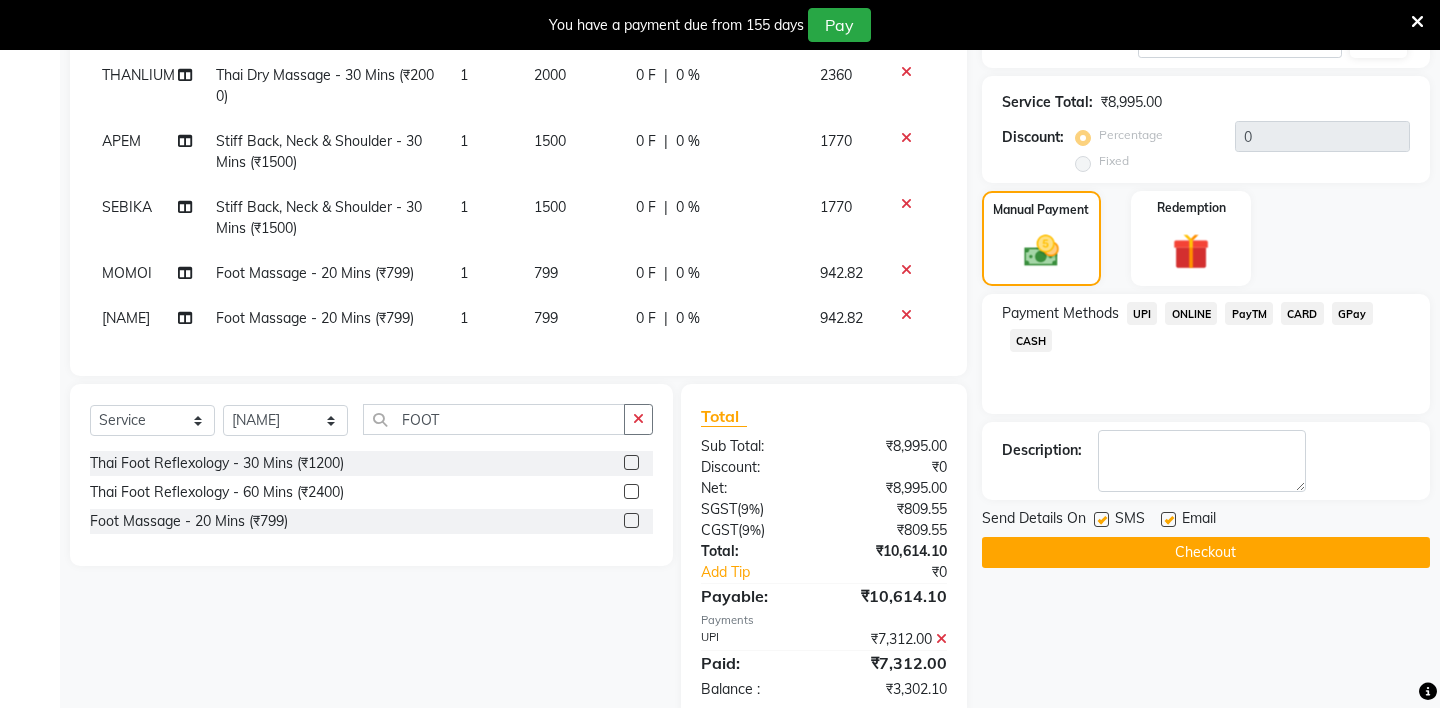 click on "CASH" 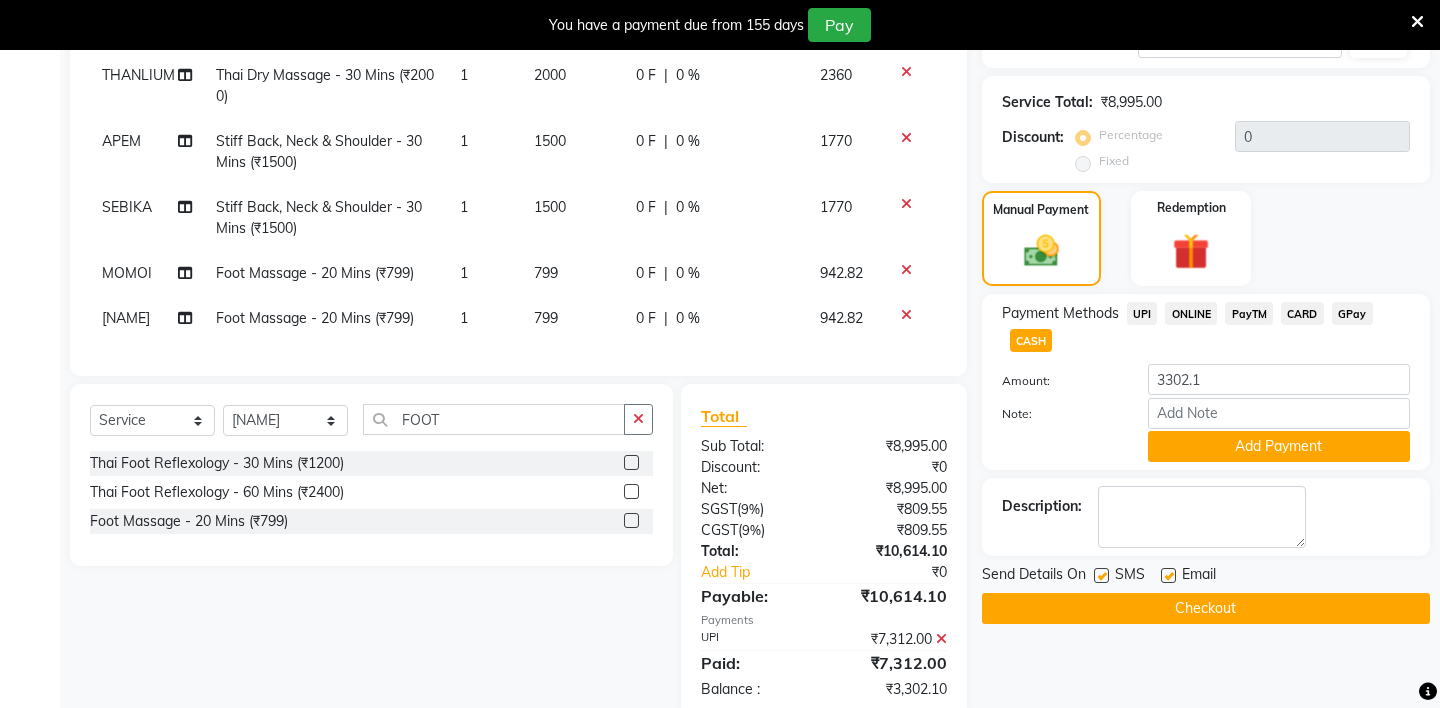 scroll, scrollTop: 460, scrollLeft: 0, axis: vertical 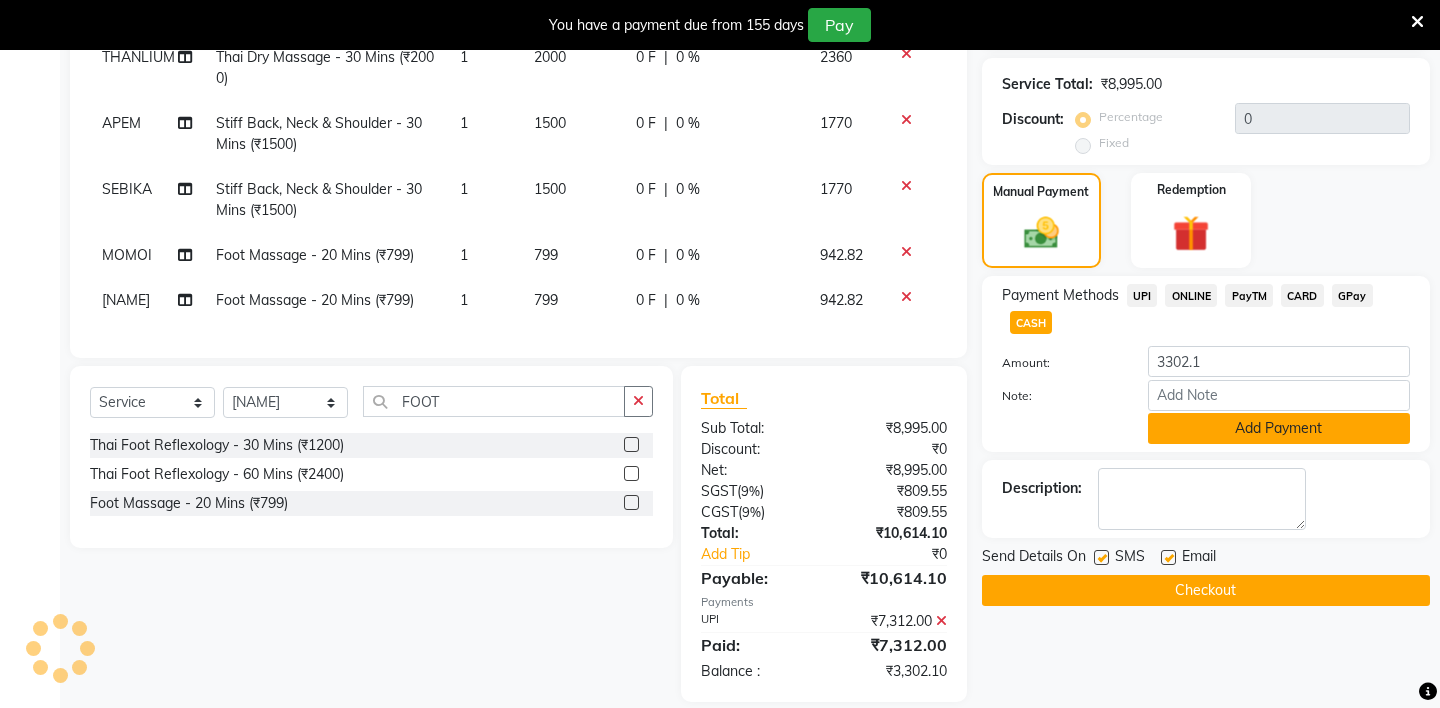 click on "Add Payment" 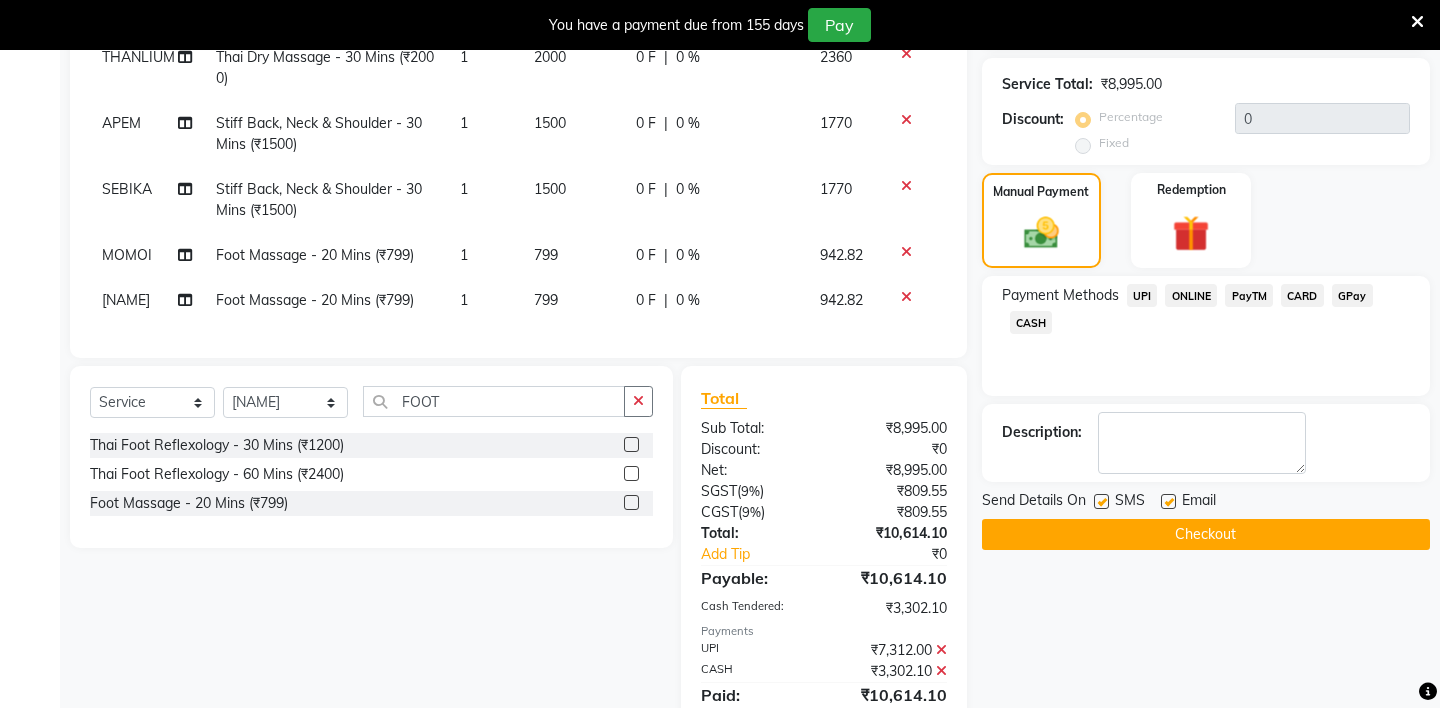 scroll, scrollTop: 494, scrollLeft: 0, axis: vertical 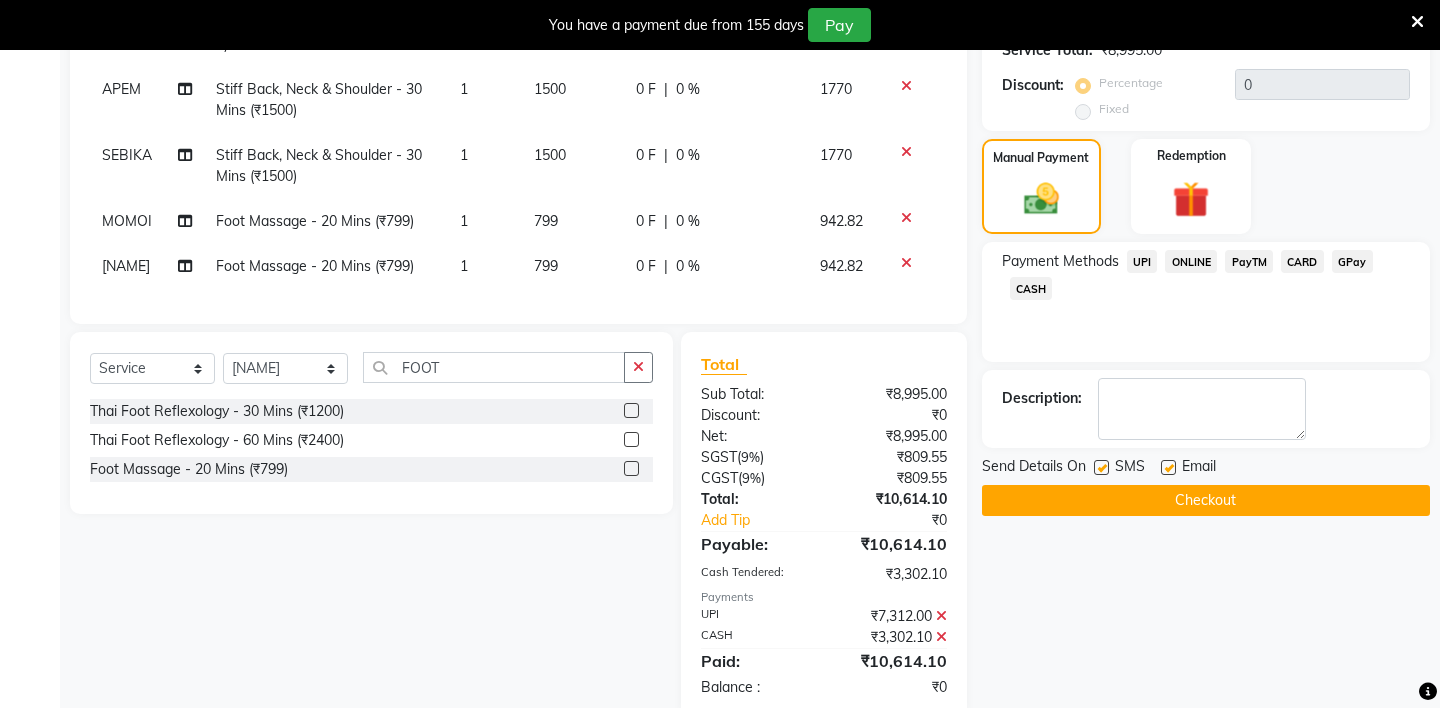 click on "Checkout" 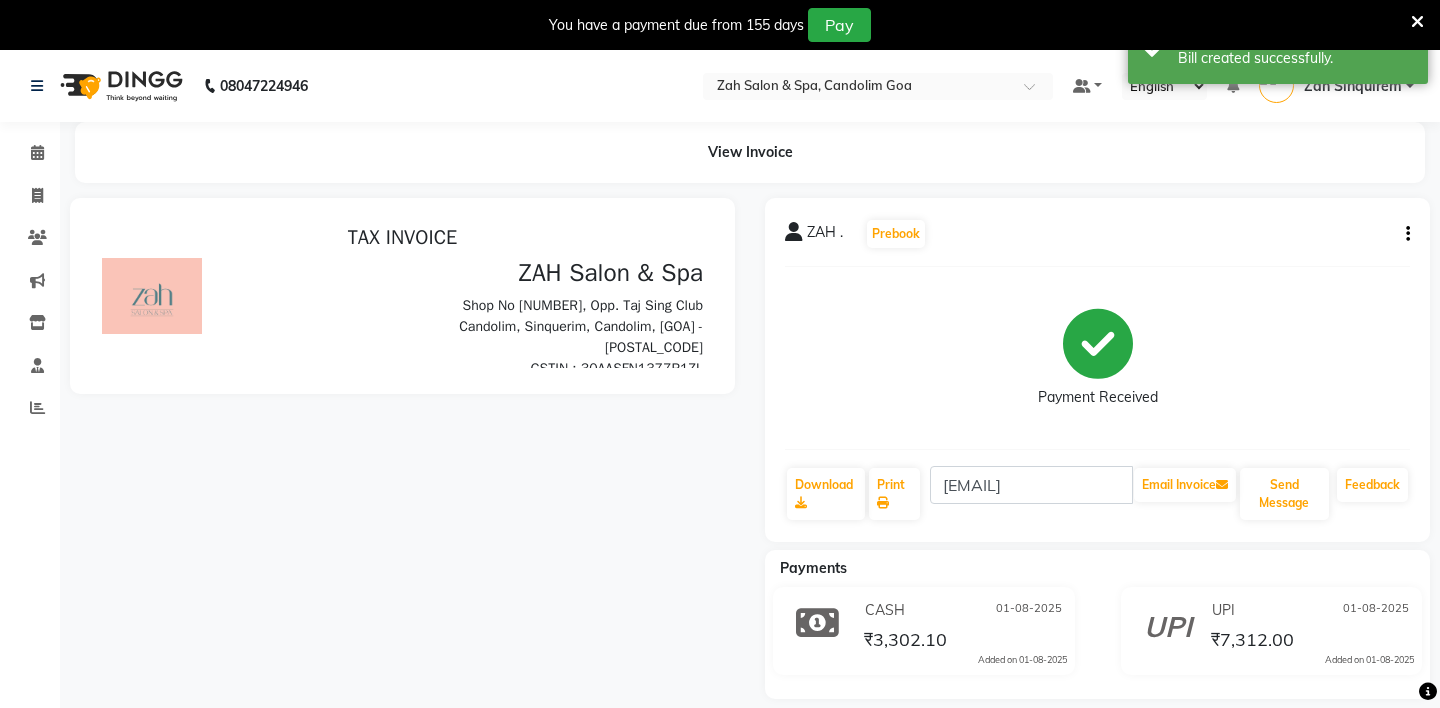 scroll, scrollTop: 0, scrollLeft: 0, axis: both 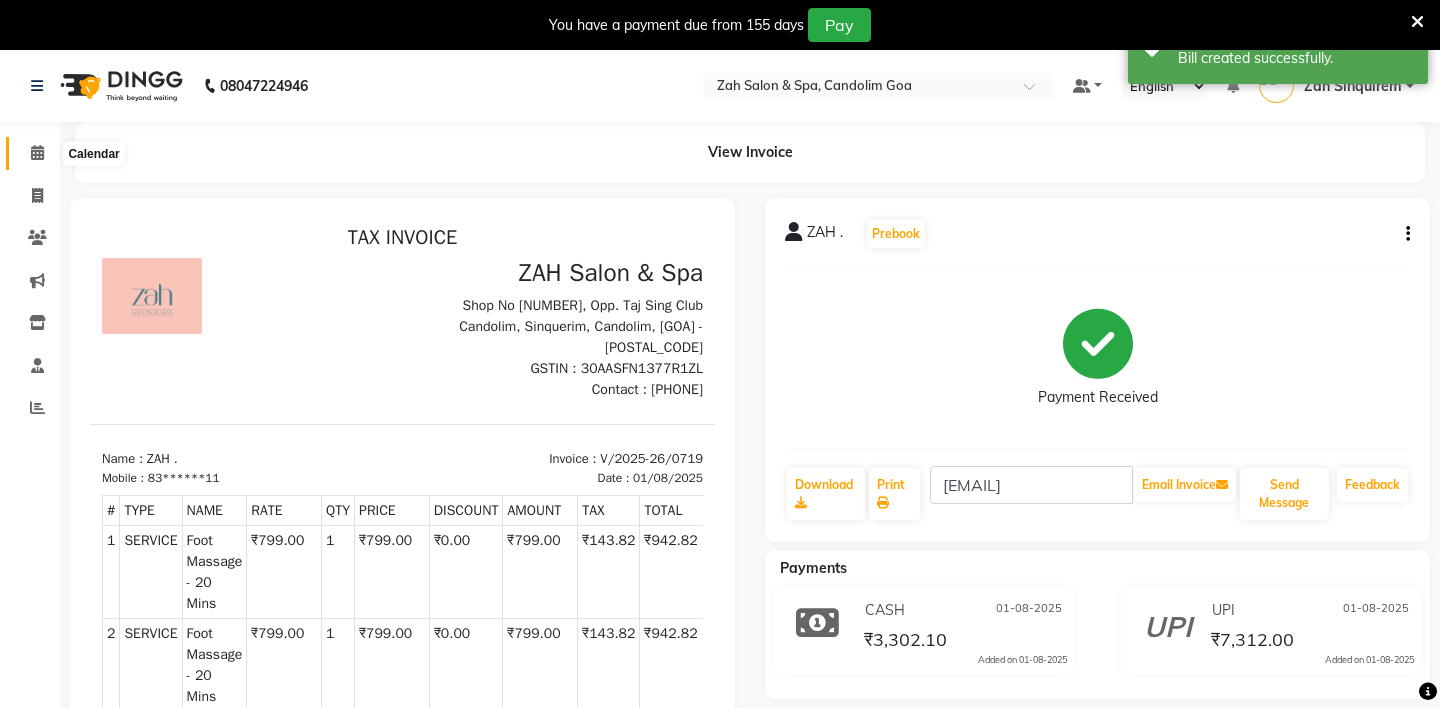 click 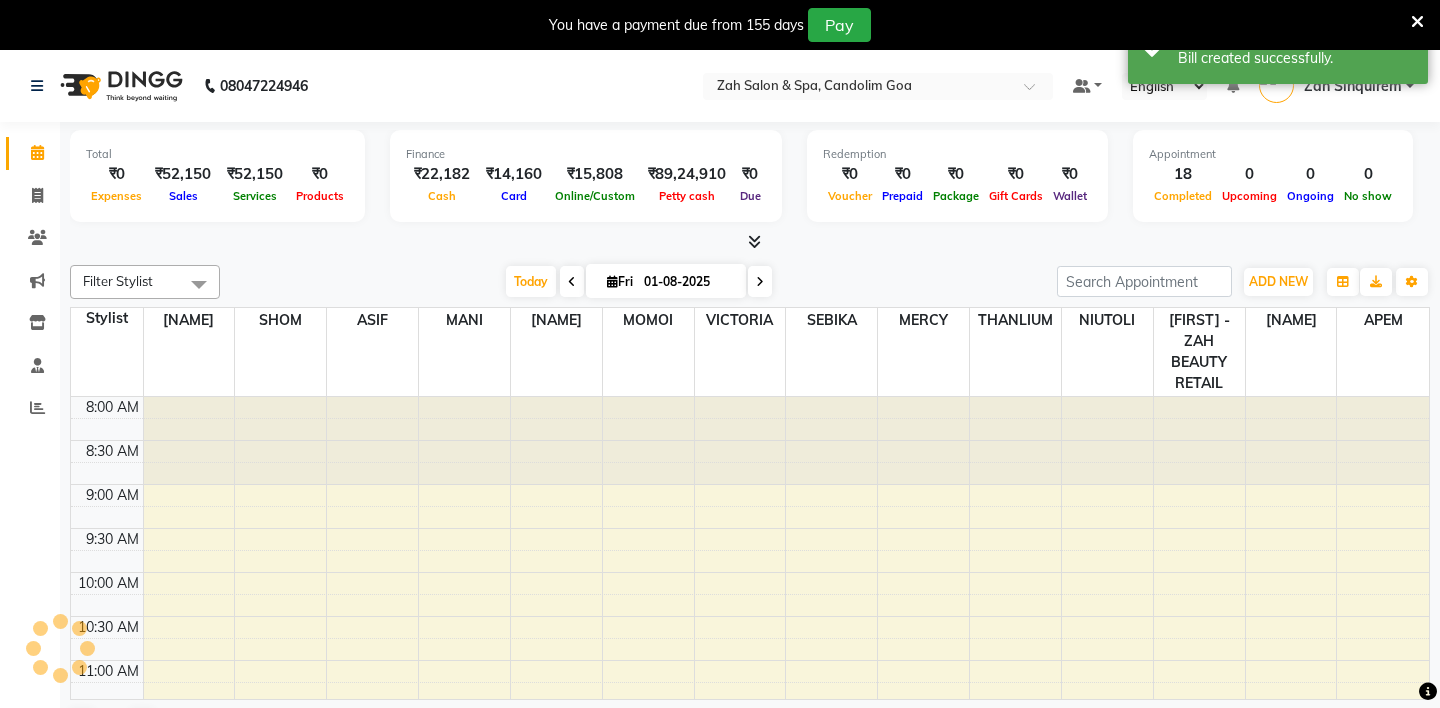 scroll, scrollTop: 802, scrollLeft: 0, axis: vertical 